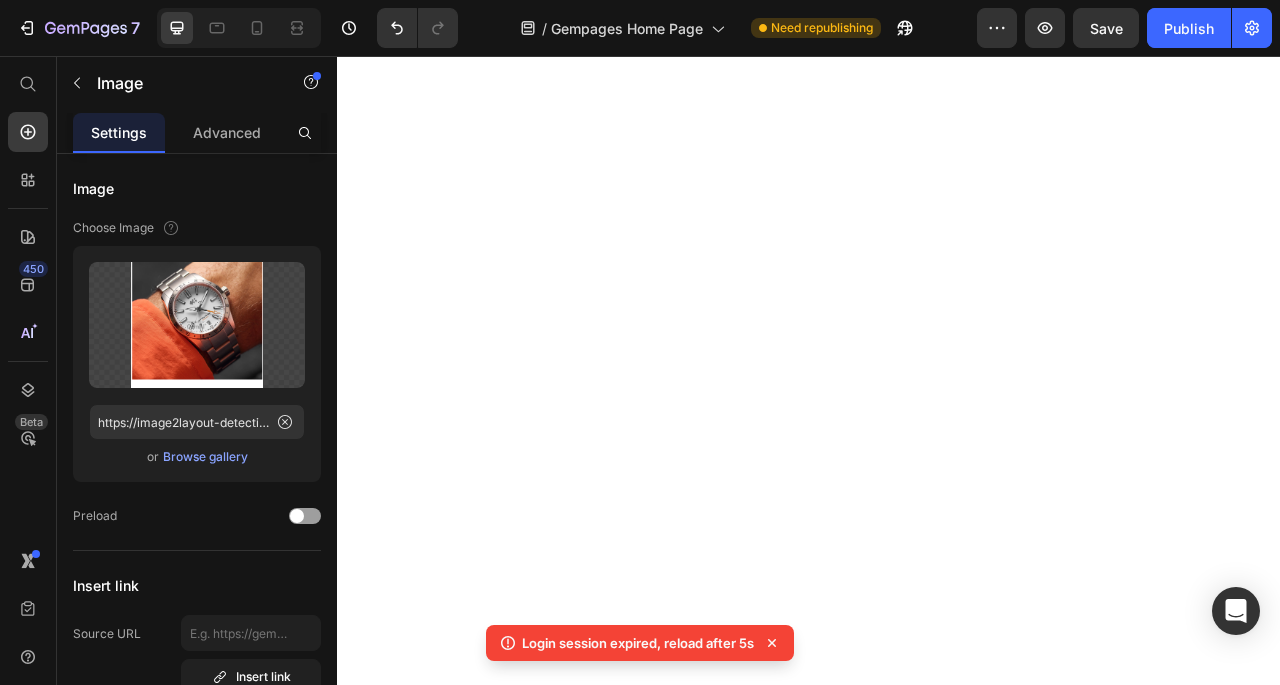 scroll, scrollTop: 0, scrollLeft: 0, axis: both 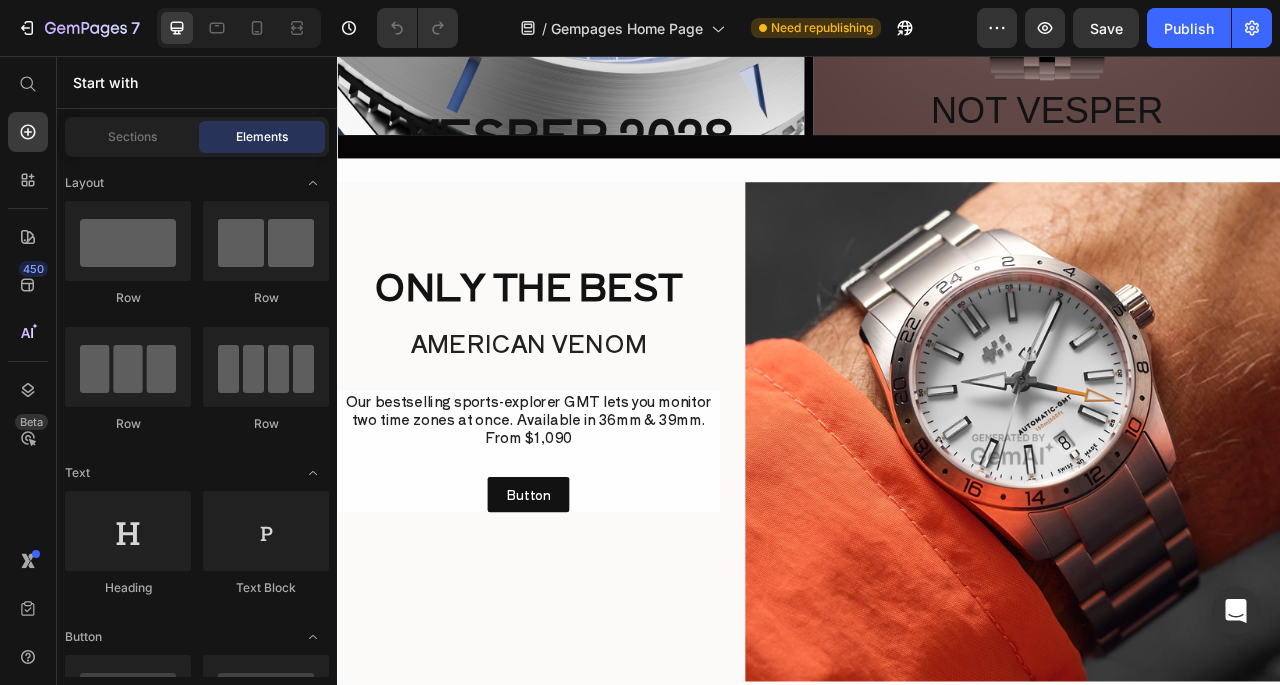 click at bounding box center (1196, 557) 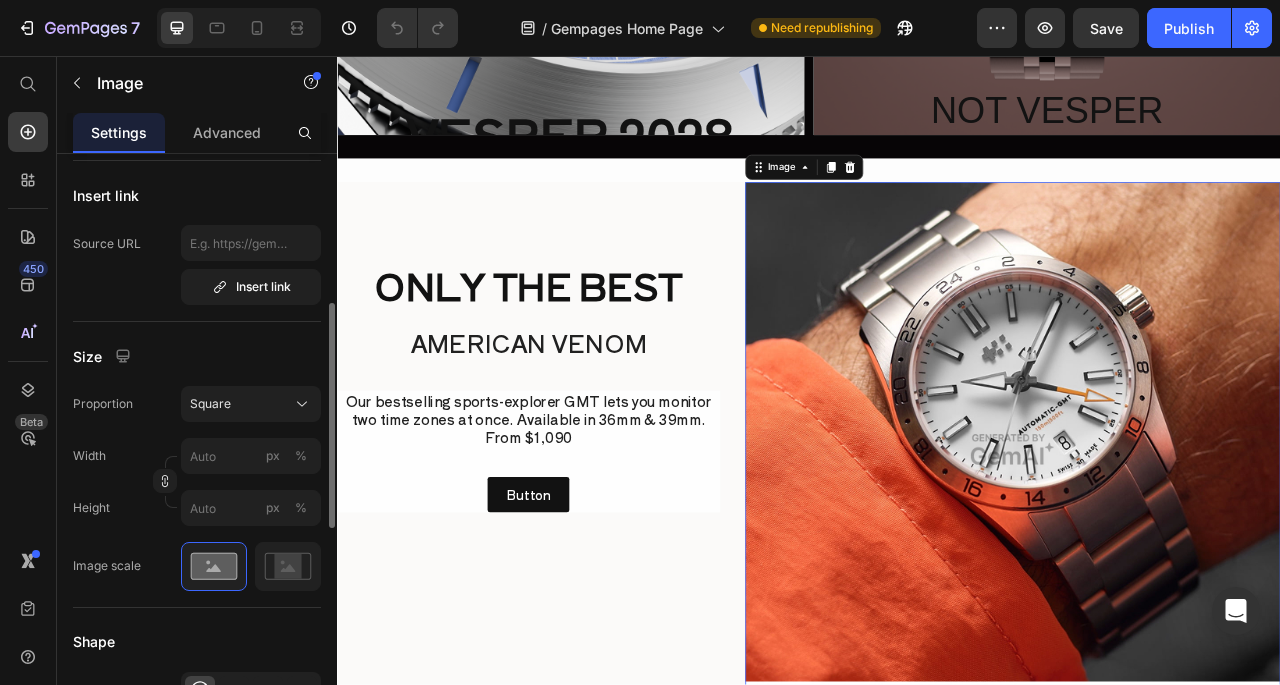 scroll, scrollTop: 523, scrollLeft: 0, axis: vertical 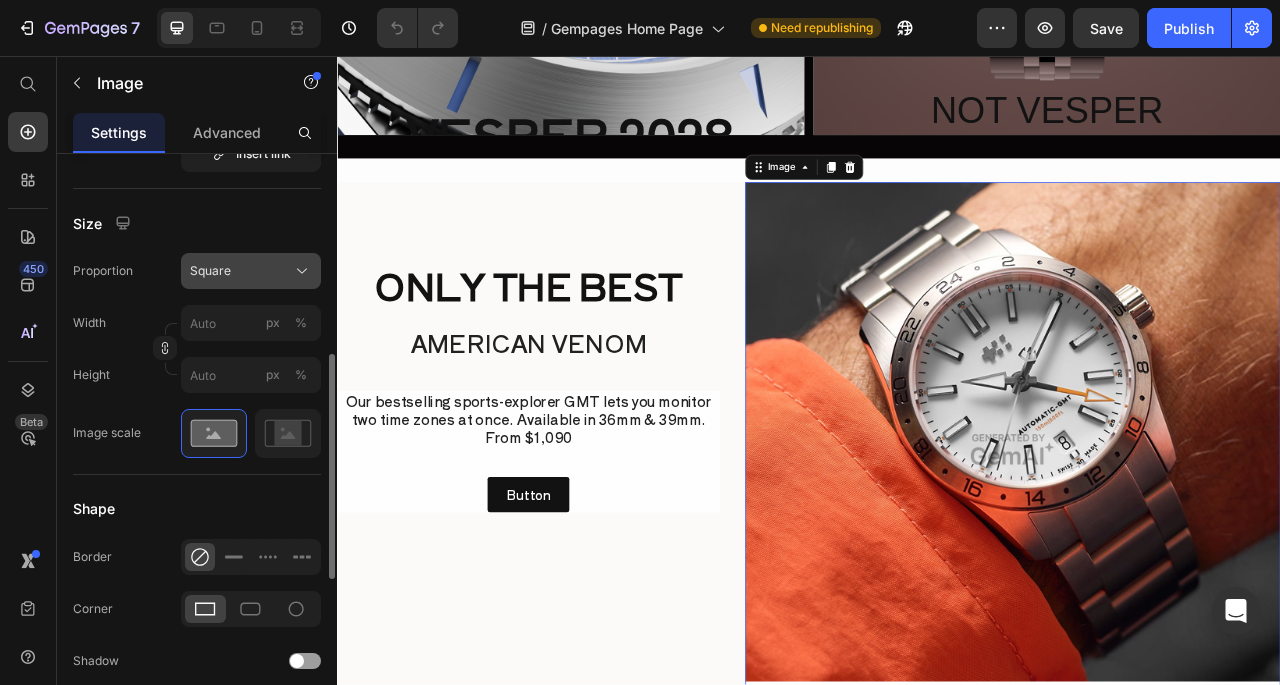 click on "Square" 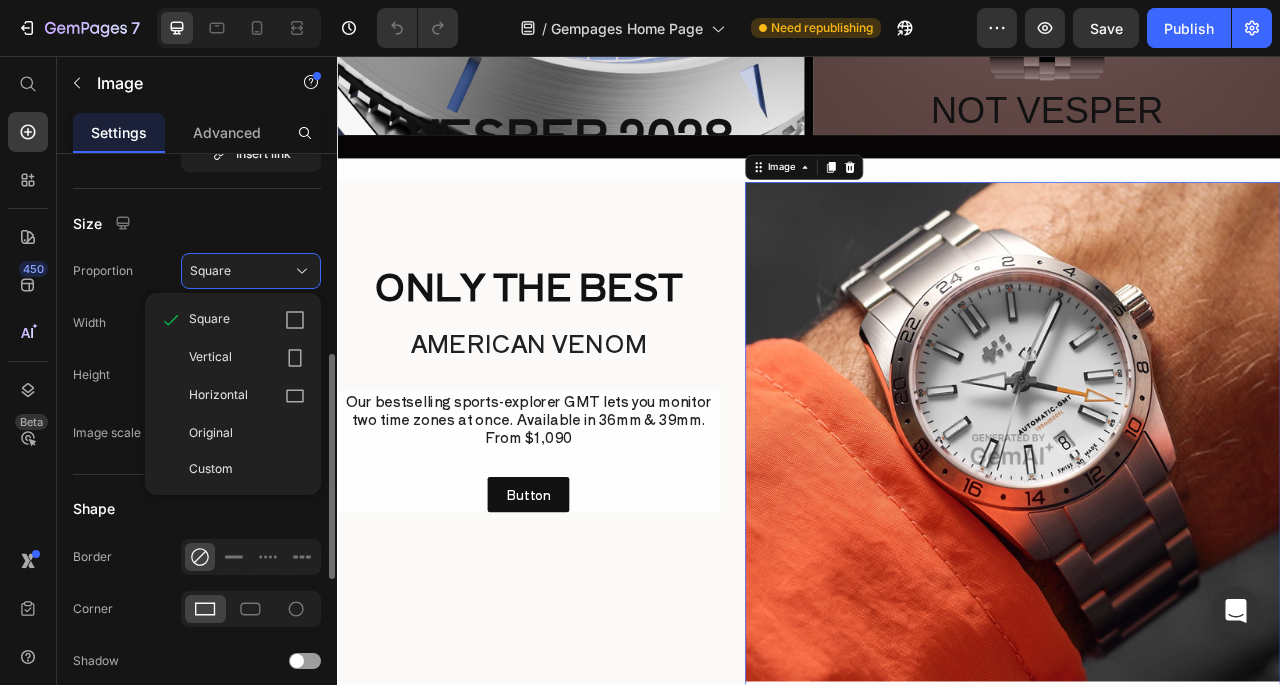 click on "Image Choose Image Upload Image https://image2layout-detection-trainimagebucket-1t760016bxdvp.s3.amazonaws.com/image2layout/atom_imagenzlghlqopn.png  or   Browse gallery  Preload Insert link Source URL  Insert link  Size Proportion Square Square Vertical Horizontal Original Custom Width px % Height px % Image scale Shape Border Corner Shadow Align SEO Alt text Image title" at bounding box center (197, 349) 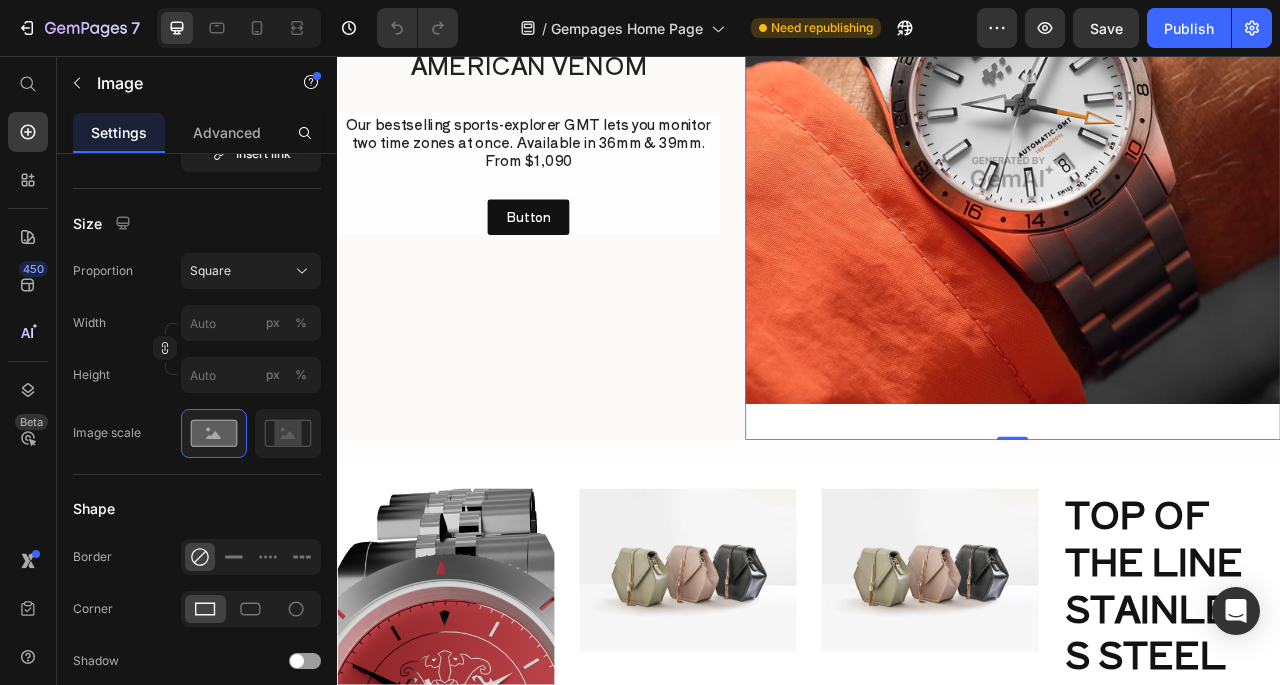 click at bounding box center [1196, 204] 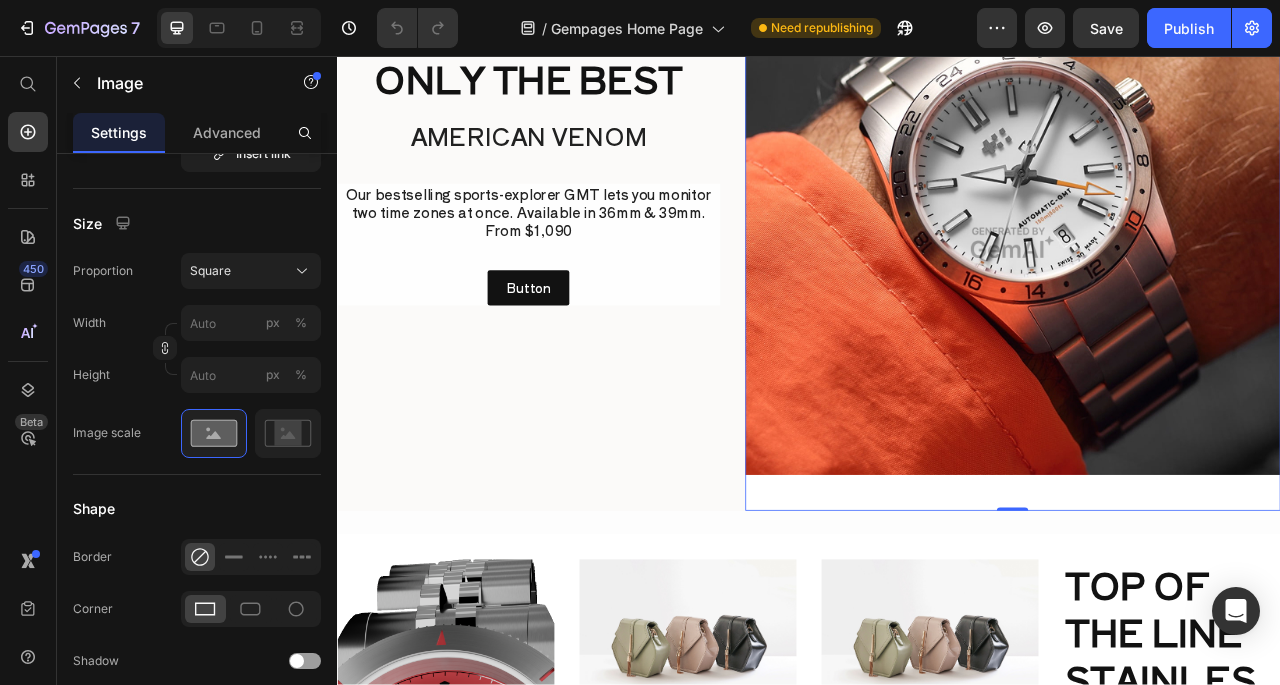 scroll, scrollTop: 1327, scrollLeft: 0, axis: vertical 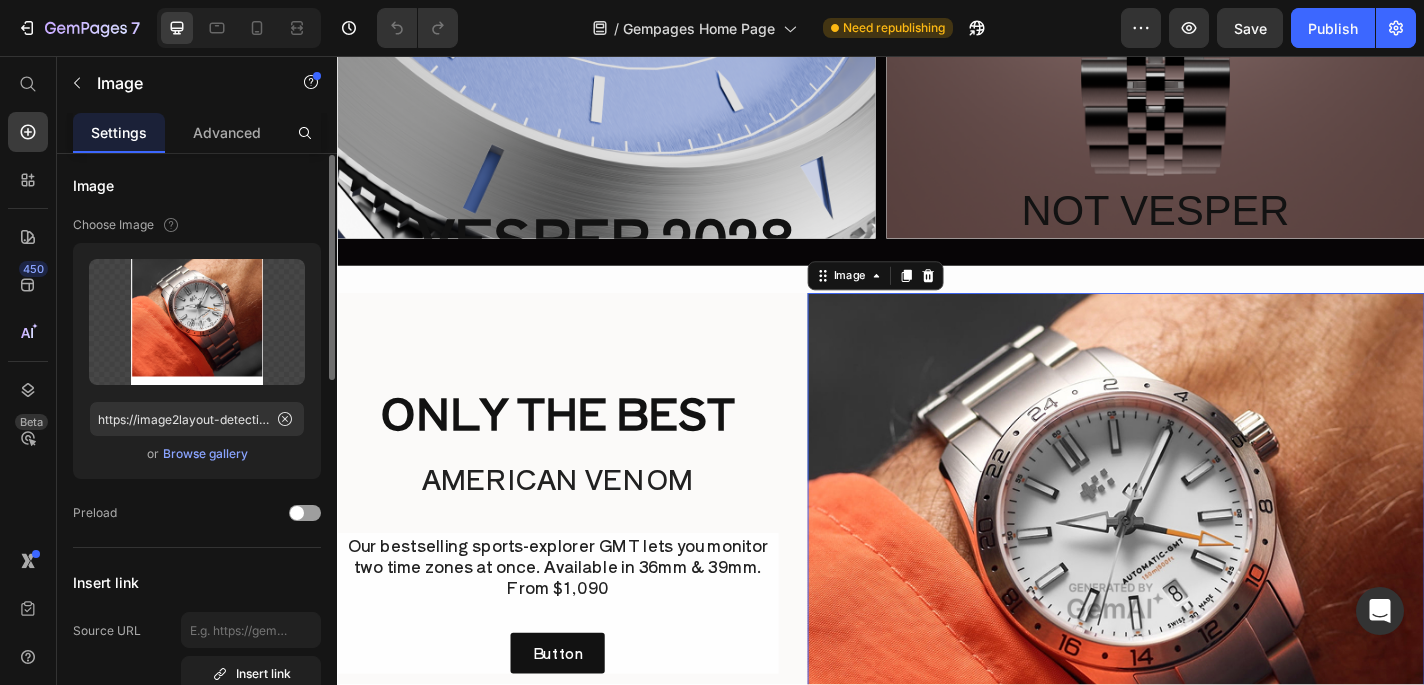click at bounding box center (1196, 658) 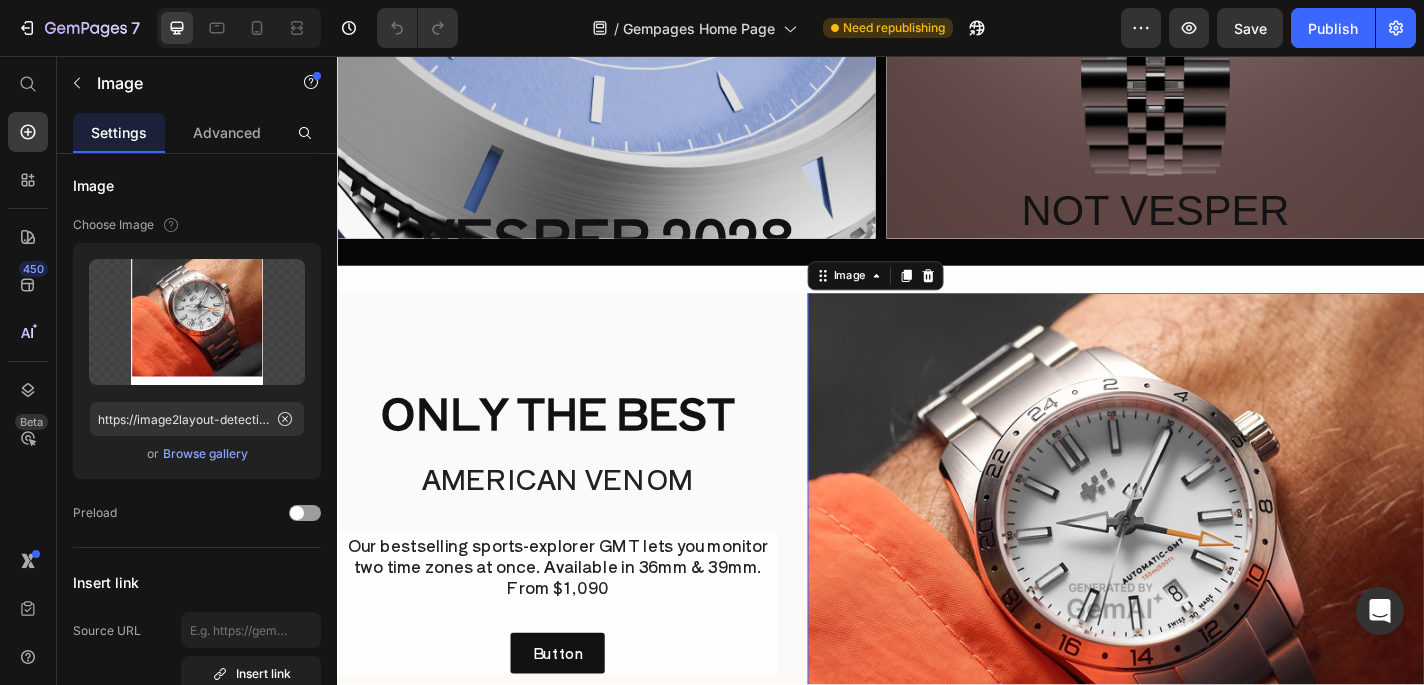 click at bounding box center (1196, 658) 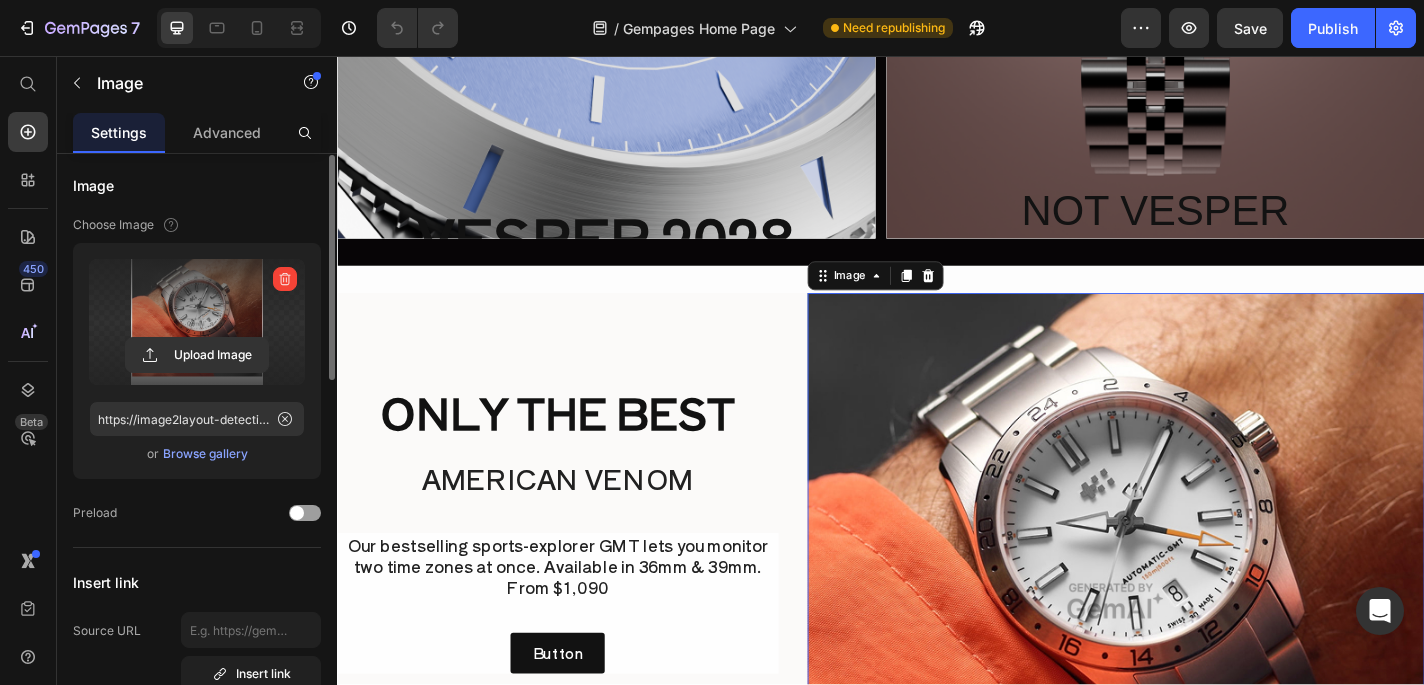 click at bounding box center (197, 322) 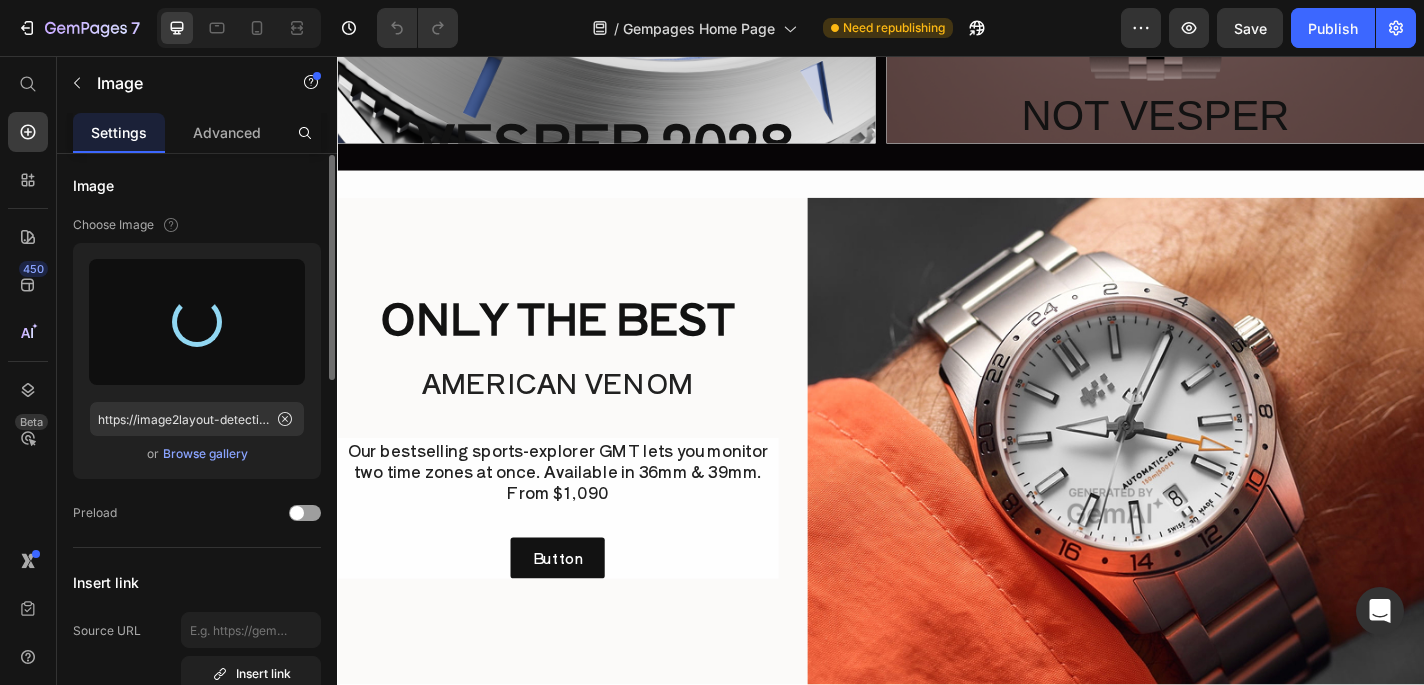scroll, scrollTop: 1285, scrollLeft: 0, axis: vertical 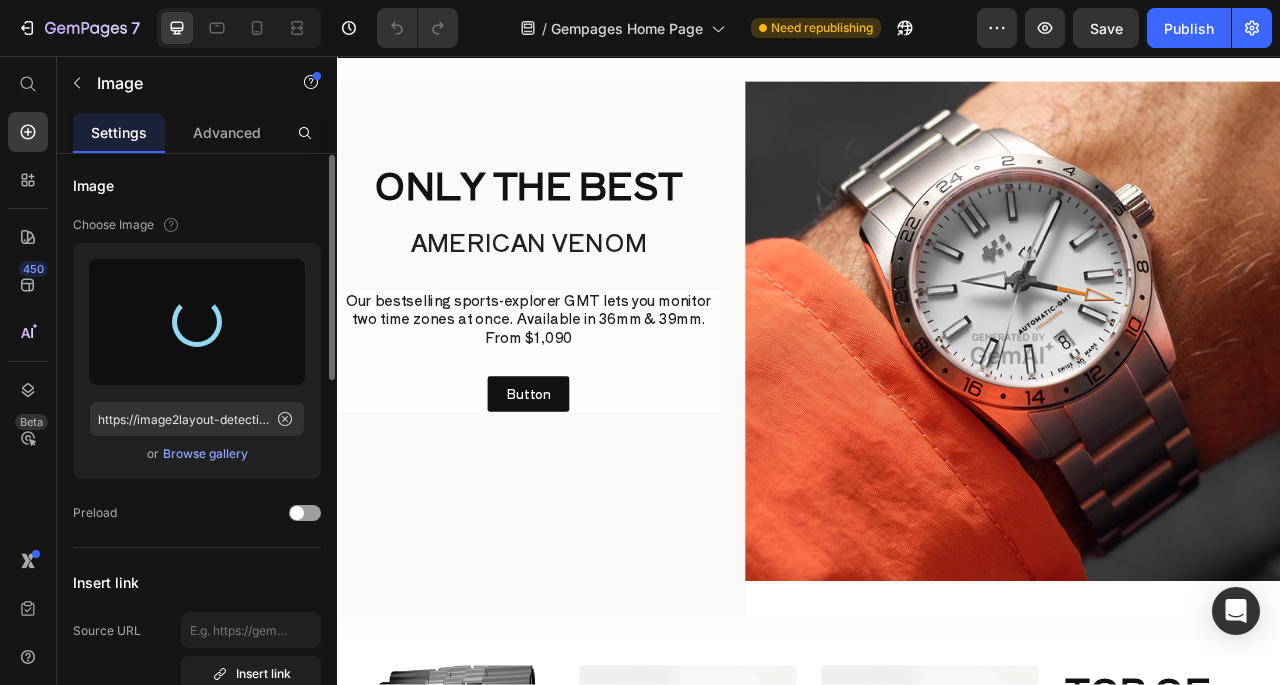 type on "https://cdn.shopify.com/s/files/1/0645/0751/0880/files/gempages_574191138357904430-d316232c-4d5e-43af-a6aa-f55c1125f284.png" 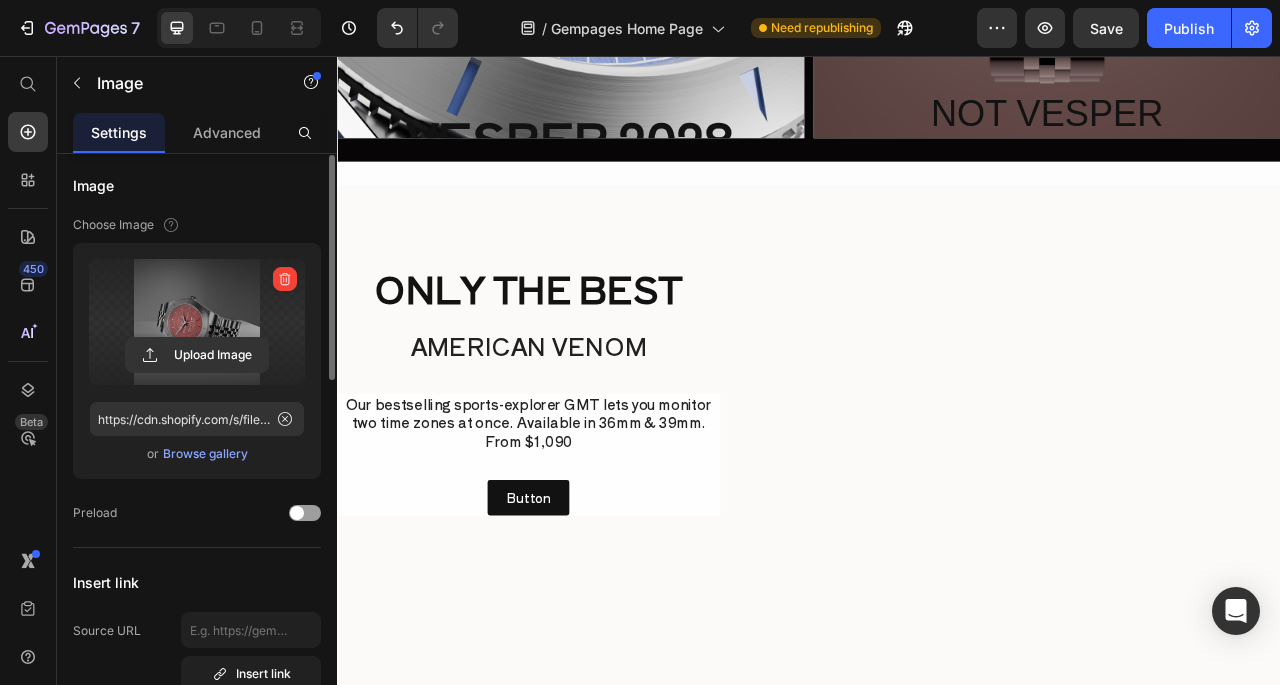 scroll, scrollTop: 1376, scrollLeft: 0, axis: vertical 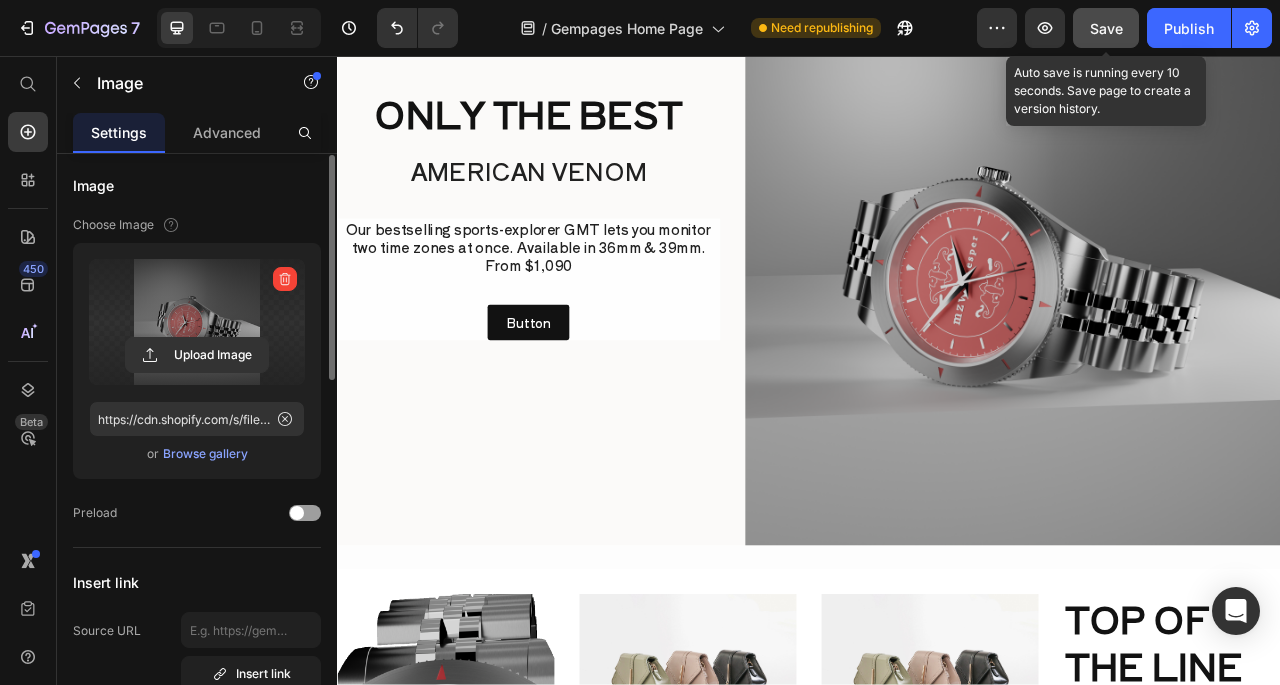 click on "Save" 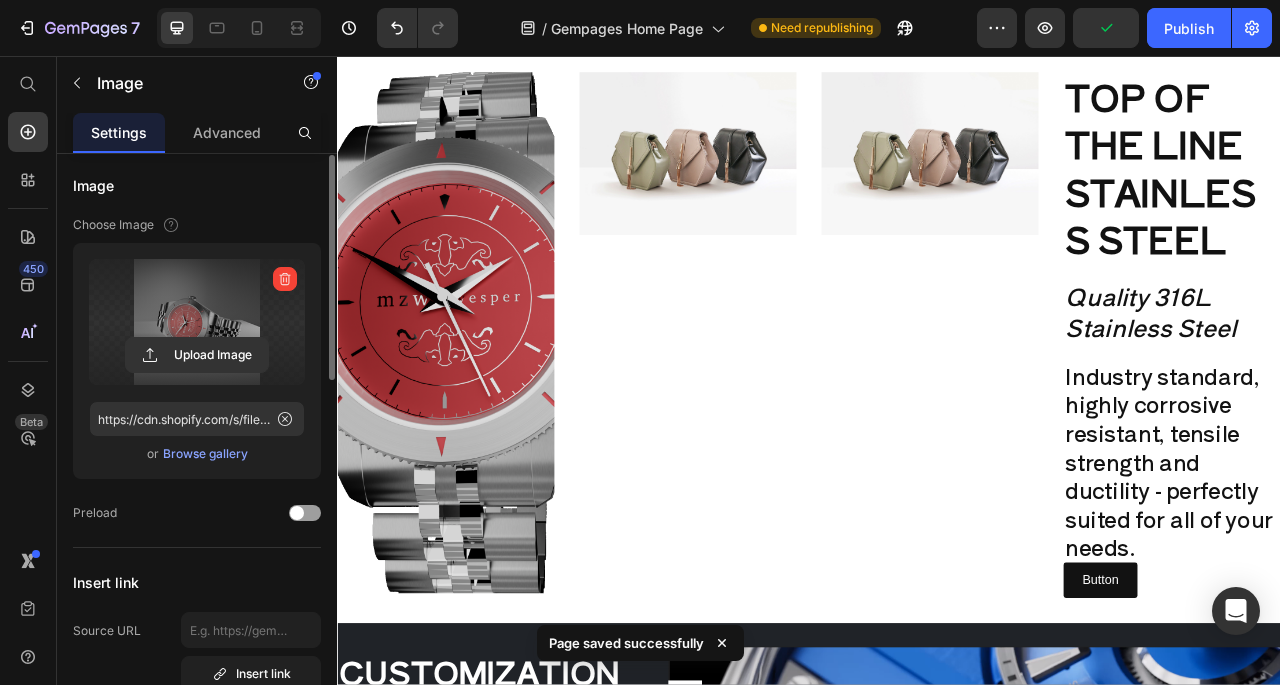 scroll, scrollTop: 1888, scrollLeft: 0, axis: vertical 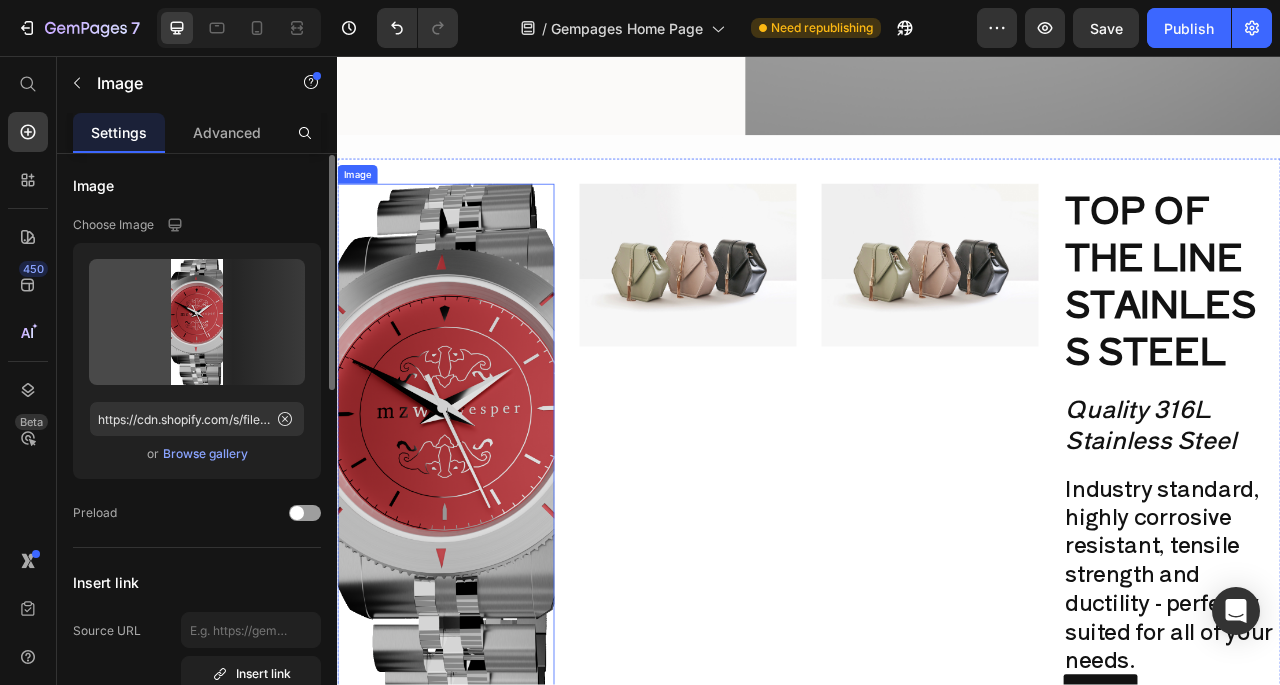 click at bounding box center [475, 550] 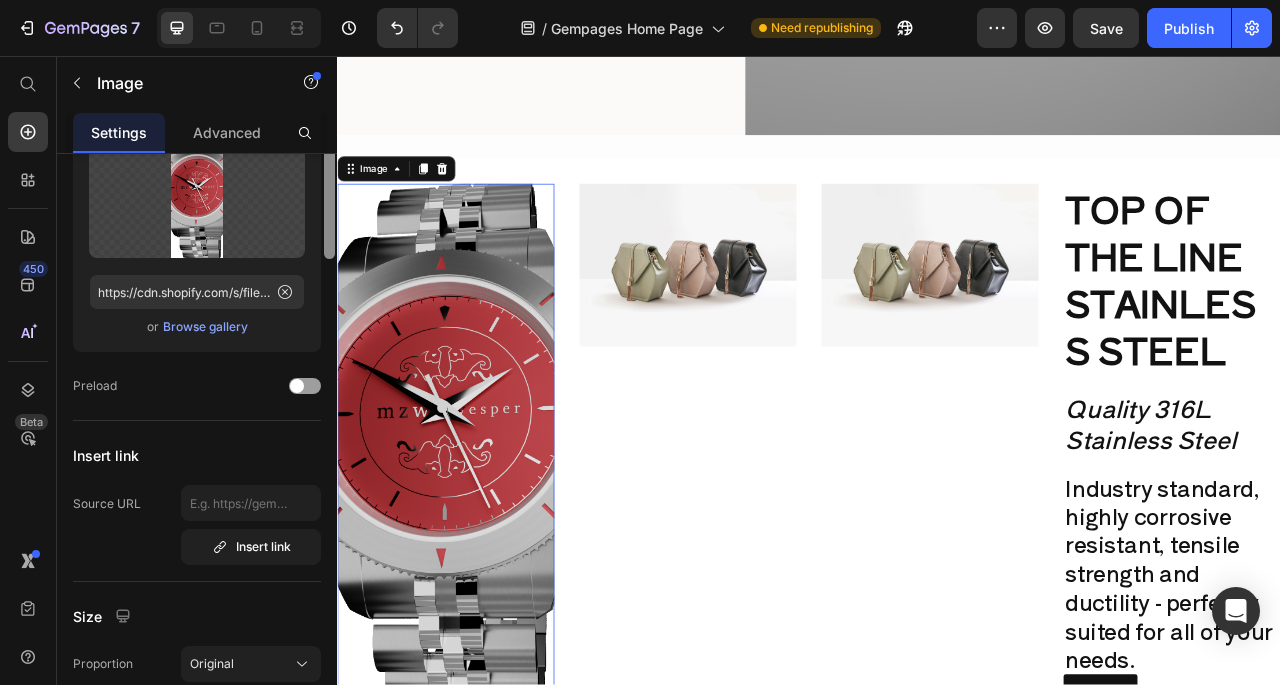 scroll, scrollTop: 0, scrollLeft: 0, axis: both 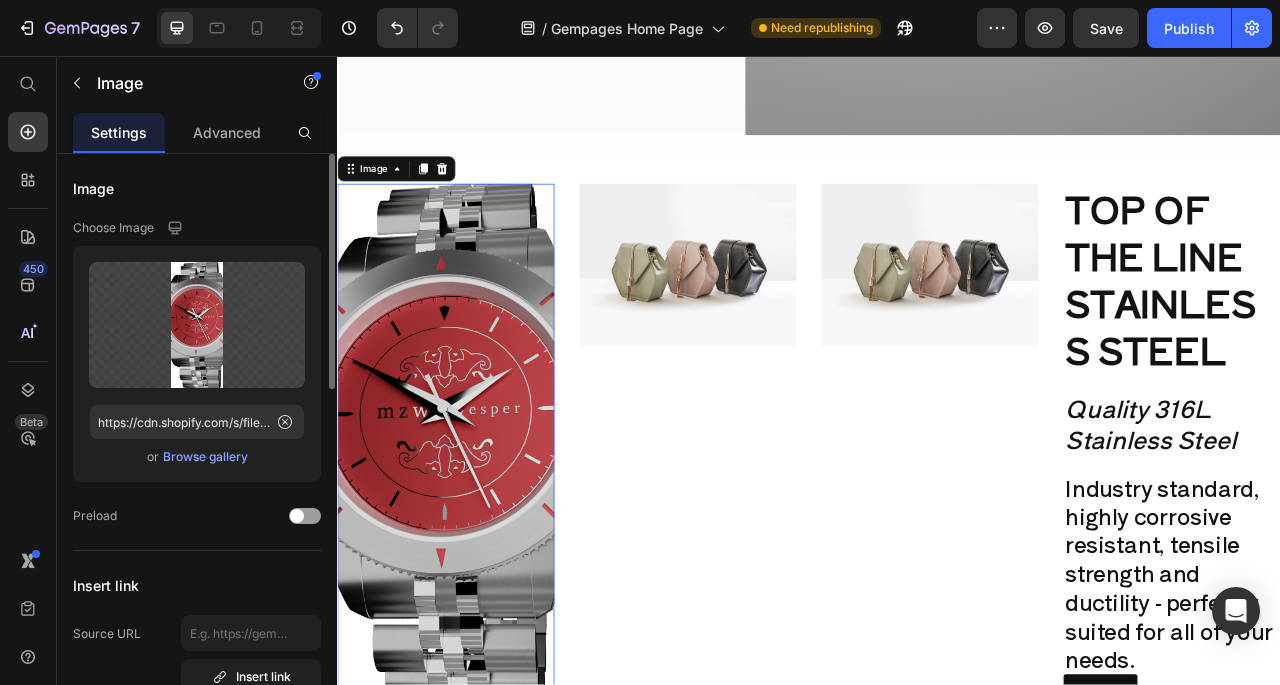 click at bounding box center (475, 550) 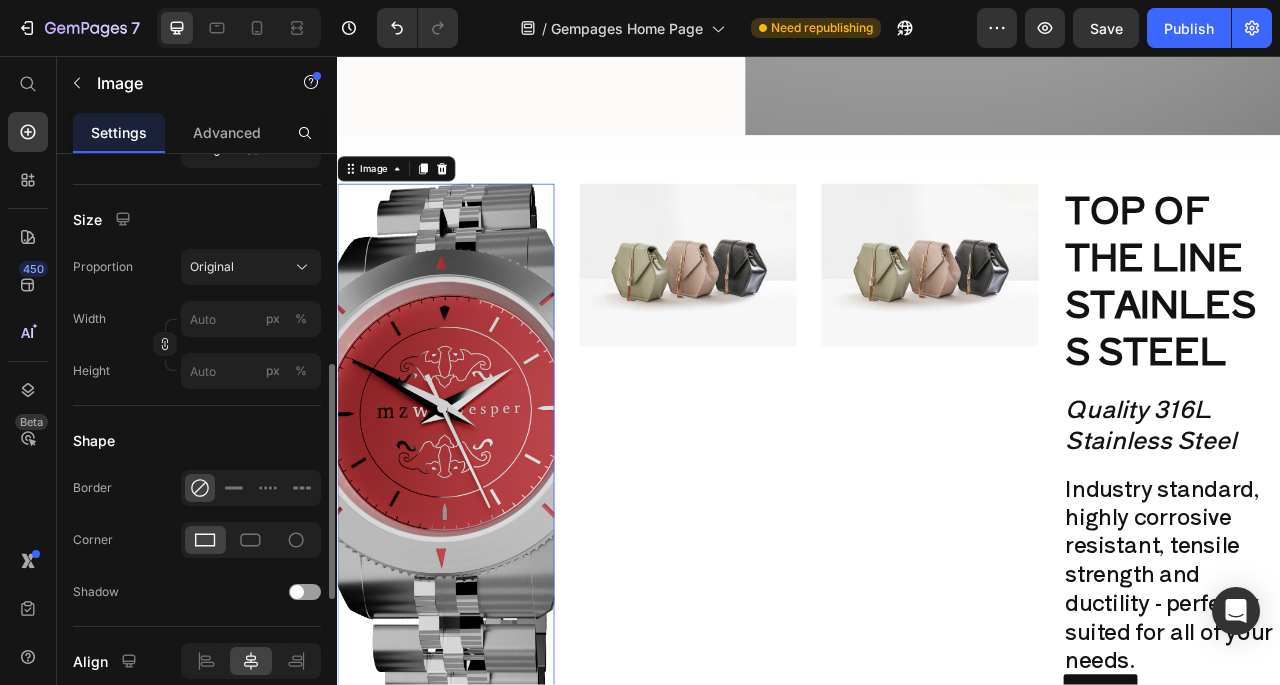 scroll, scrollTop: 102, scrollLeft: 0, axis: vertical 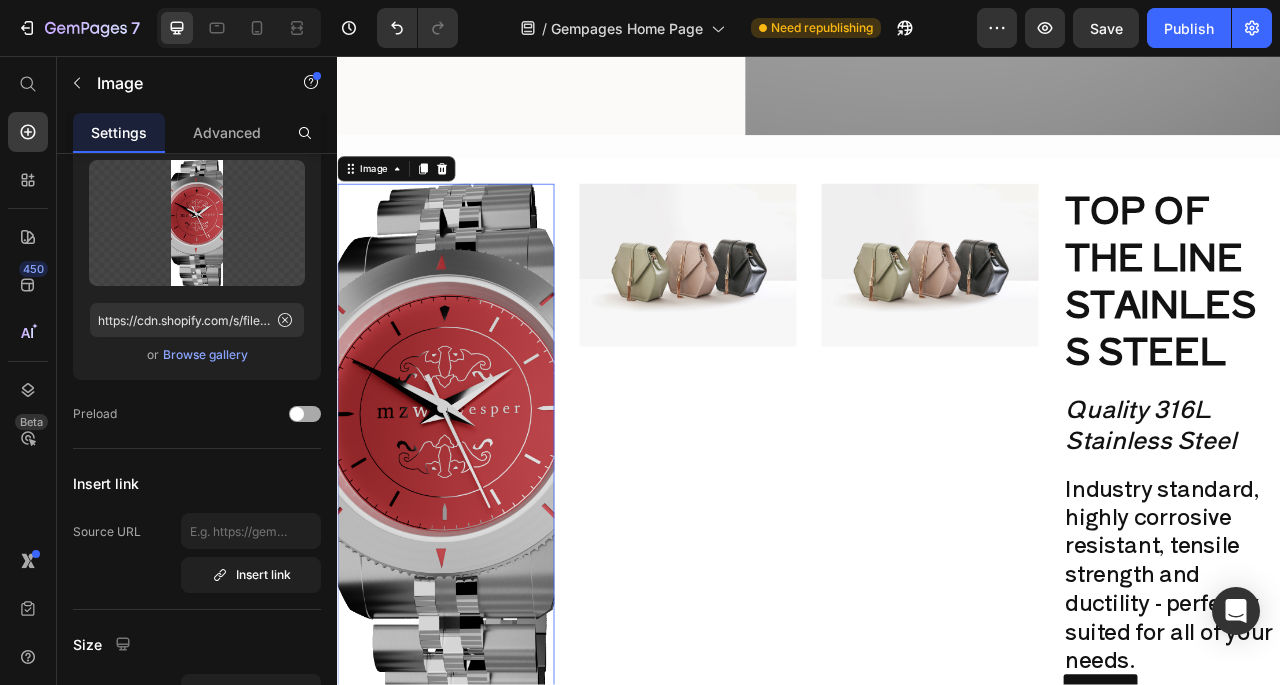 click at bounding box center (297, 414) 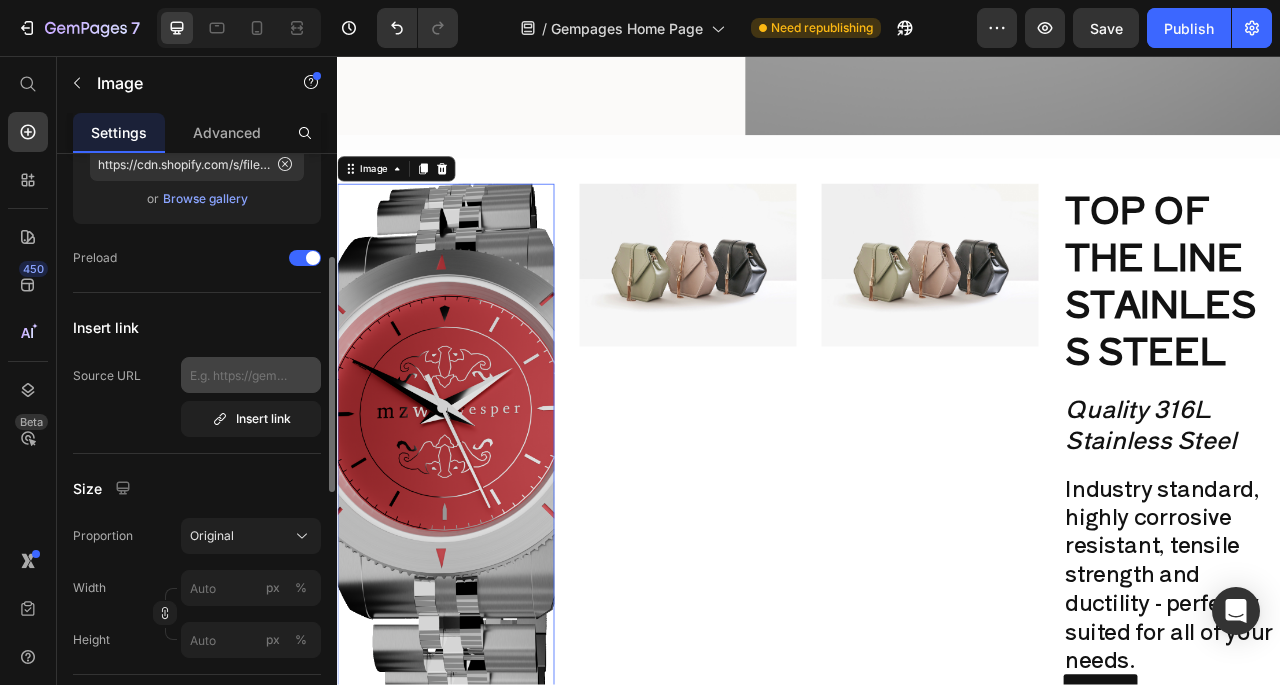 scroll, scrollTop: 297, scrollLeft: 0, axis: vertical 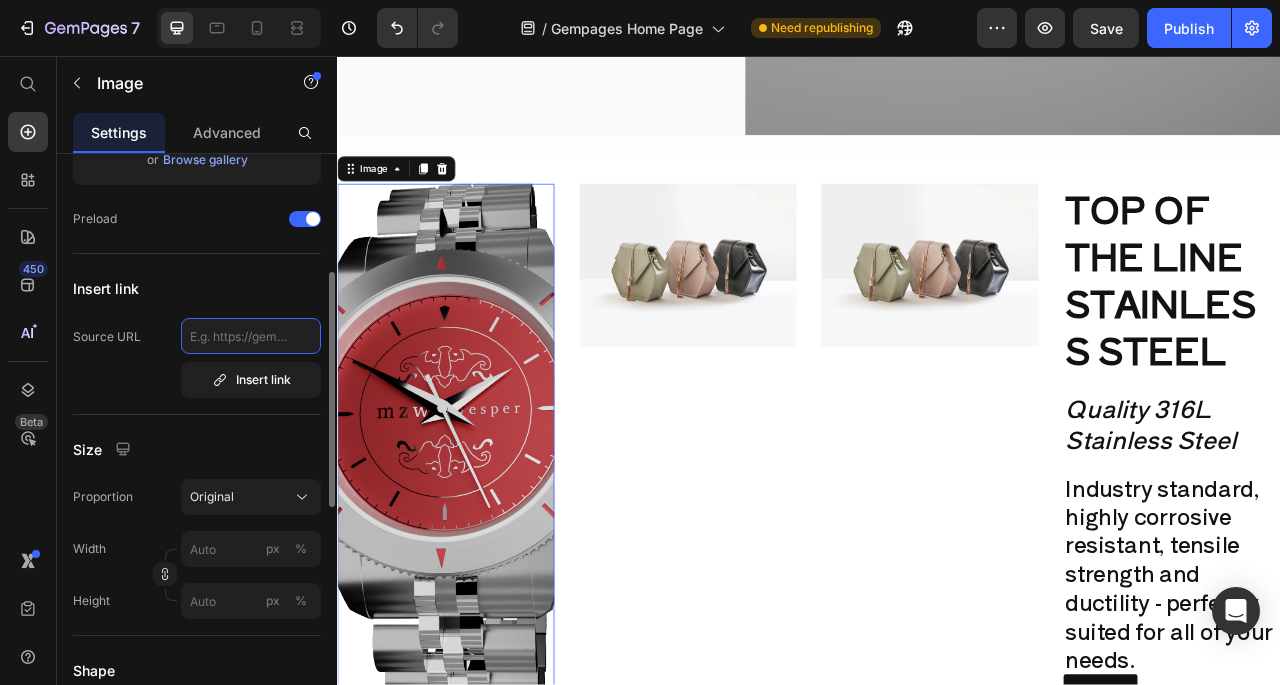 click 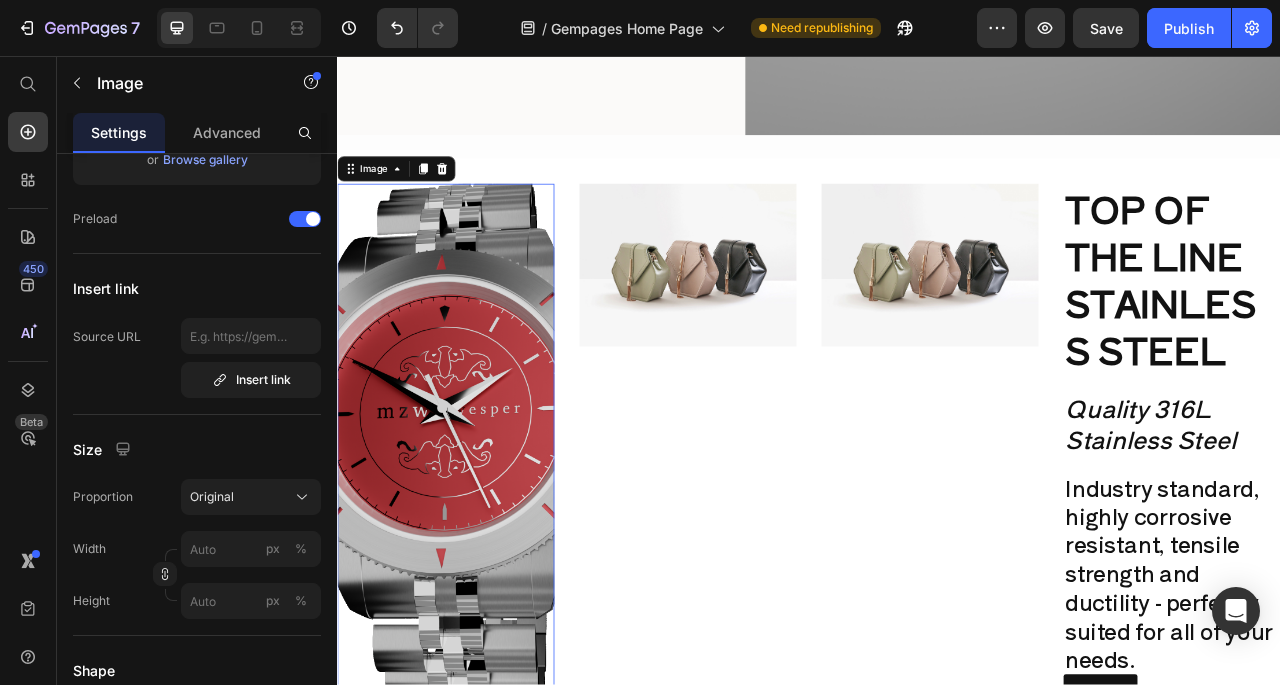 click on "Insert link" at bounding box center (197, 288) 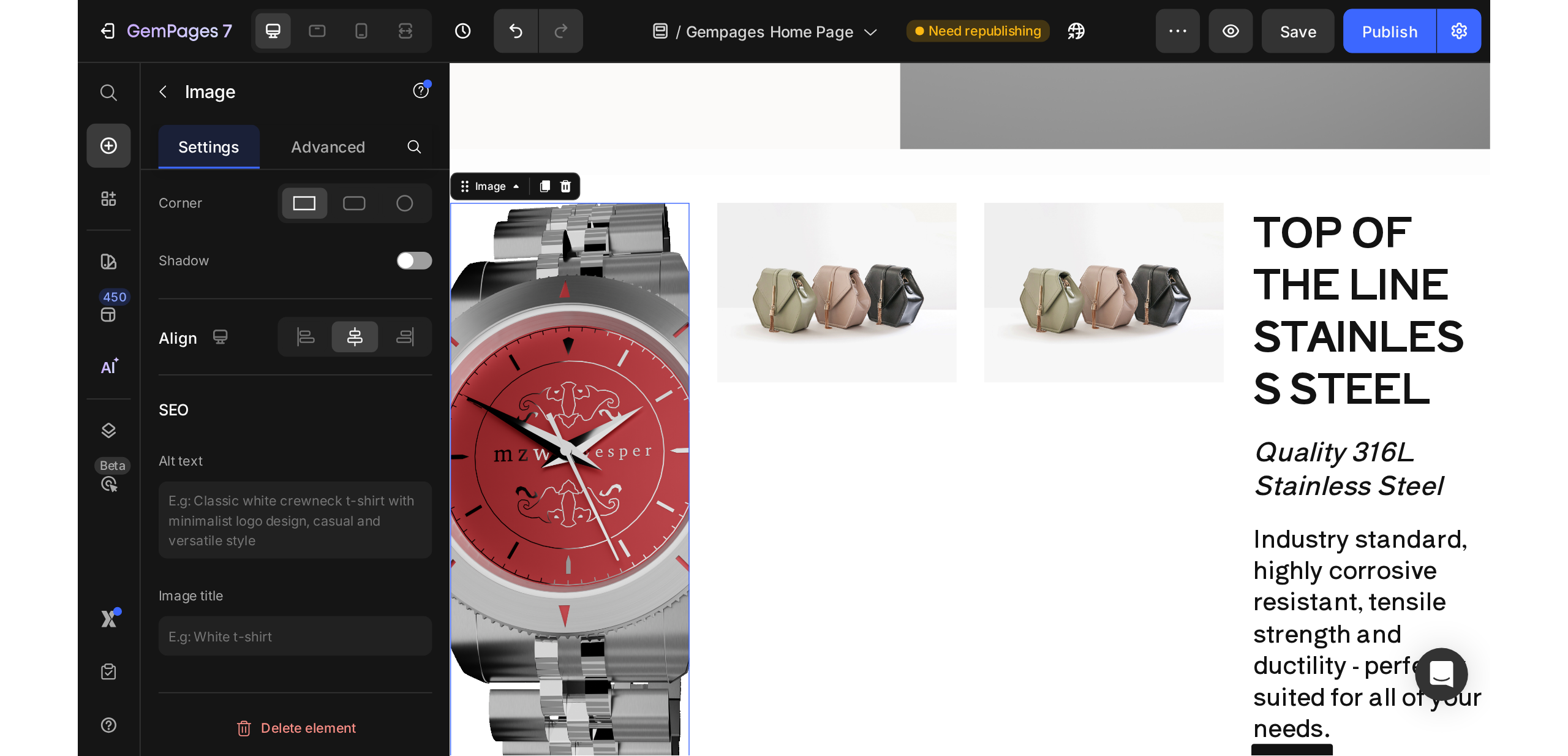 scroll, scrollTop: 0, scrollLeft: 0, axis: both 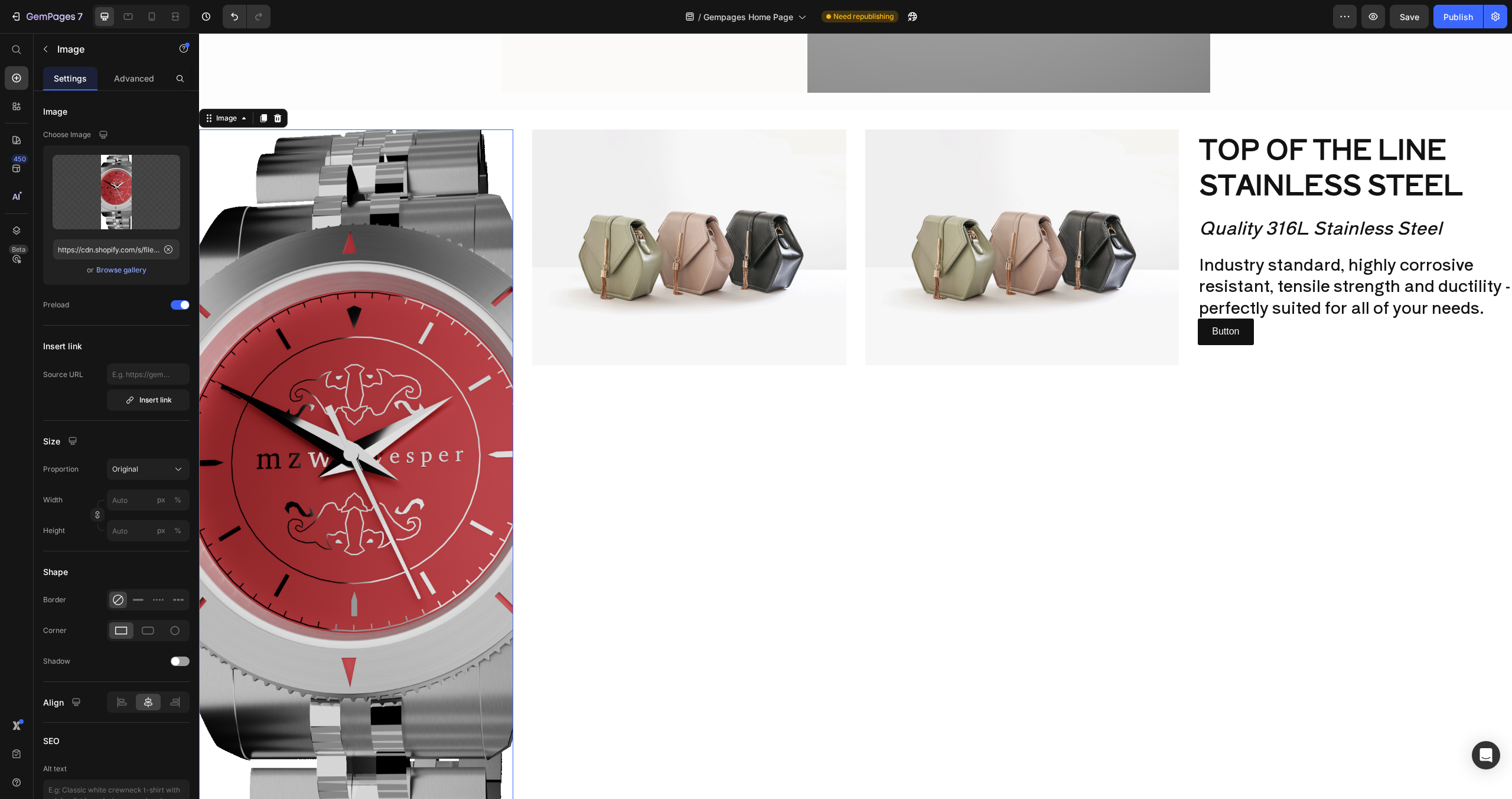 click on "Proportion Original Width px % Height px %" at bounding box center [116, 500] 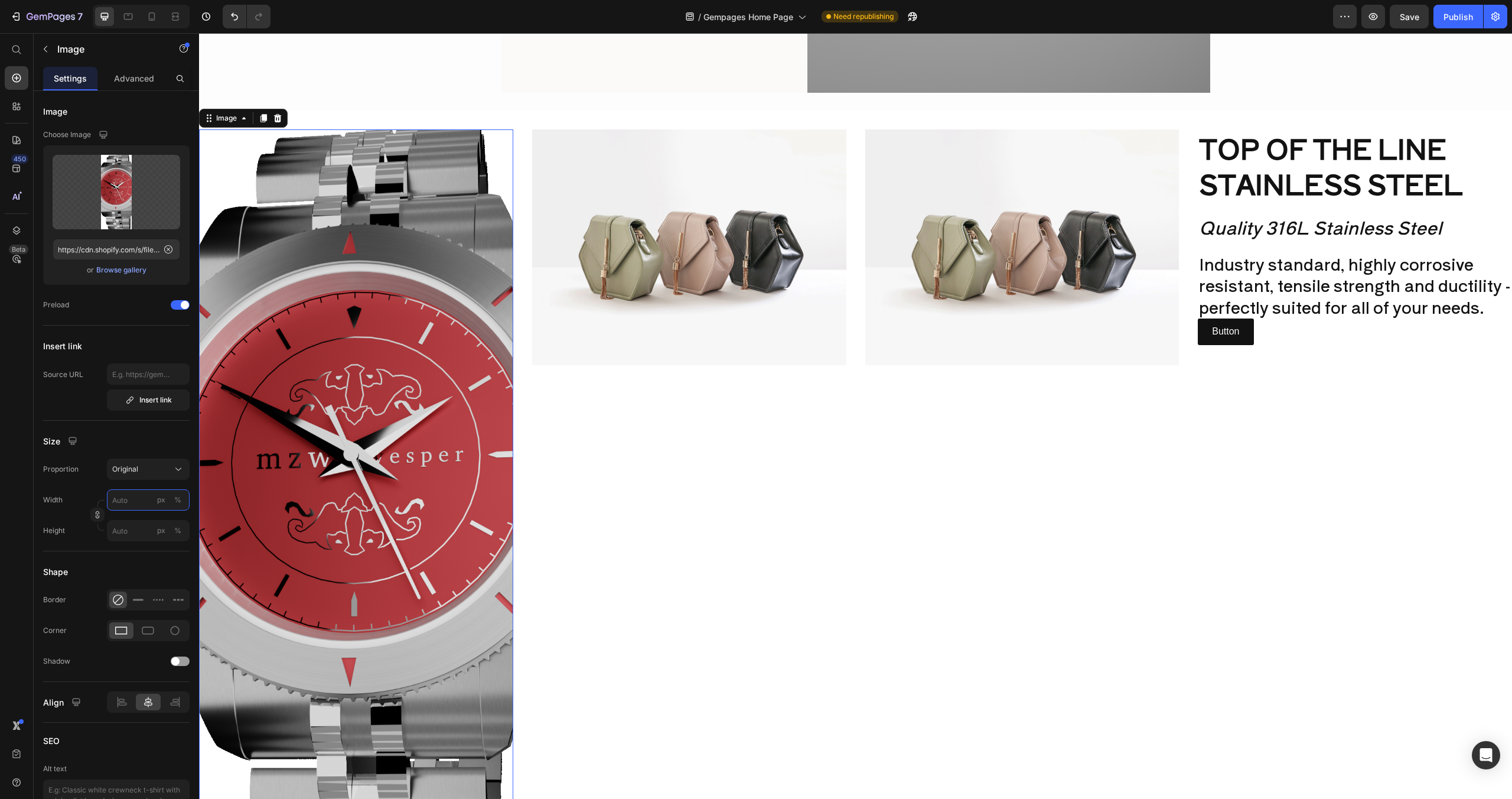 click on "px %" at bounding box center (148, 500) 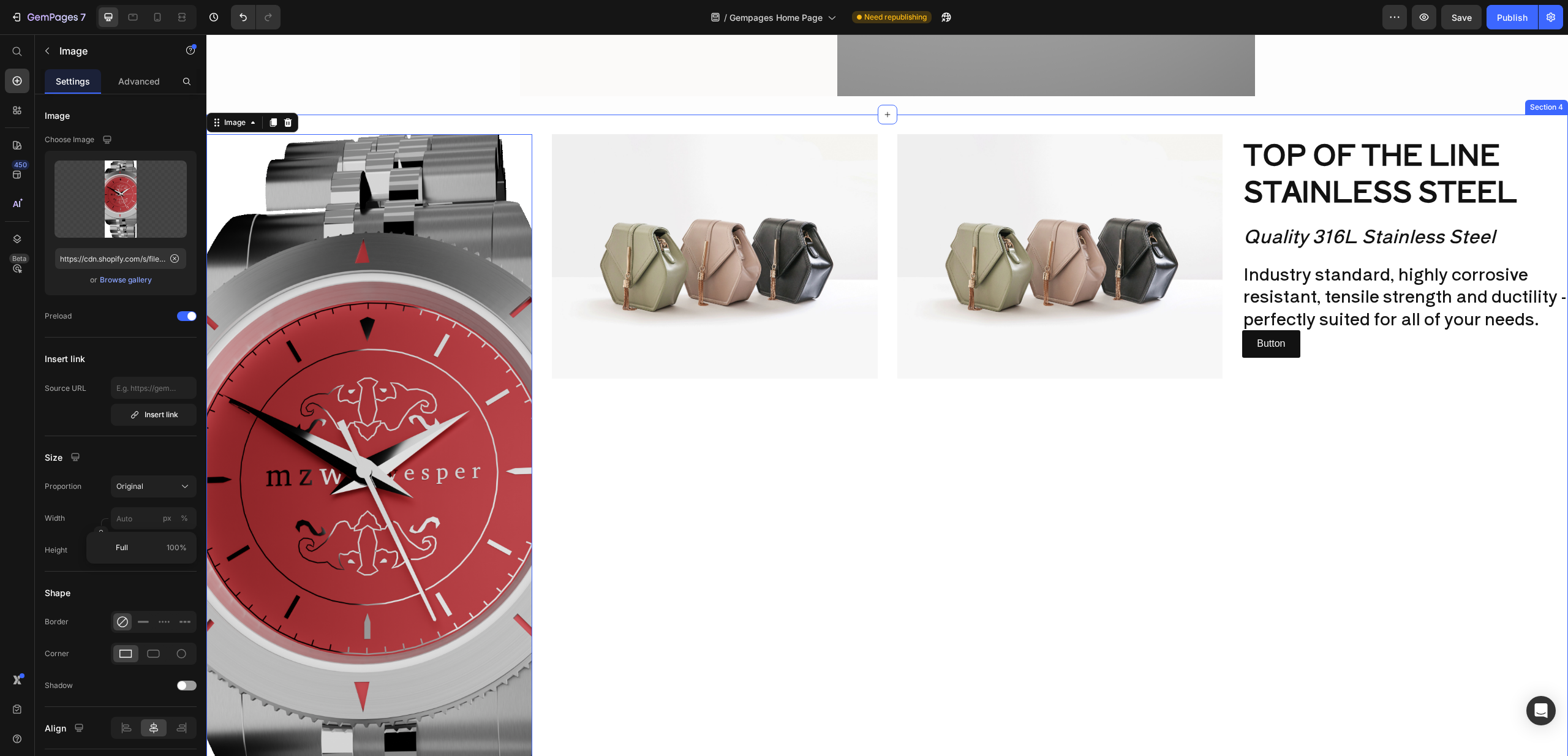 click at bounding box center (715, 256) 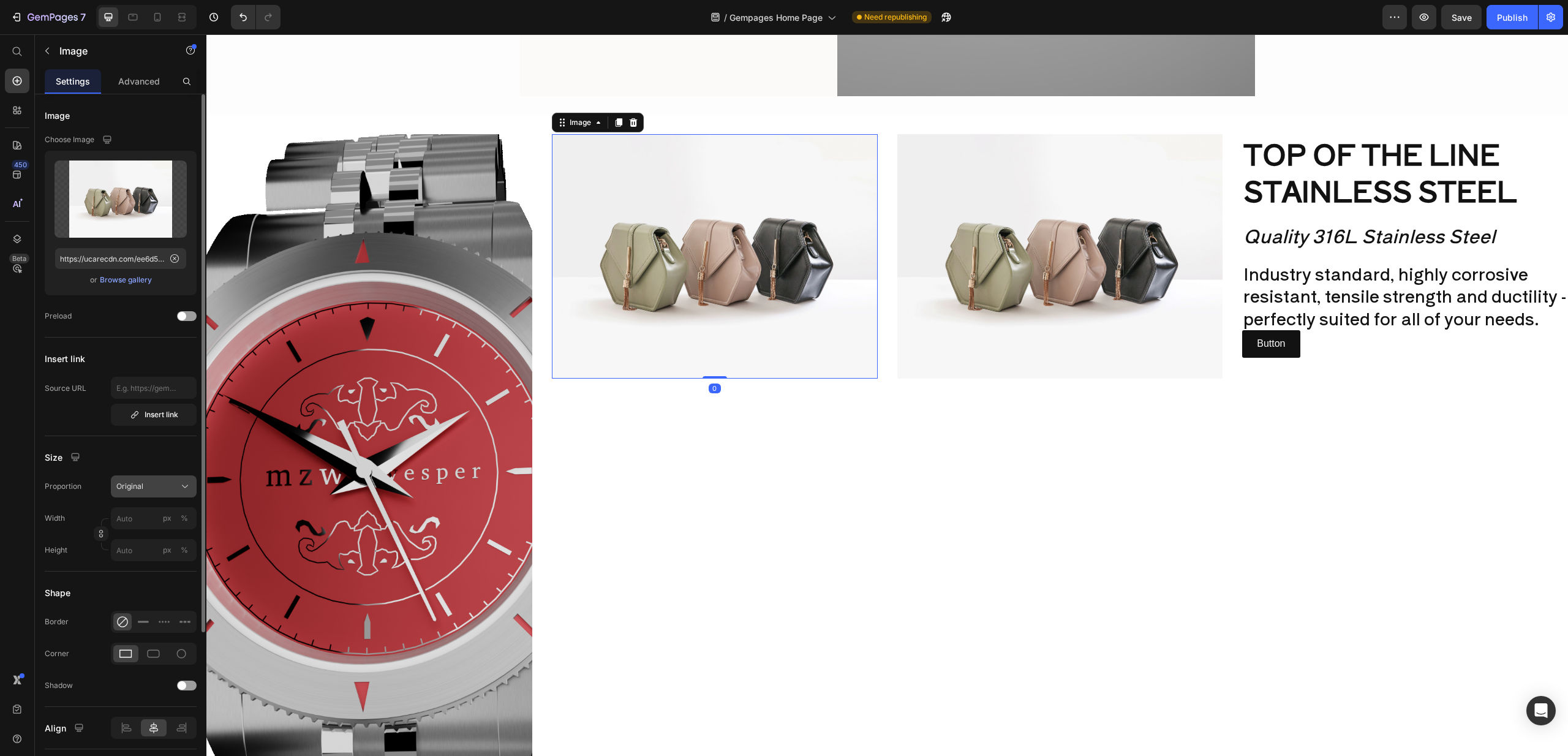 click on "Original" at bounding box center [154, 486] 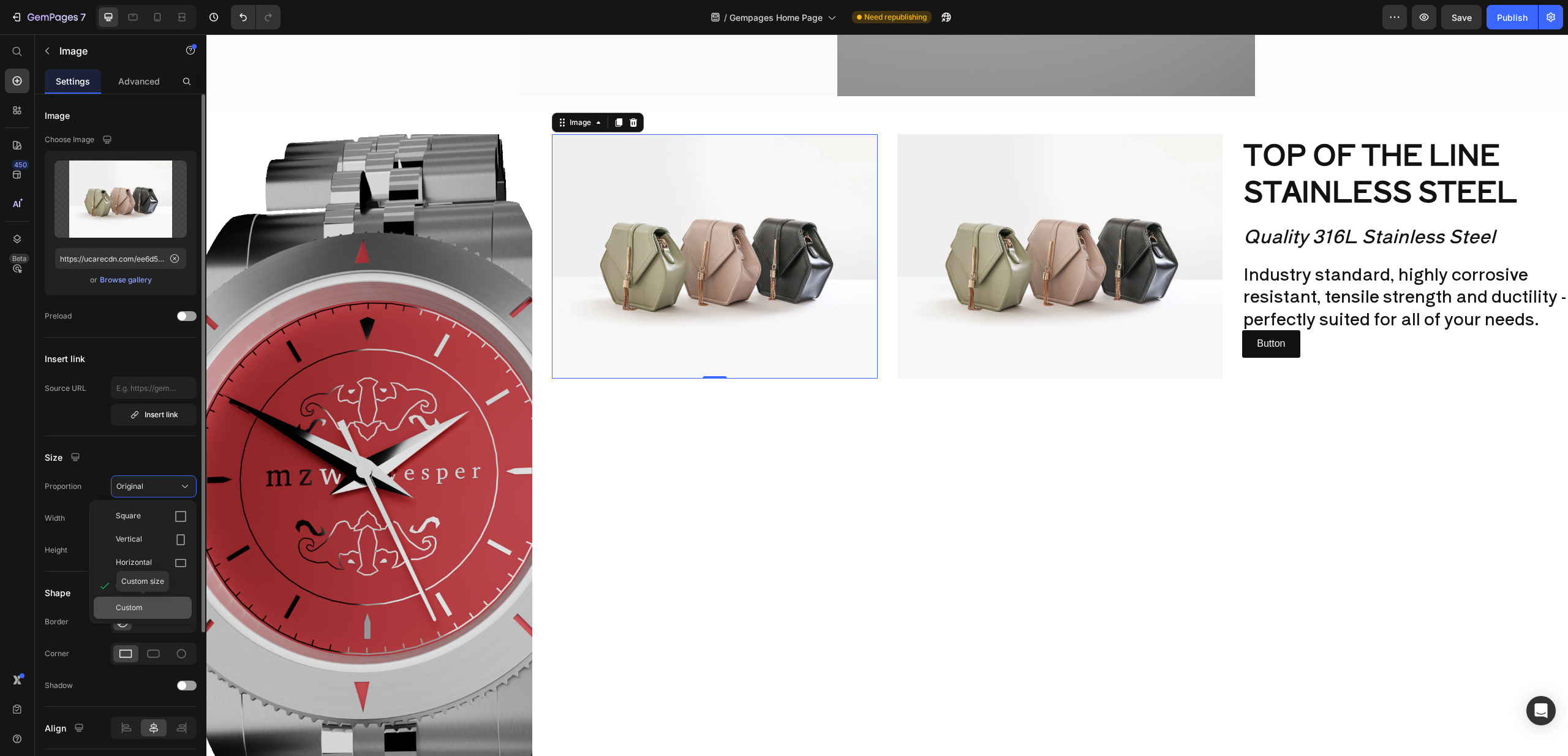 click on "Custom" at bounding box center (151, 608) 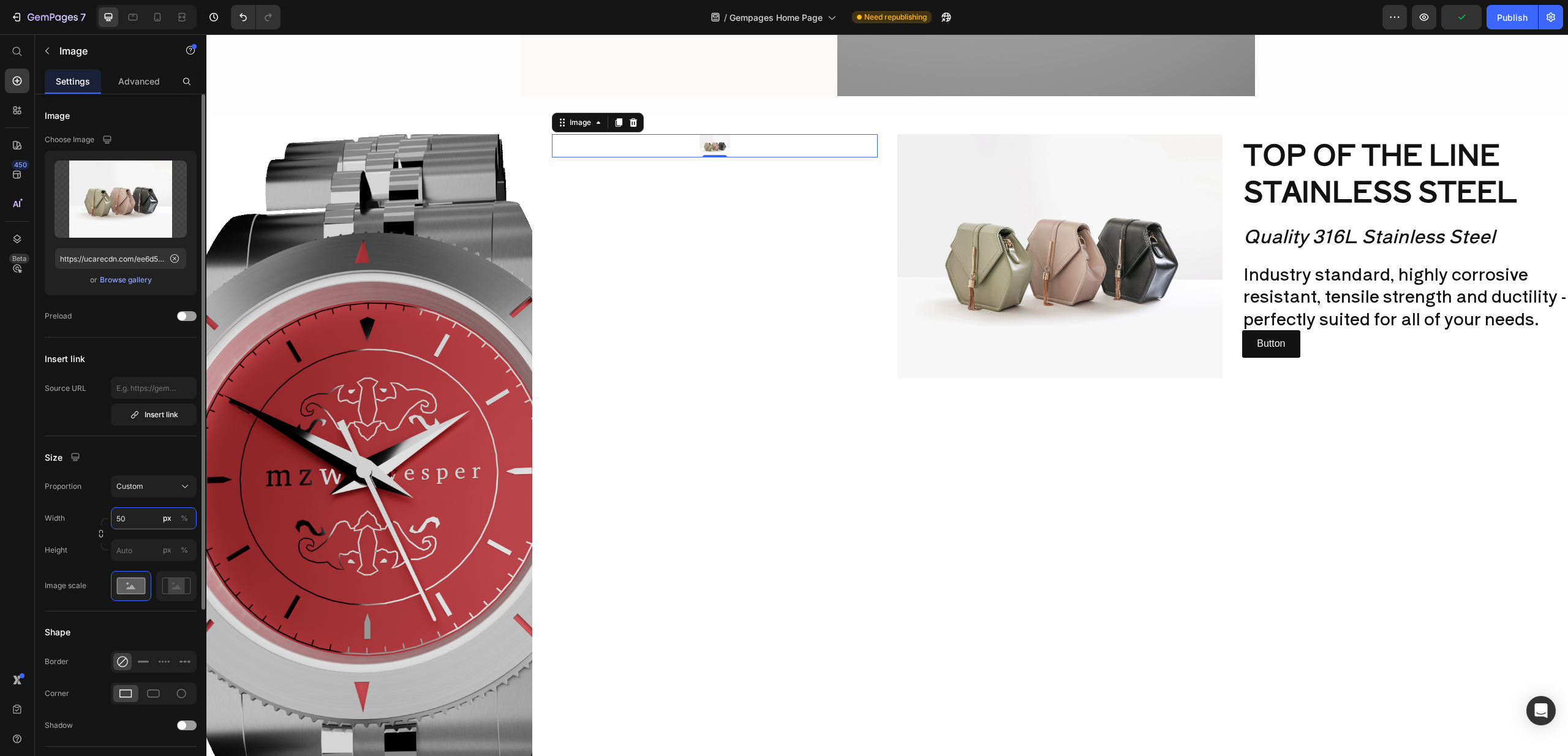 type on "5" 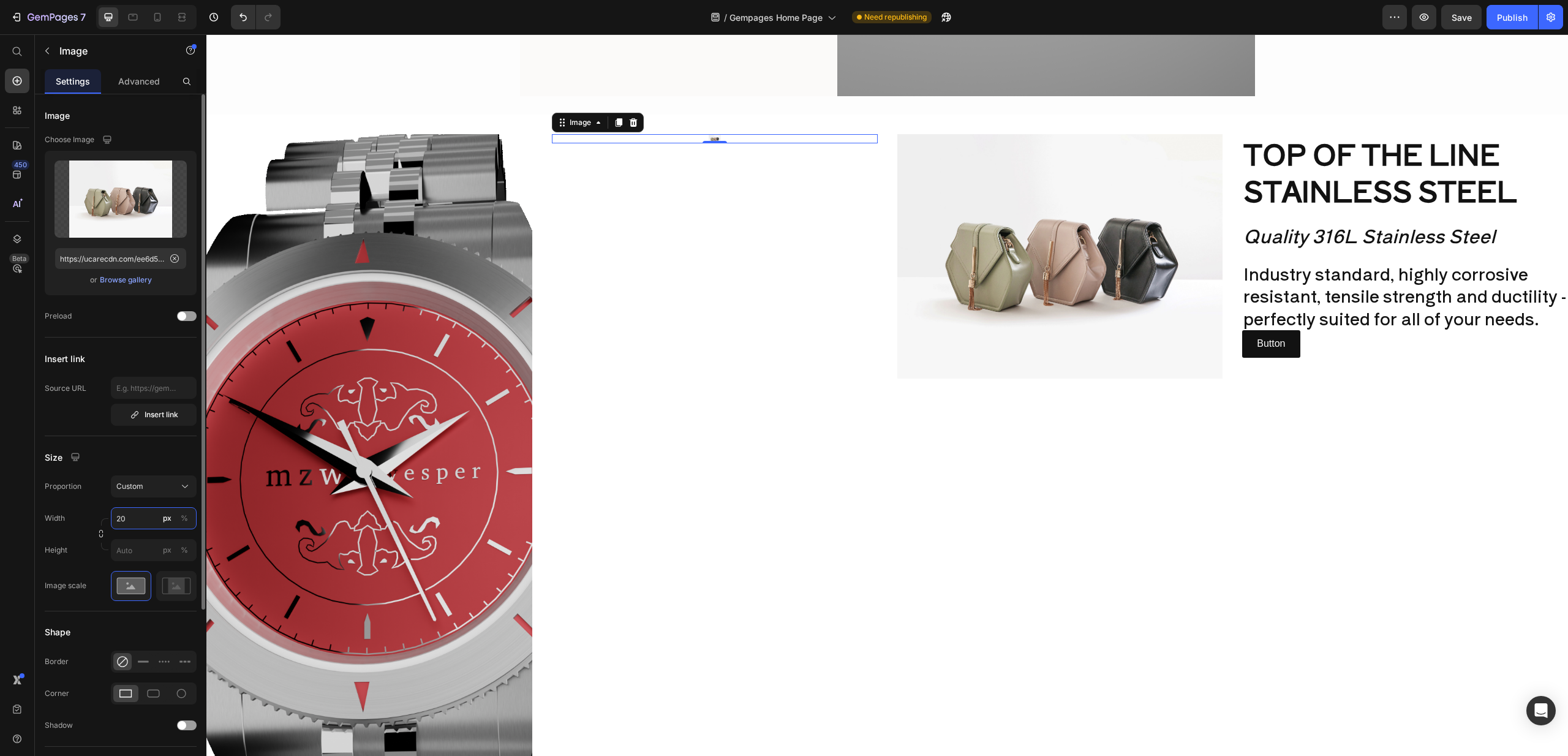 type on "2" 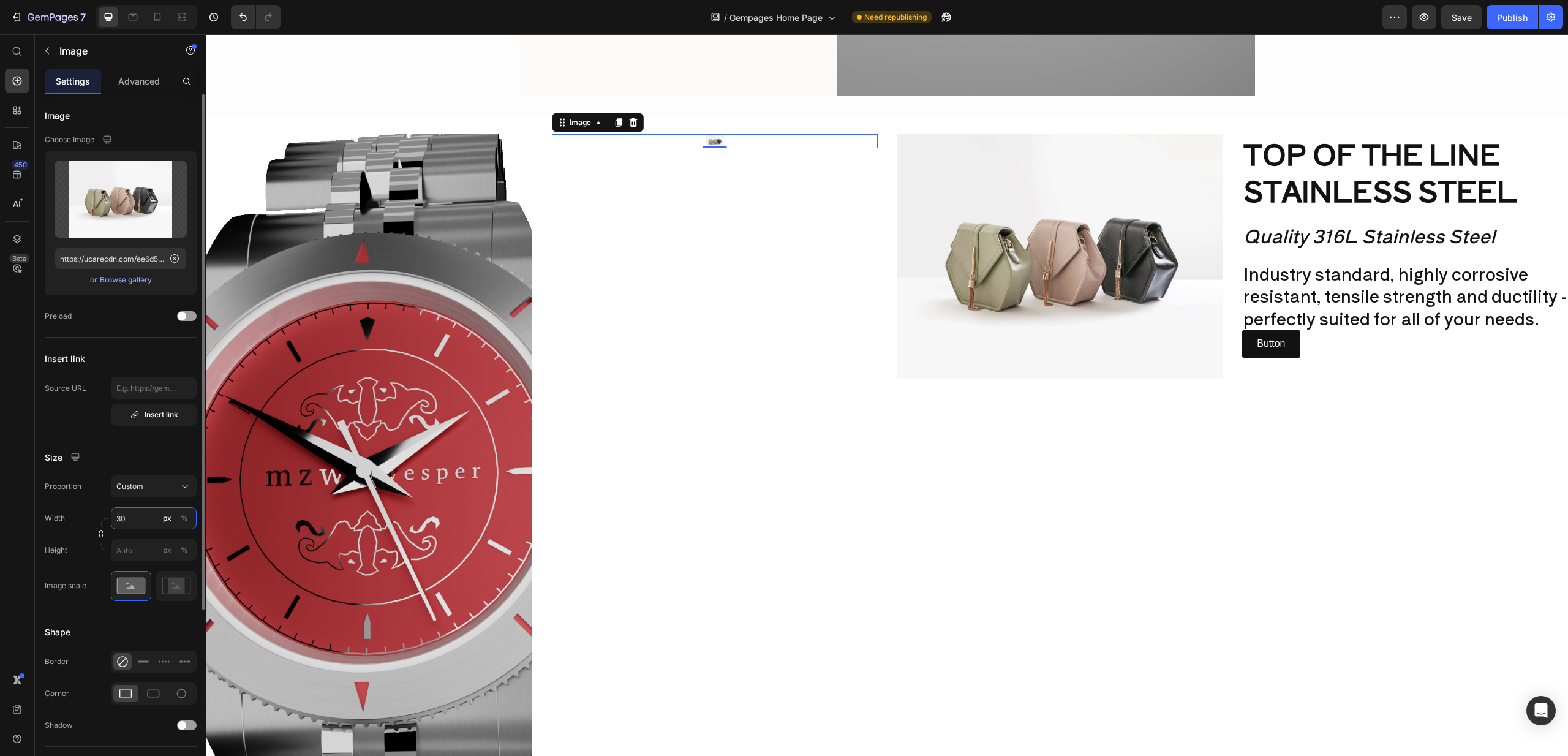 type on "3" 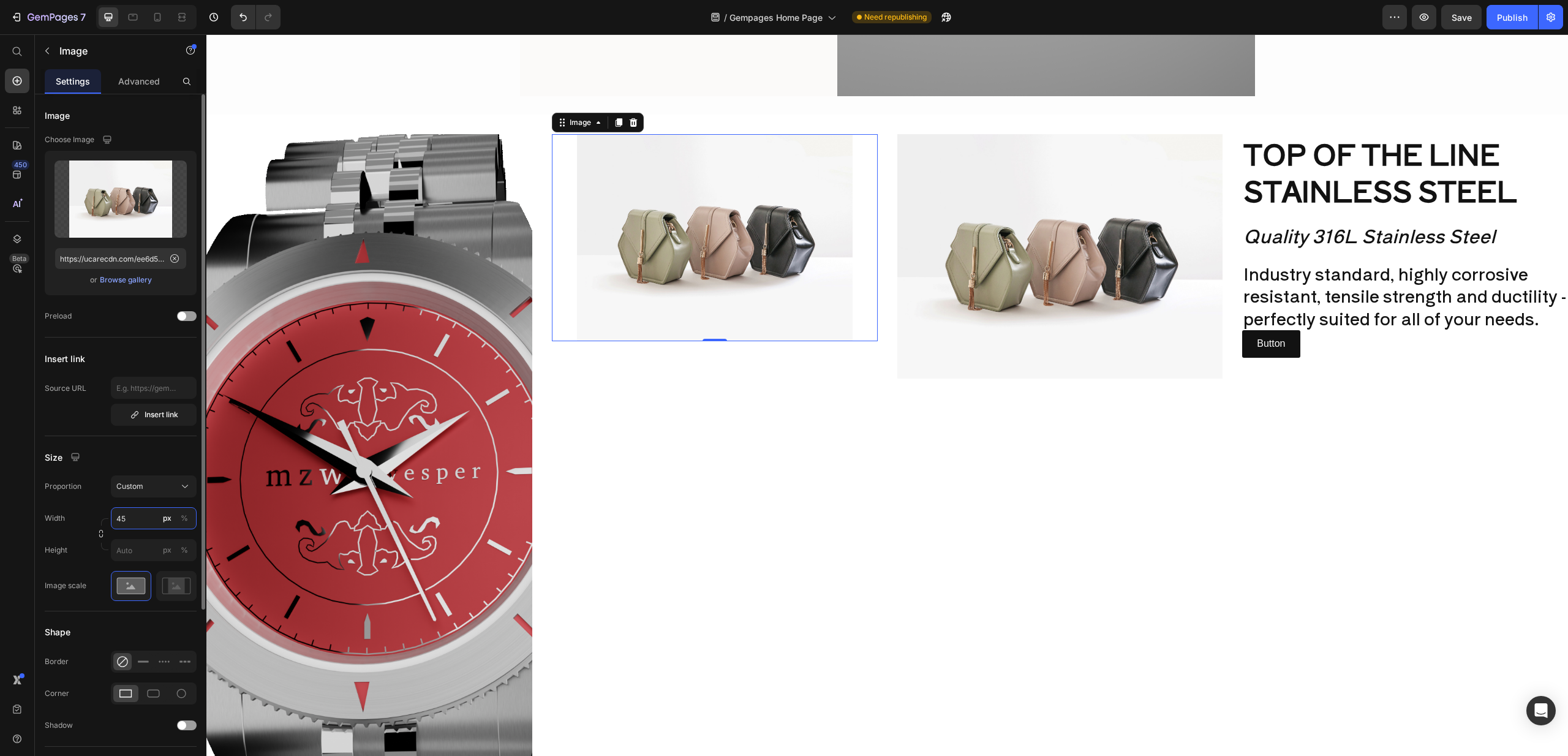 type on "4" 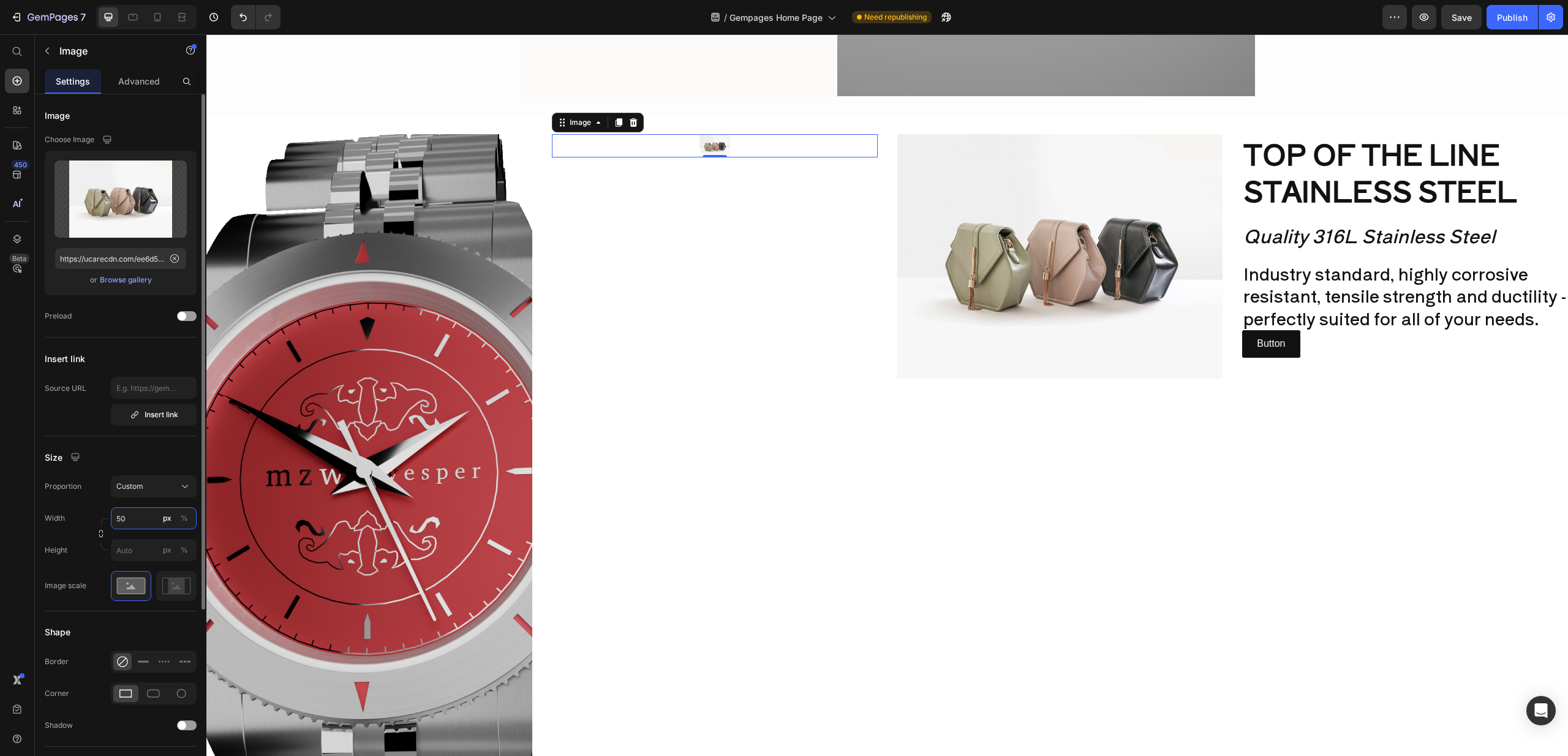 type on "5" 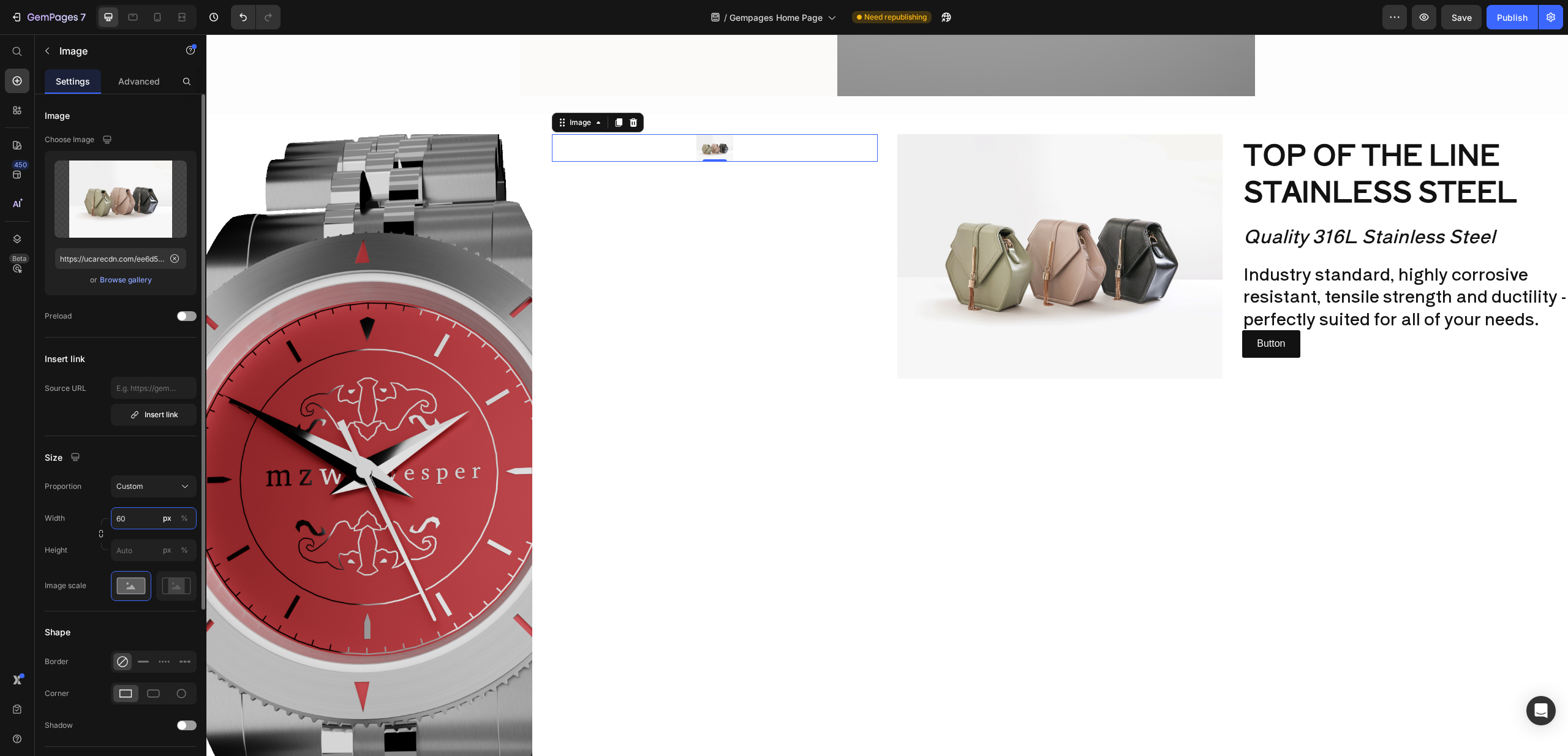 type on "6" 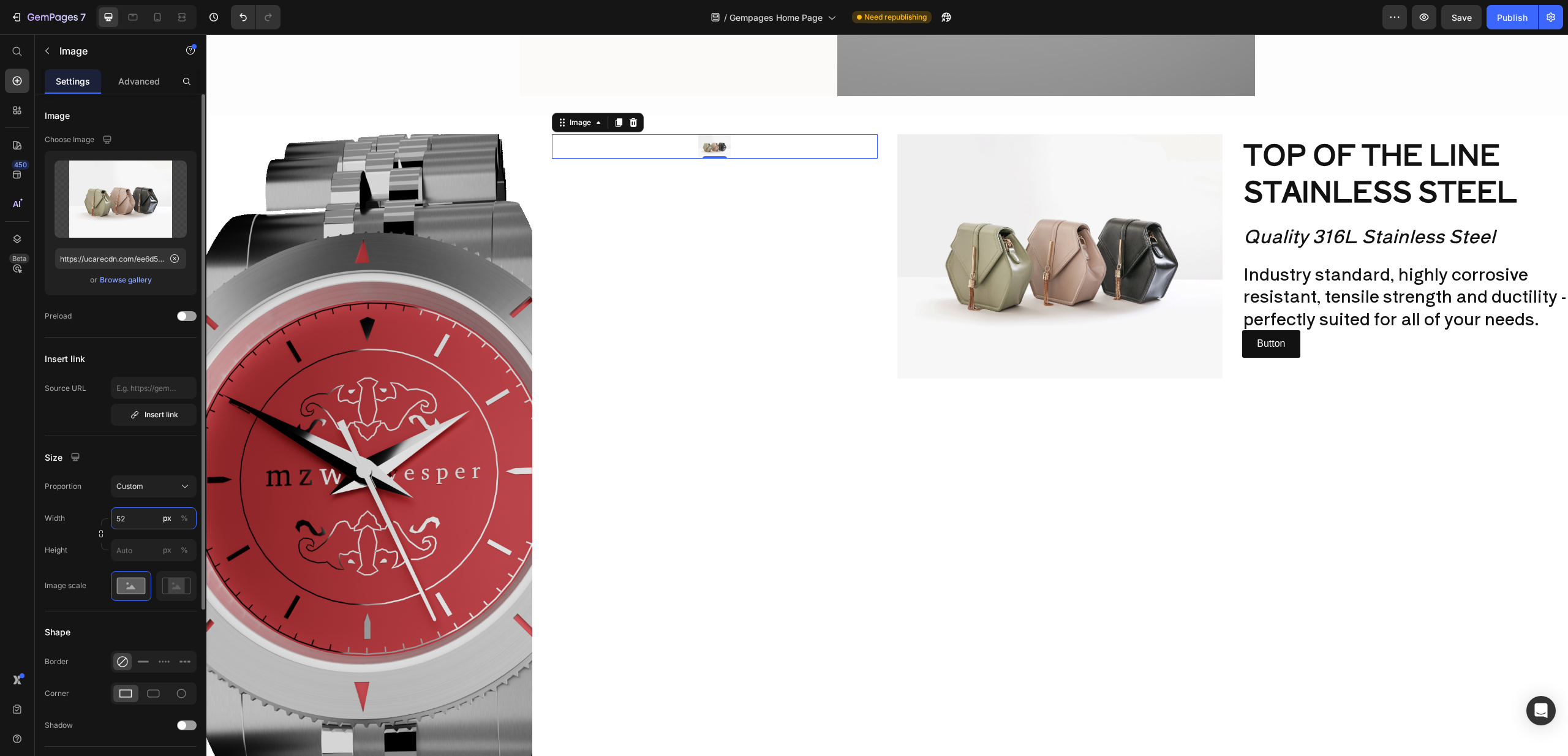 type on "525" 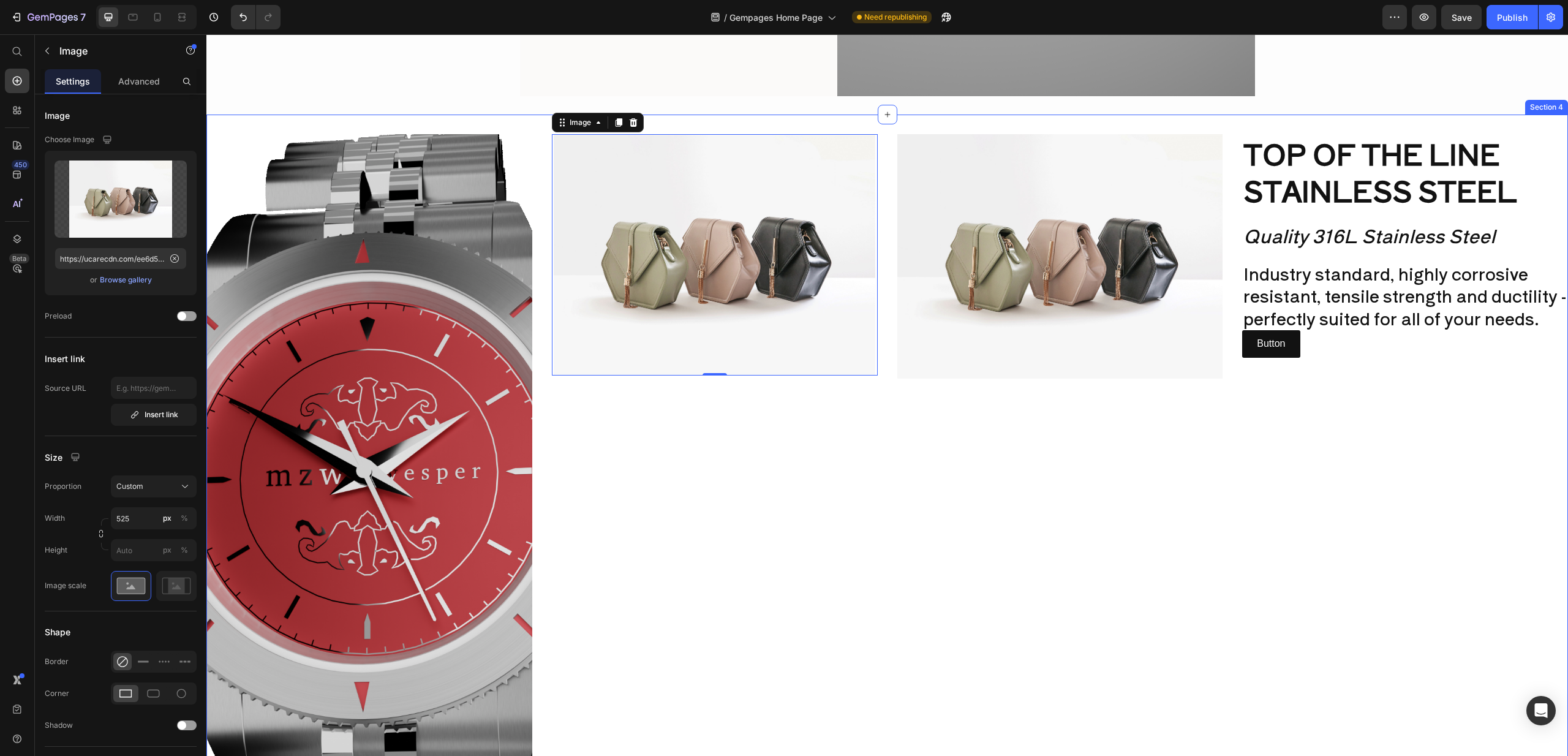 click on "Image" at bounding box center (1060, 525) 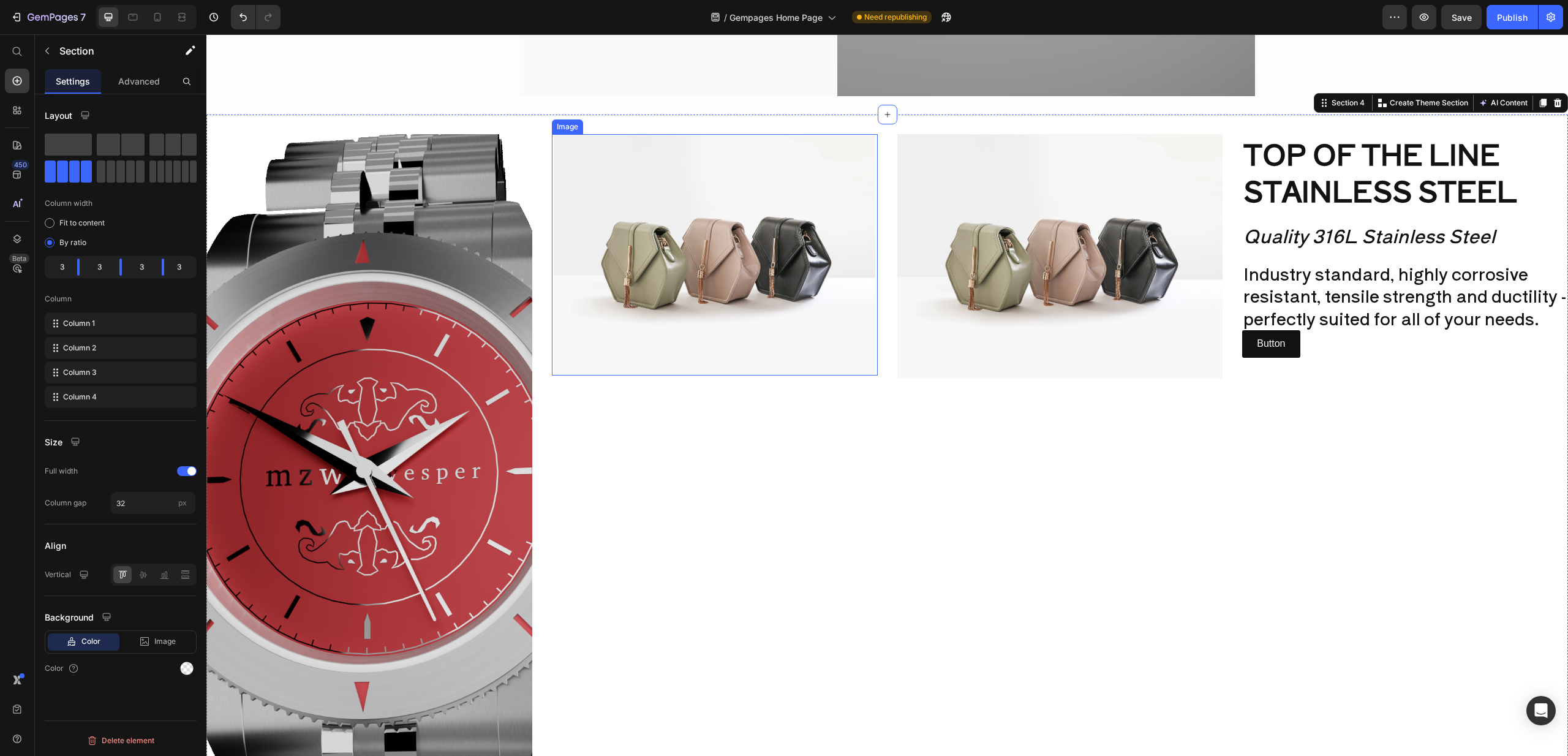 click at bounding box center (715, 255) 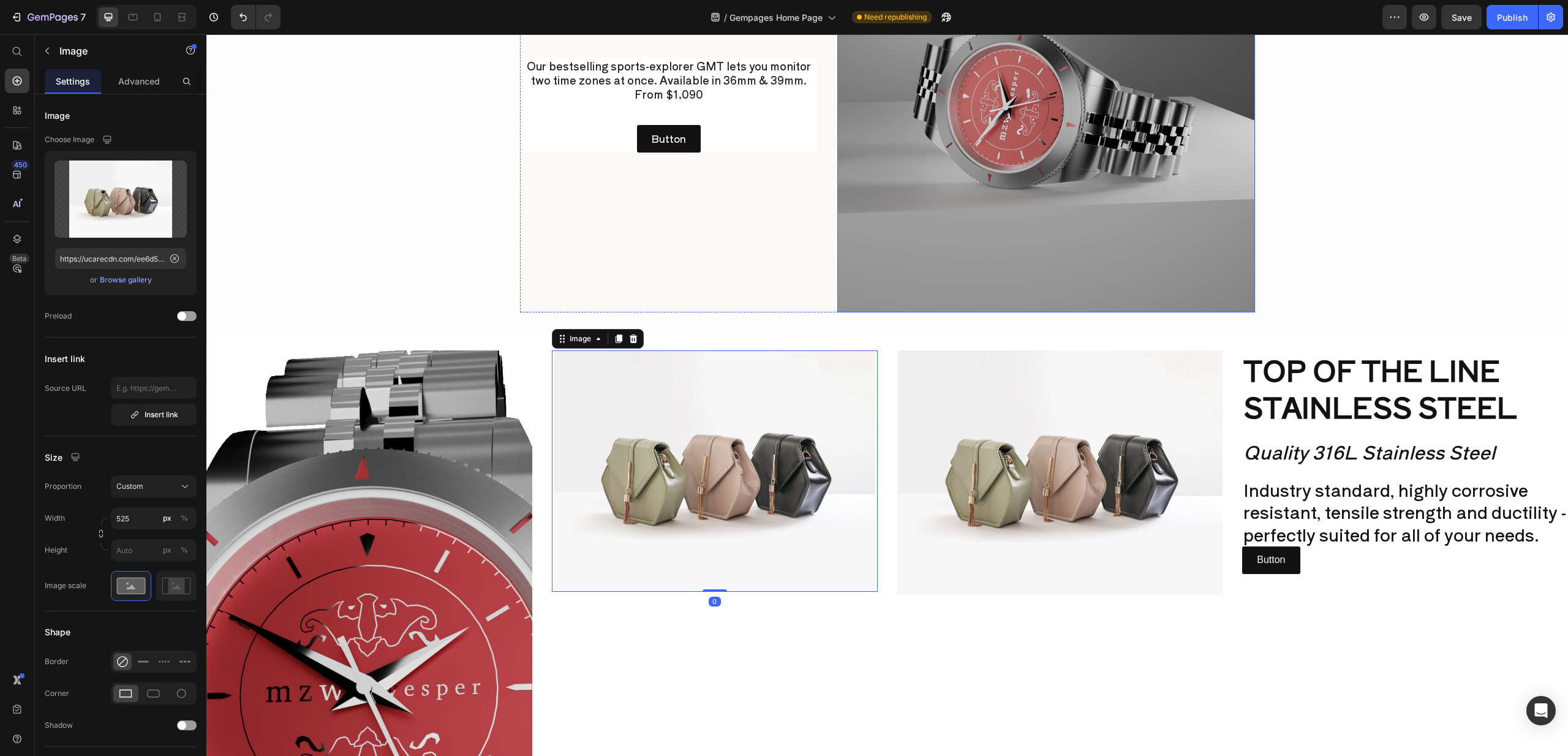 scroll, scrollTop: 947, scrollLeft: 0, axis: vertical 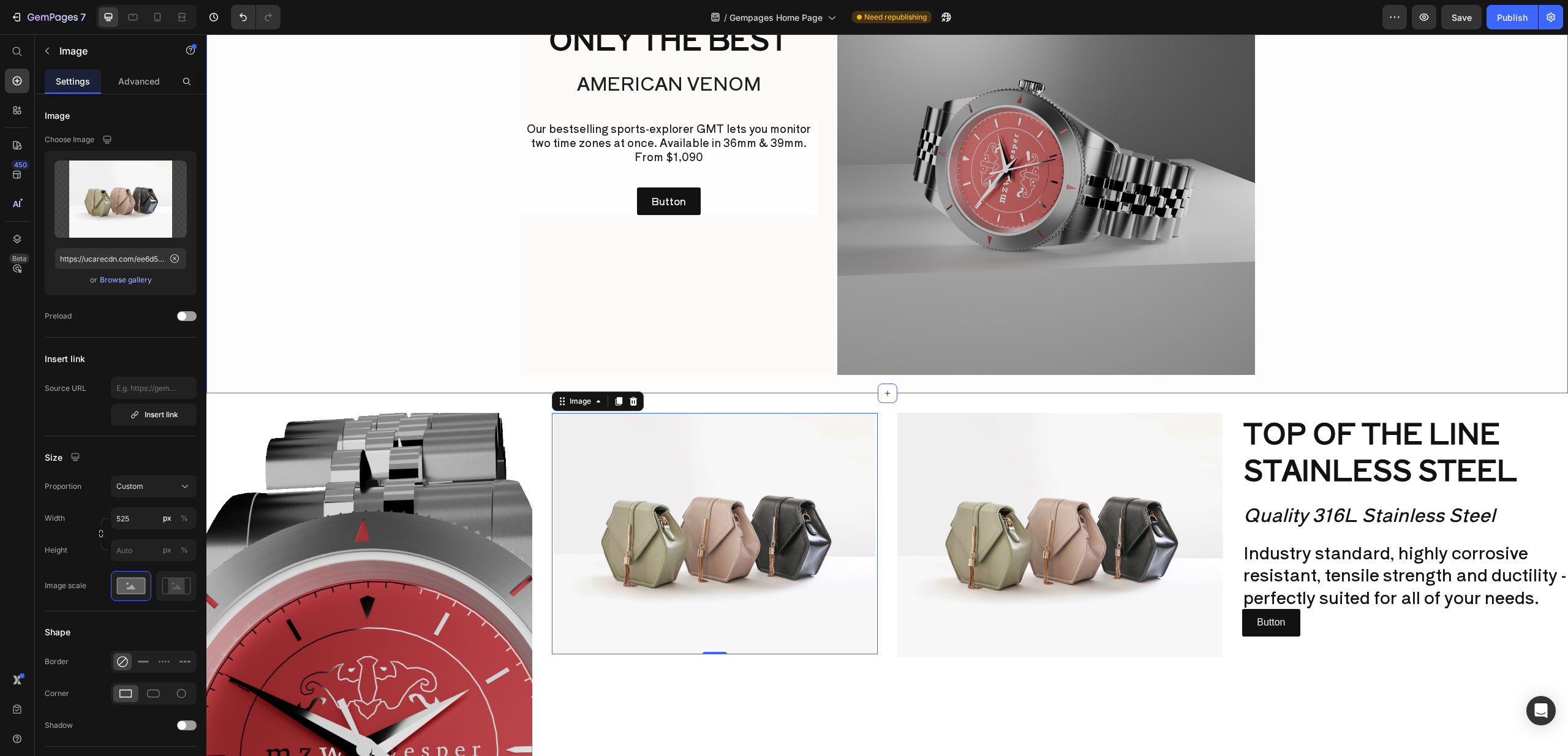 click on "ONLY THE BEST Heading AMERICAN VENOM Heading Row Our bestselling sports-explorer GMT lets you monitor two time zones at once. Available in 36mm & 39mm. From $1,090 Text Block Button Button Row Row Image Row" at bounding box center [887, 166] 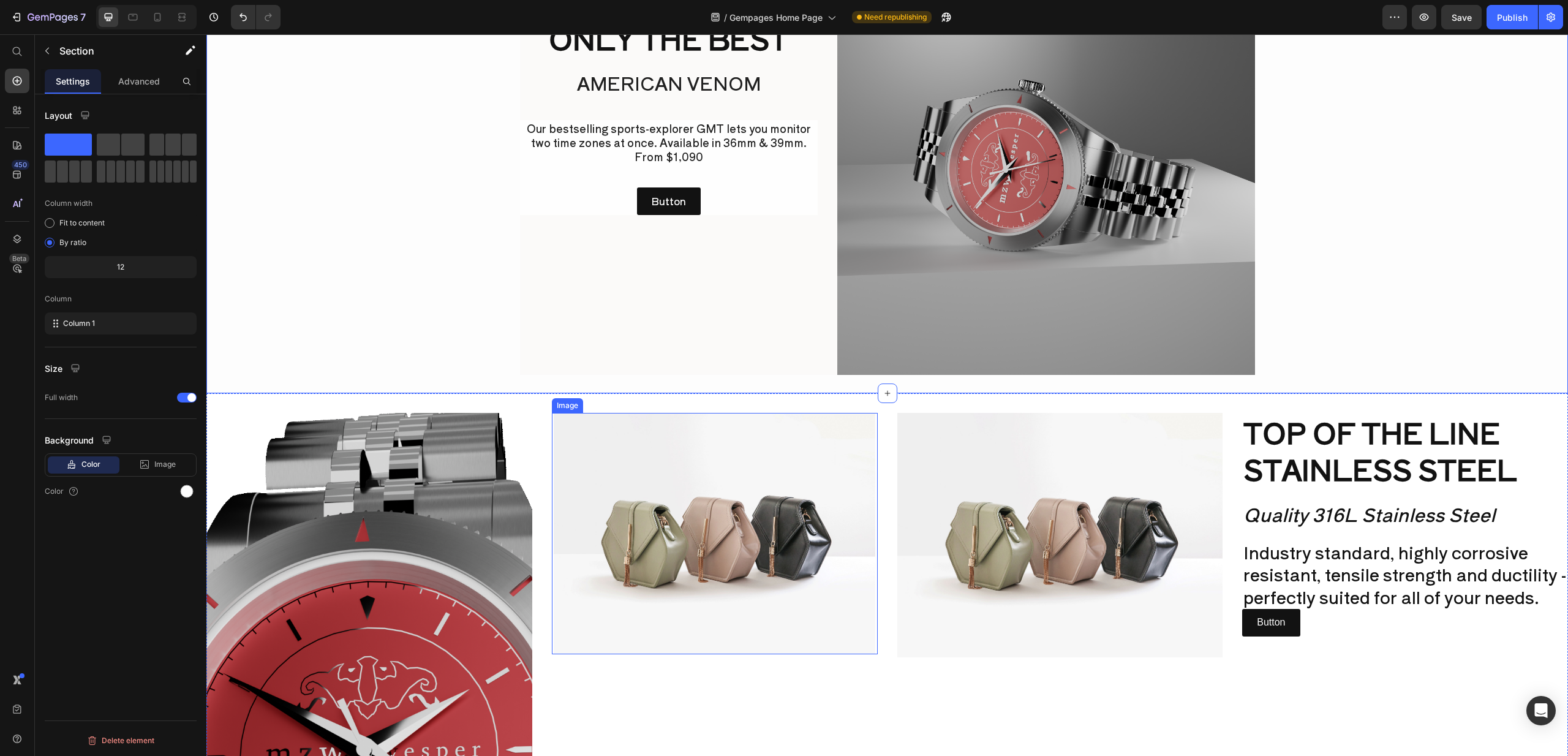 click at bounding box center [715, 534] 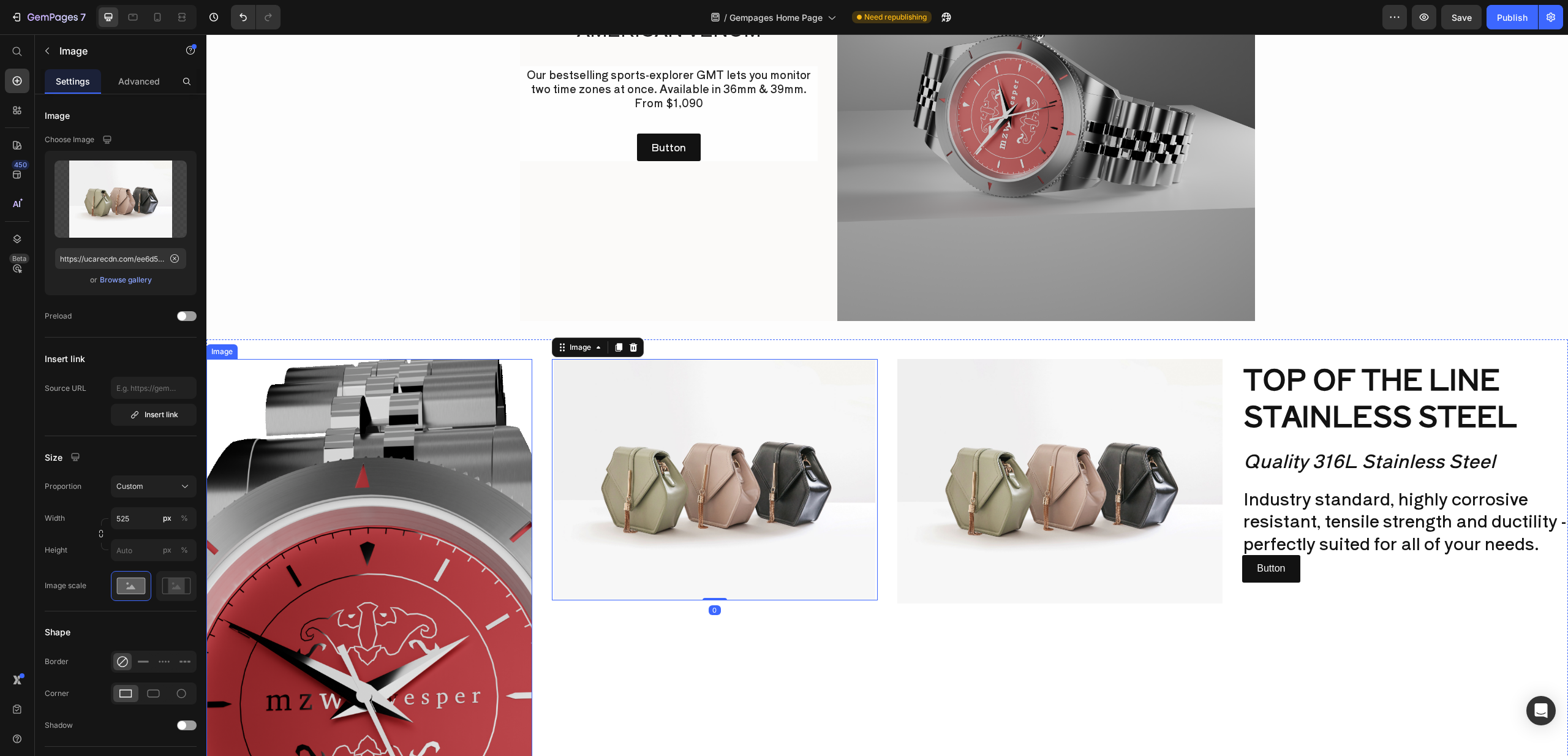 scroll, scrollTop: 1199, scrollLeft: 0, axis: vertical 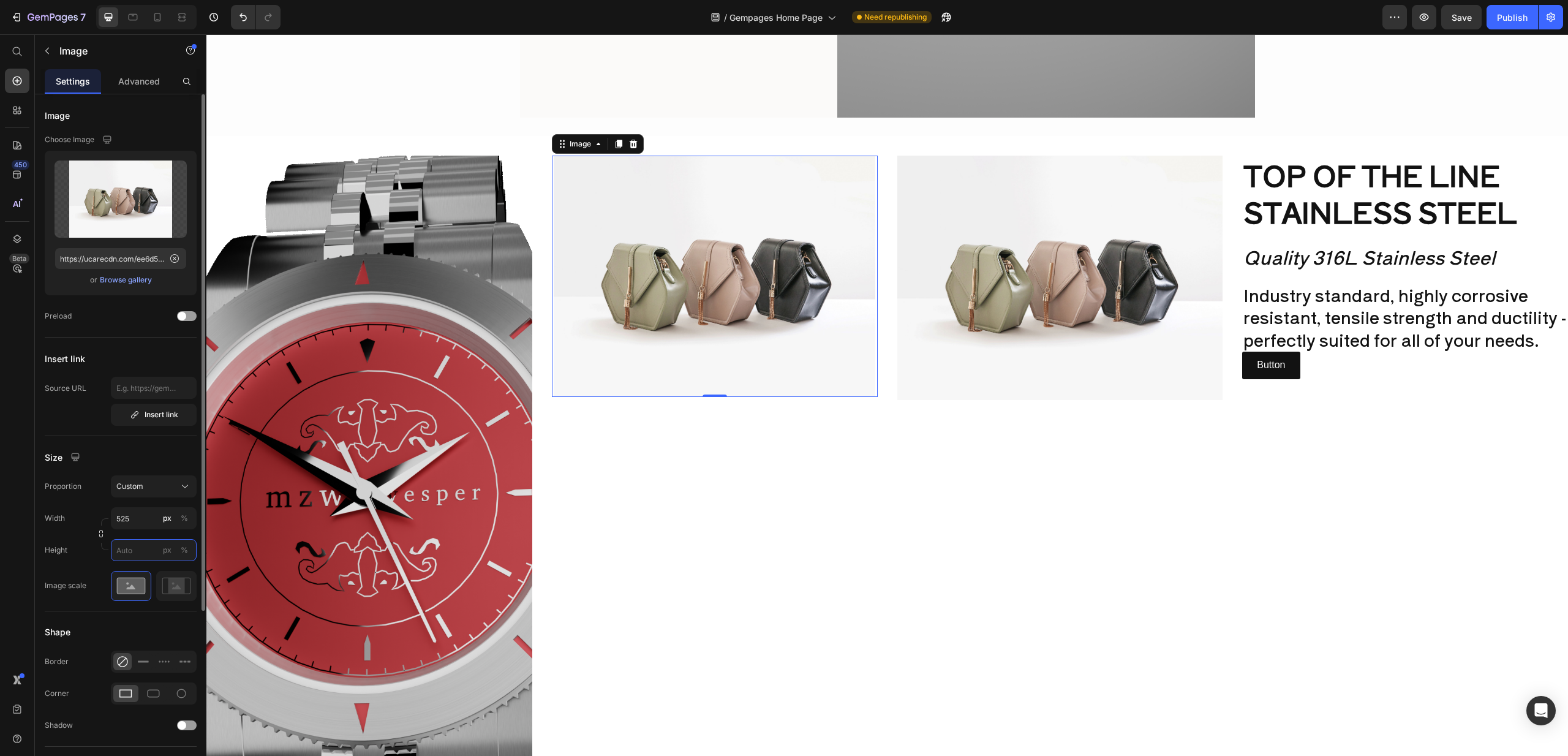 click on "px %" at bounding box center (154, 550) 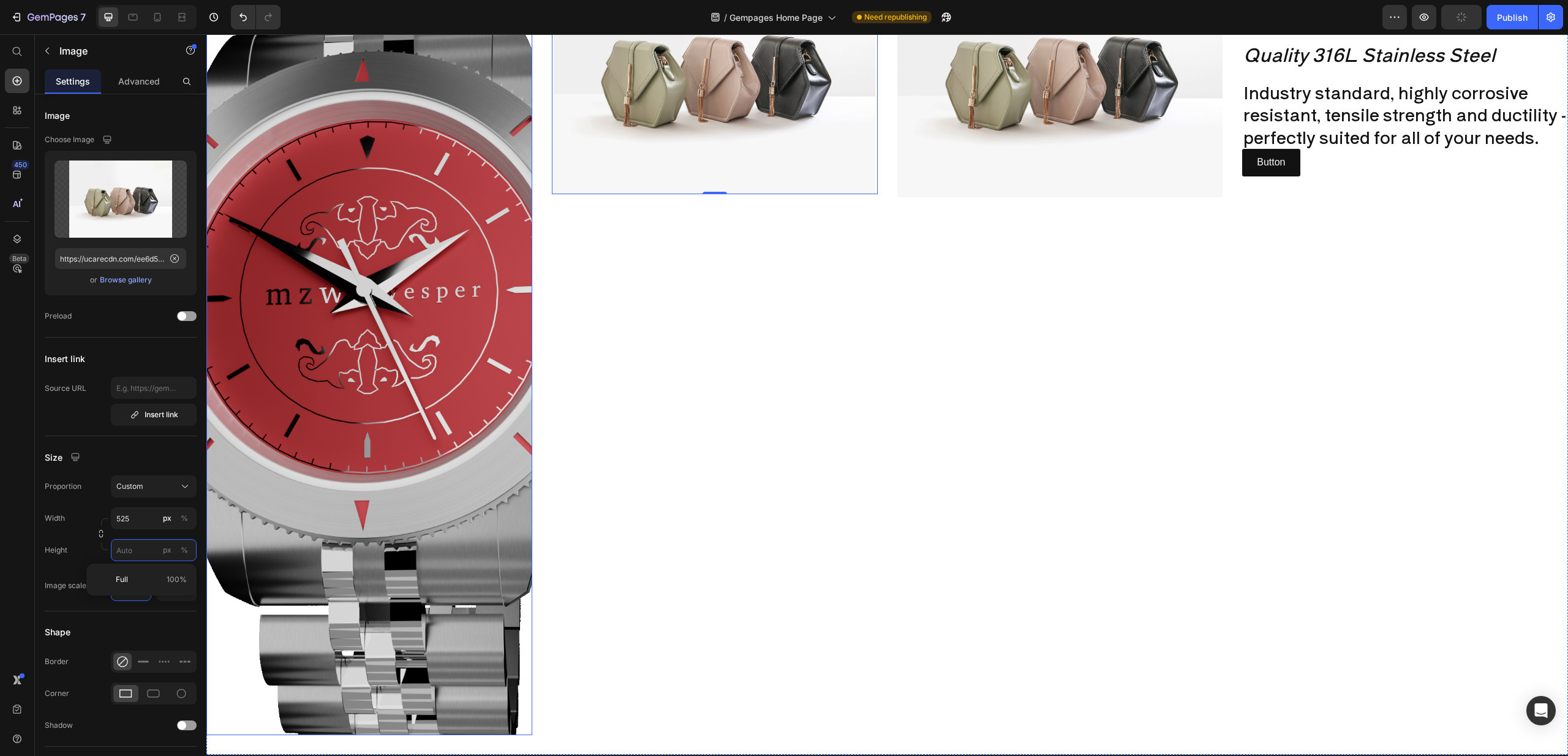 scroll, scrollTop: 1404, scrollLeft: 0, axis: vertical 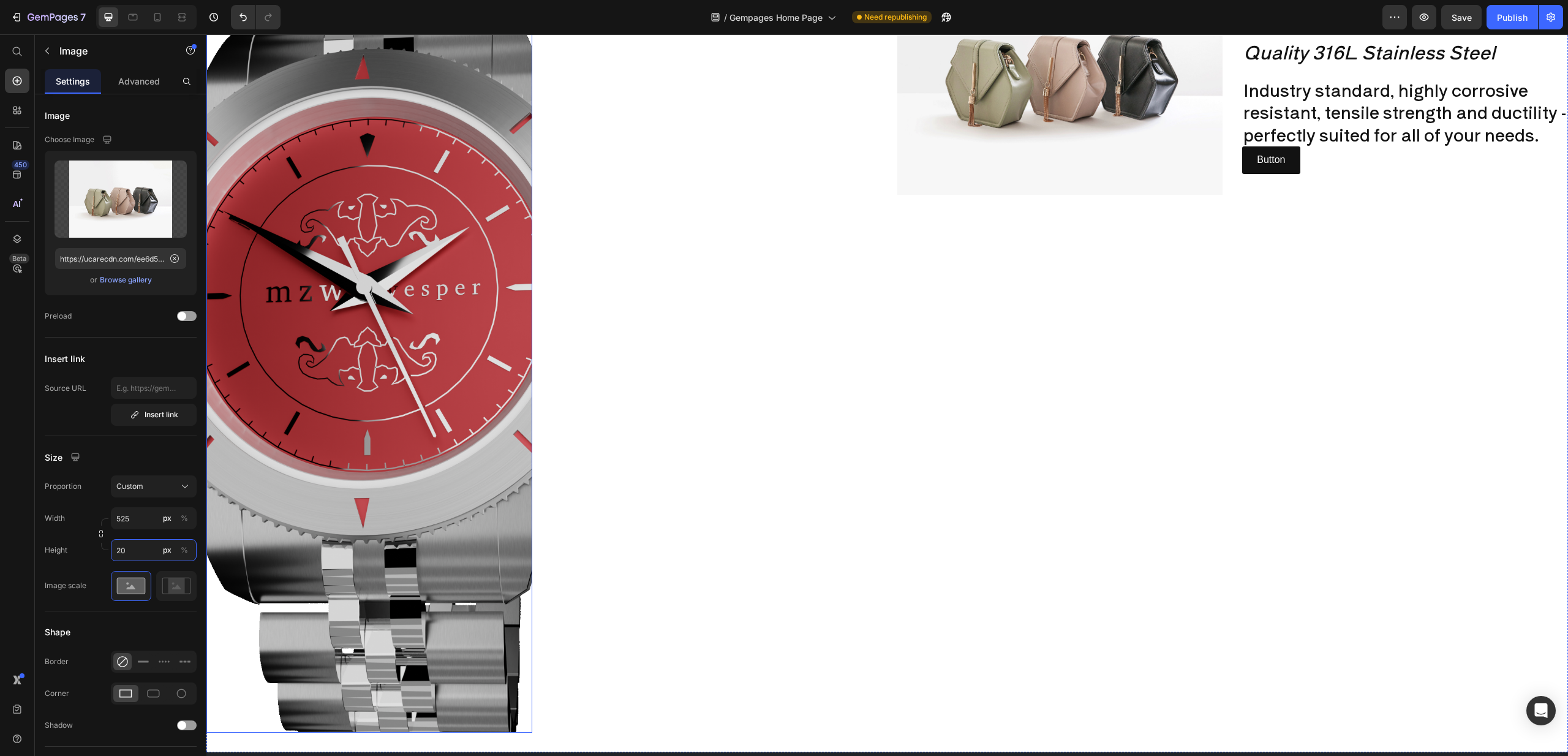 type on "2" 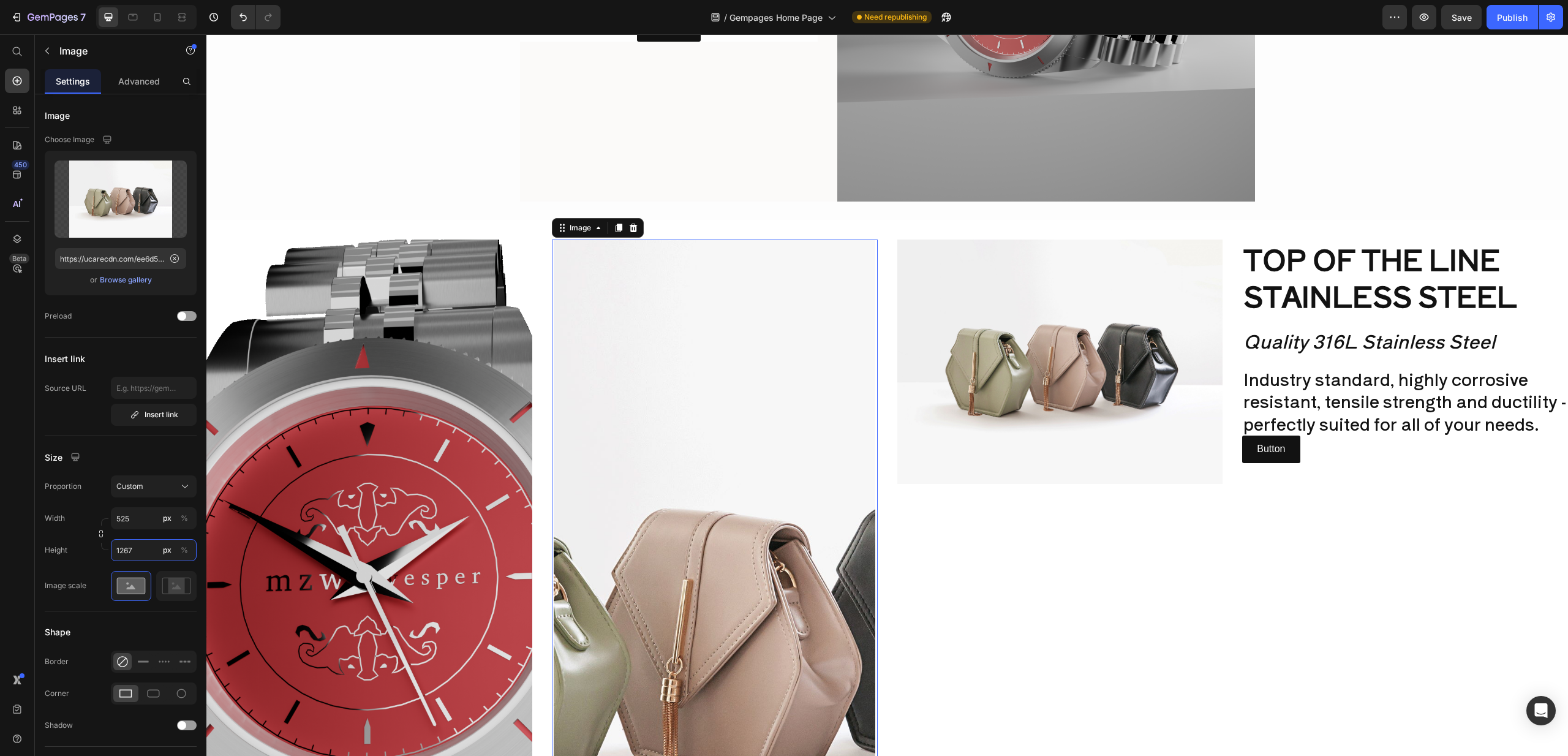 scroll, scrollTop: 985, scrollLeft: 0, axis: vertical 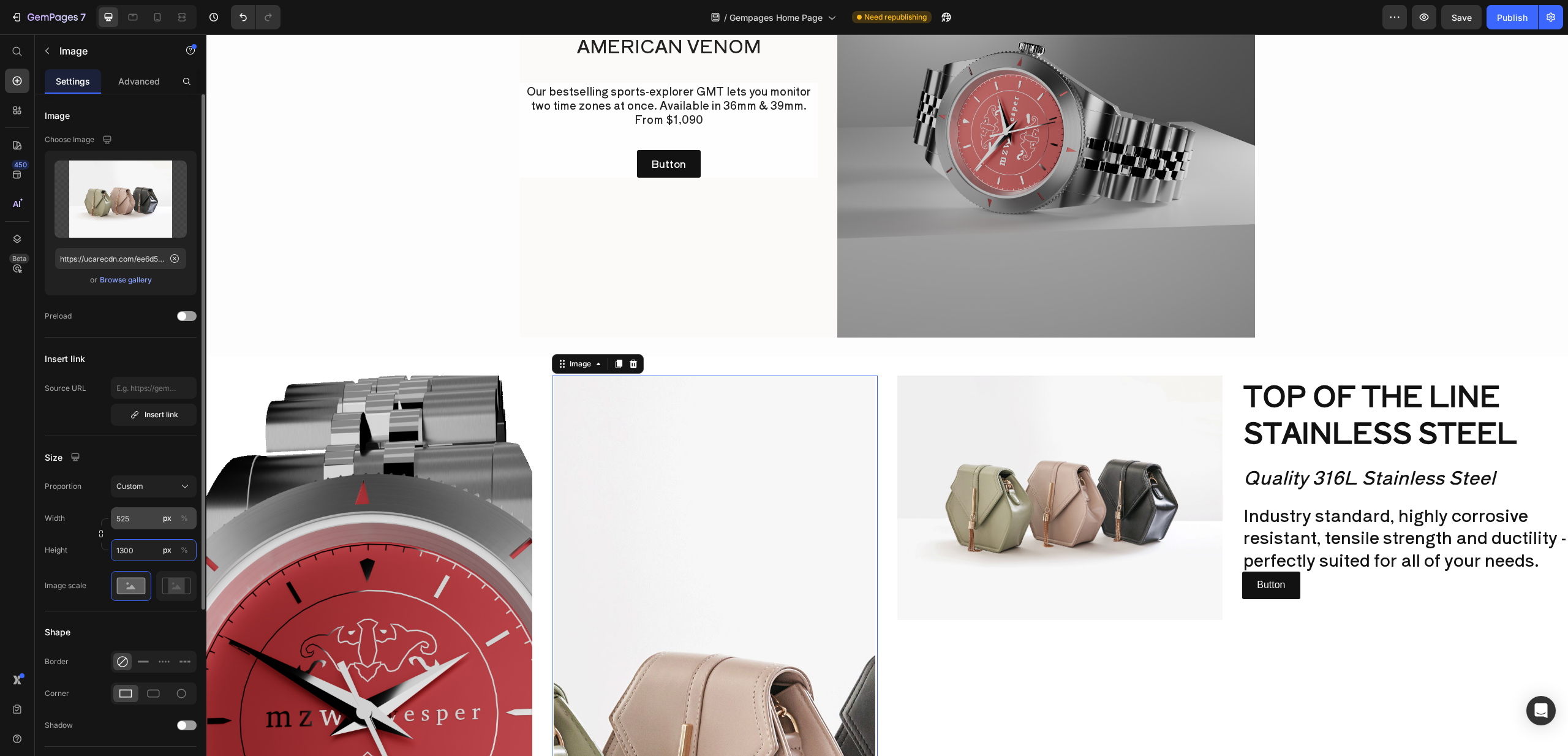 type on "1300" 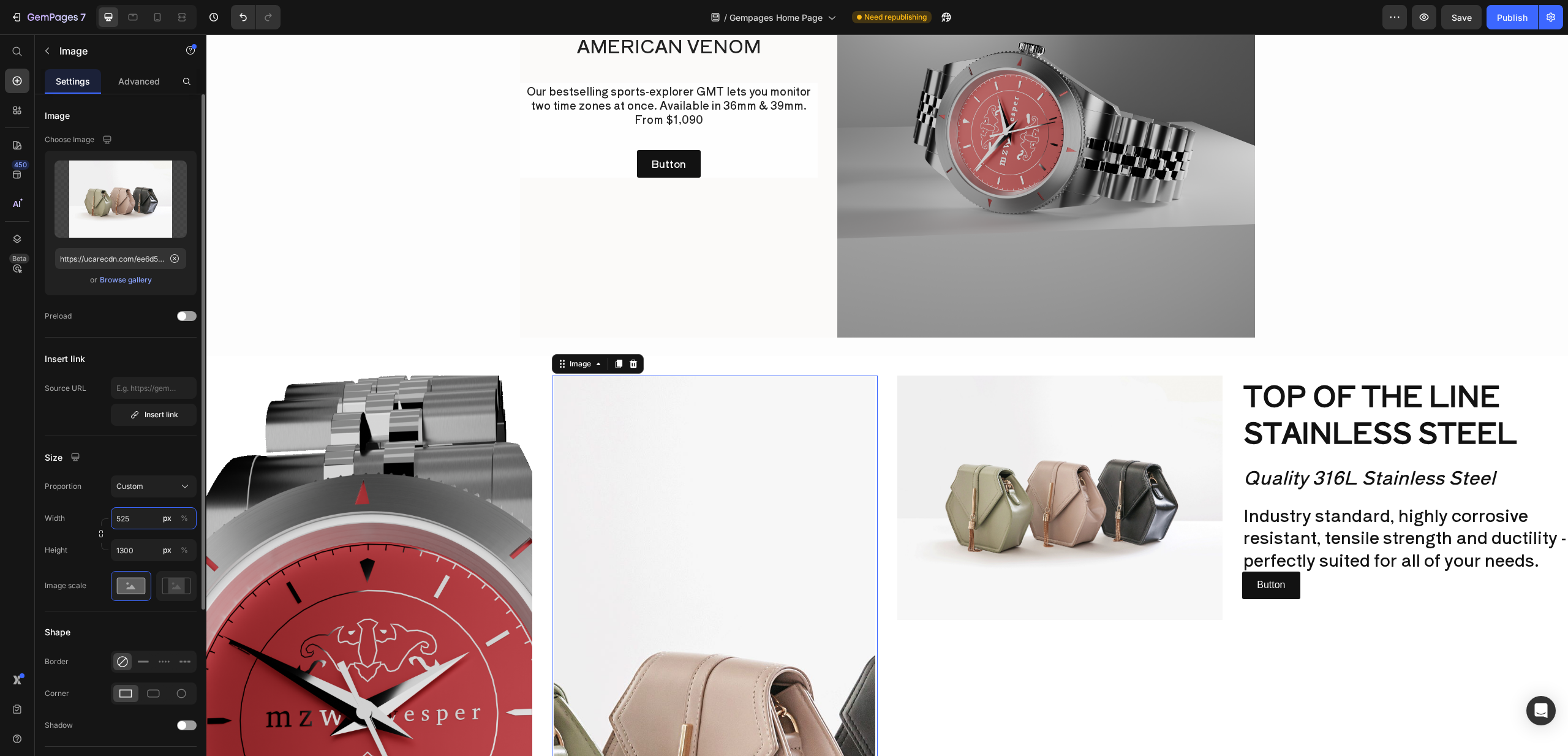 drag, startPoint x: 130, startPoint y: 518, endPoint x: 45, endPoint y: 504, distance: 86.14523 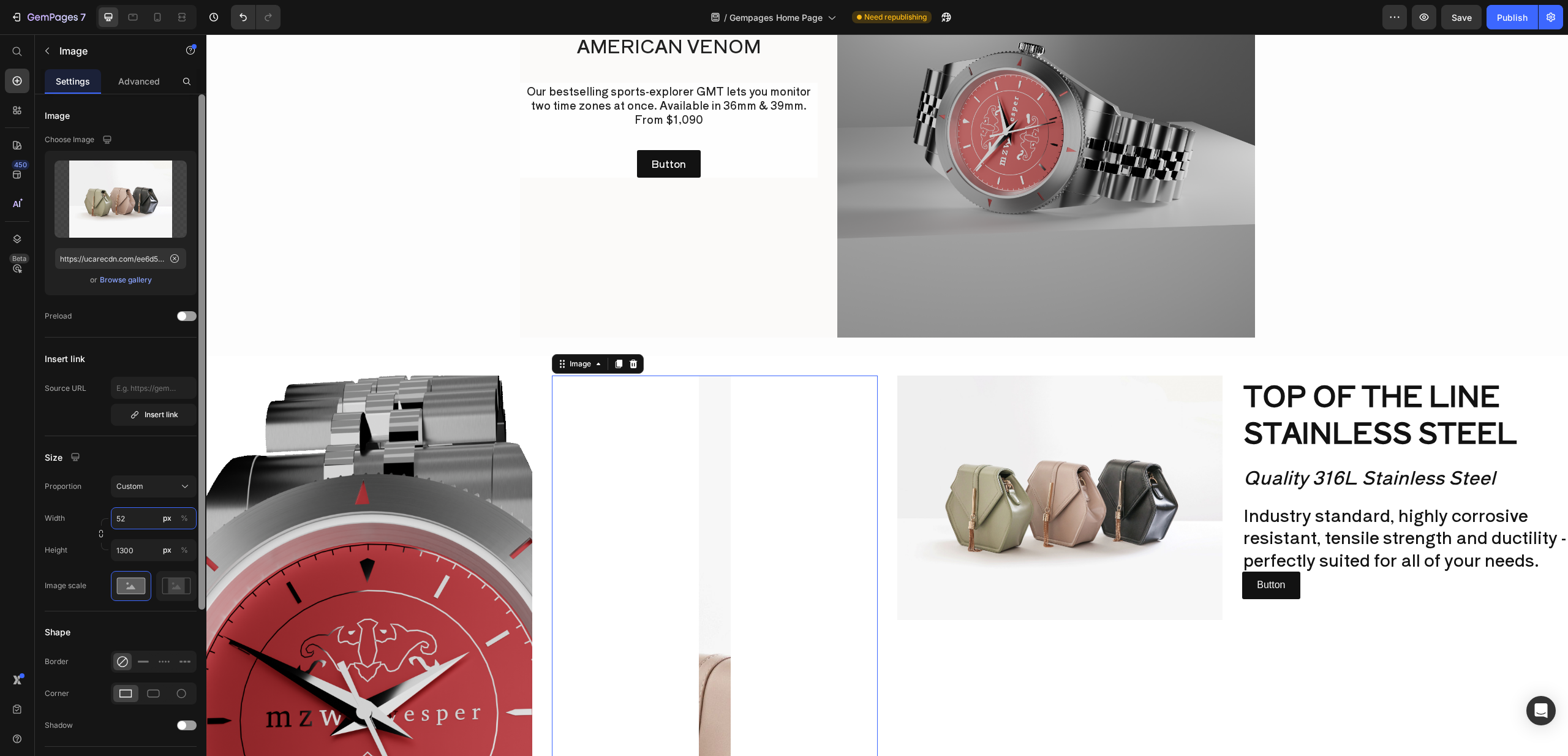 type on "5" 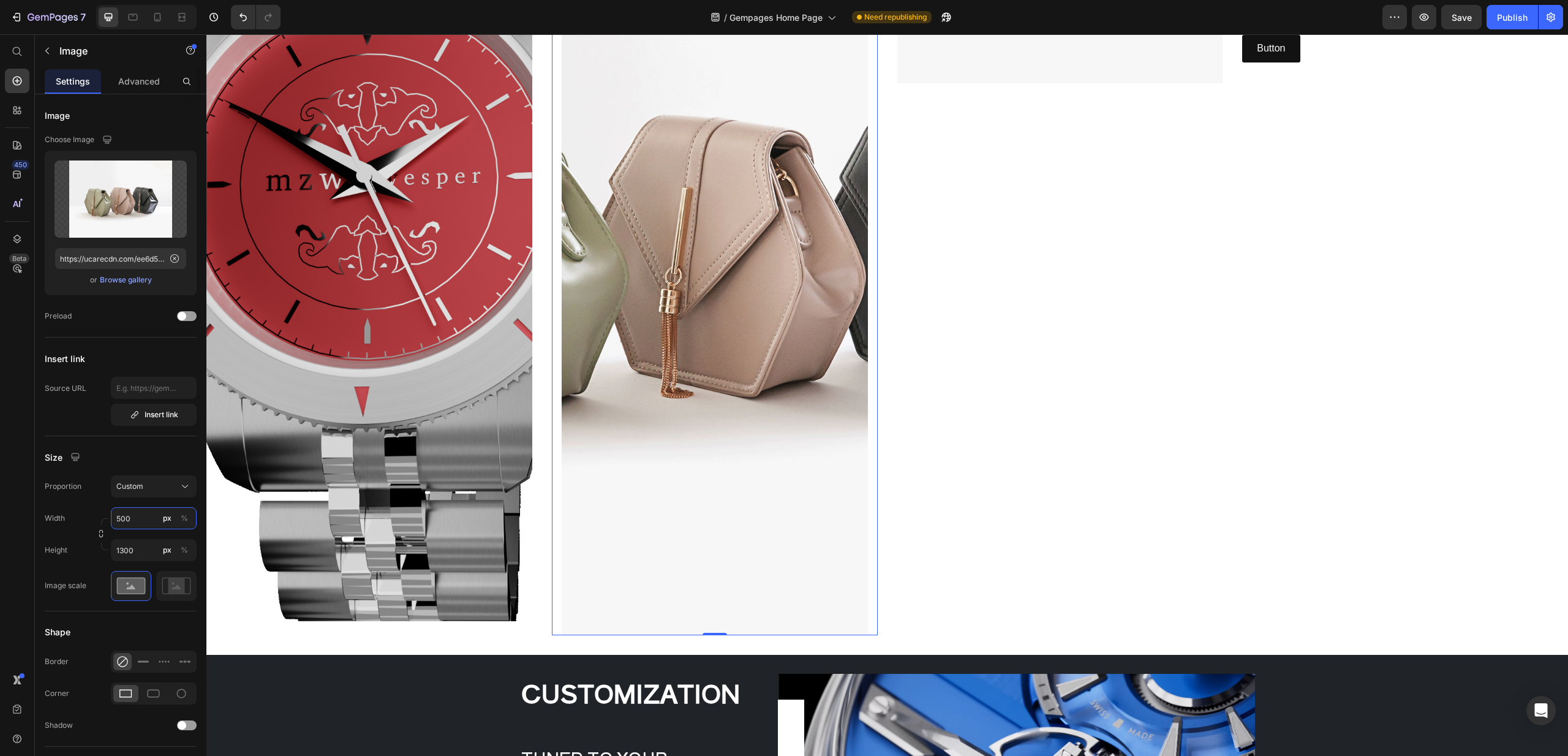 scroll, scrollTop: 1569, scrollLeft: 0, axis: vertical 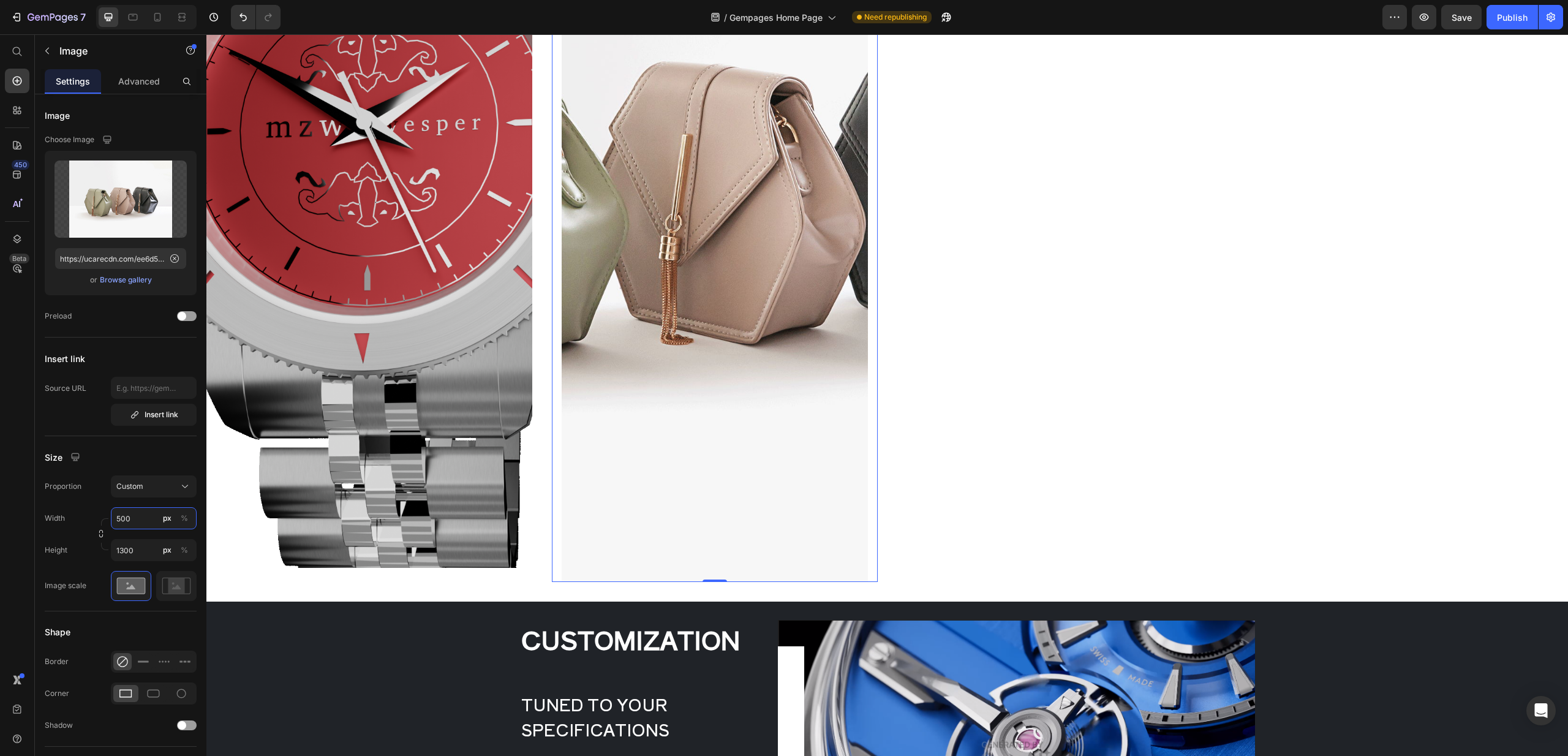 type on "500" 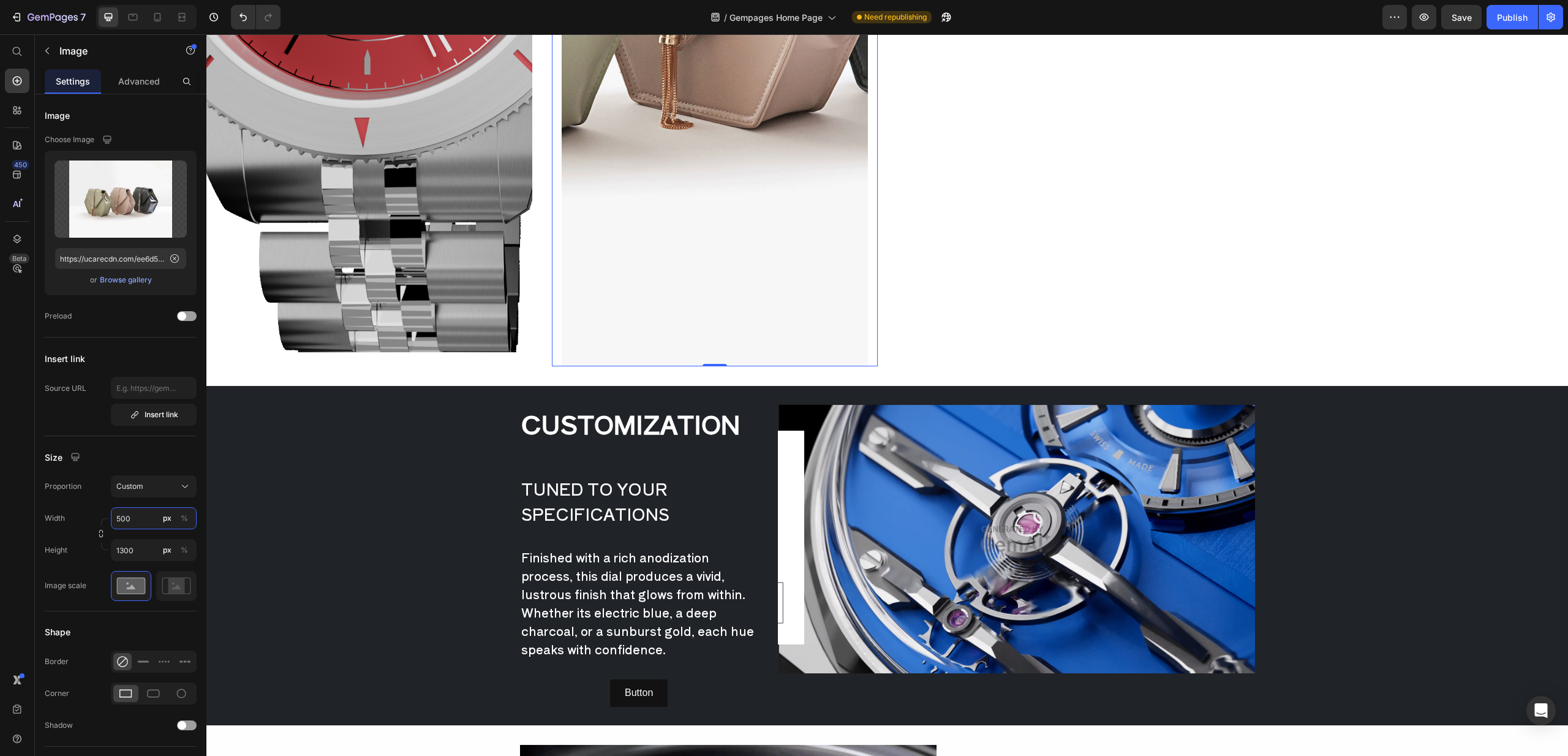 scroll, scrollTop: 1501, scrollLeft: 0, axis: vertical 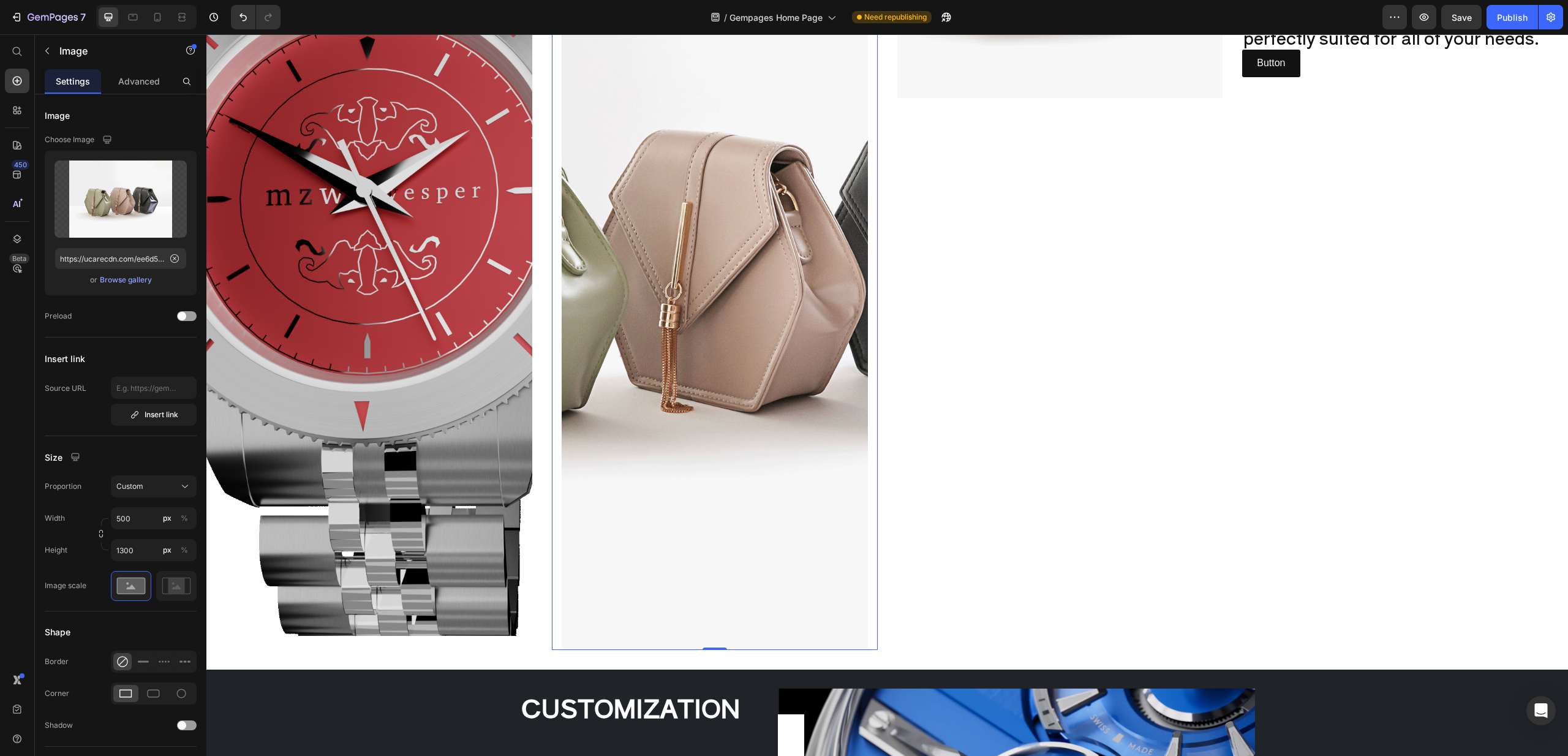 click on "Image" at bounding box center [1060, 252] 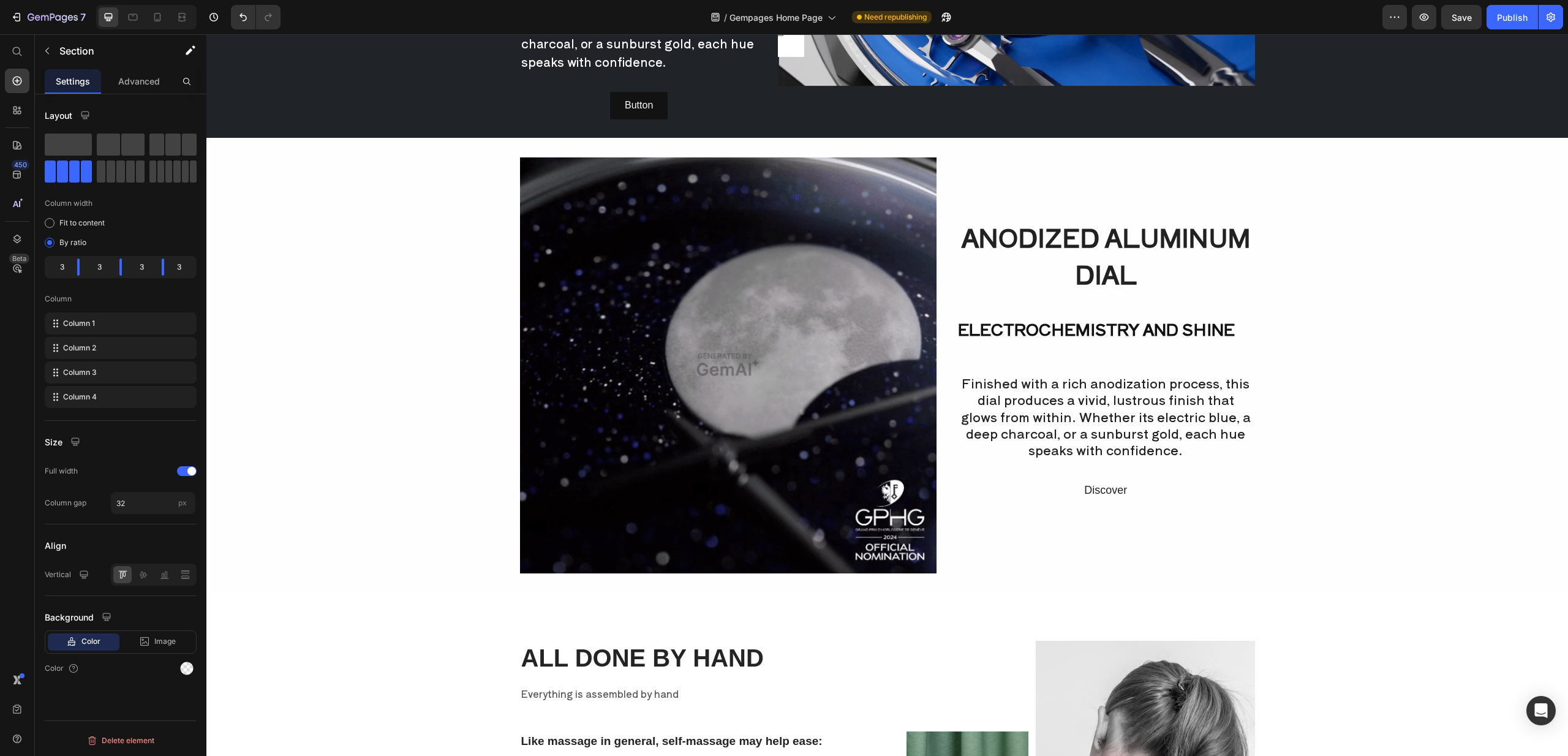 scroll, scrollTop: 1959, scrollLeft: 0, axis: vertical 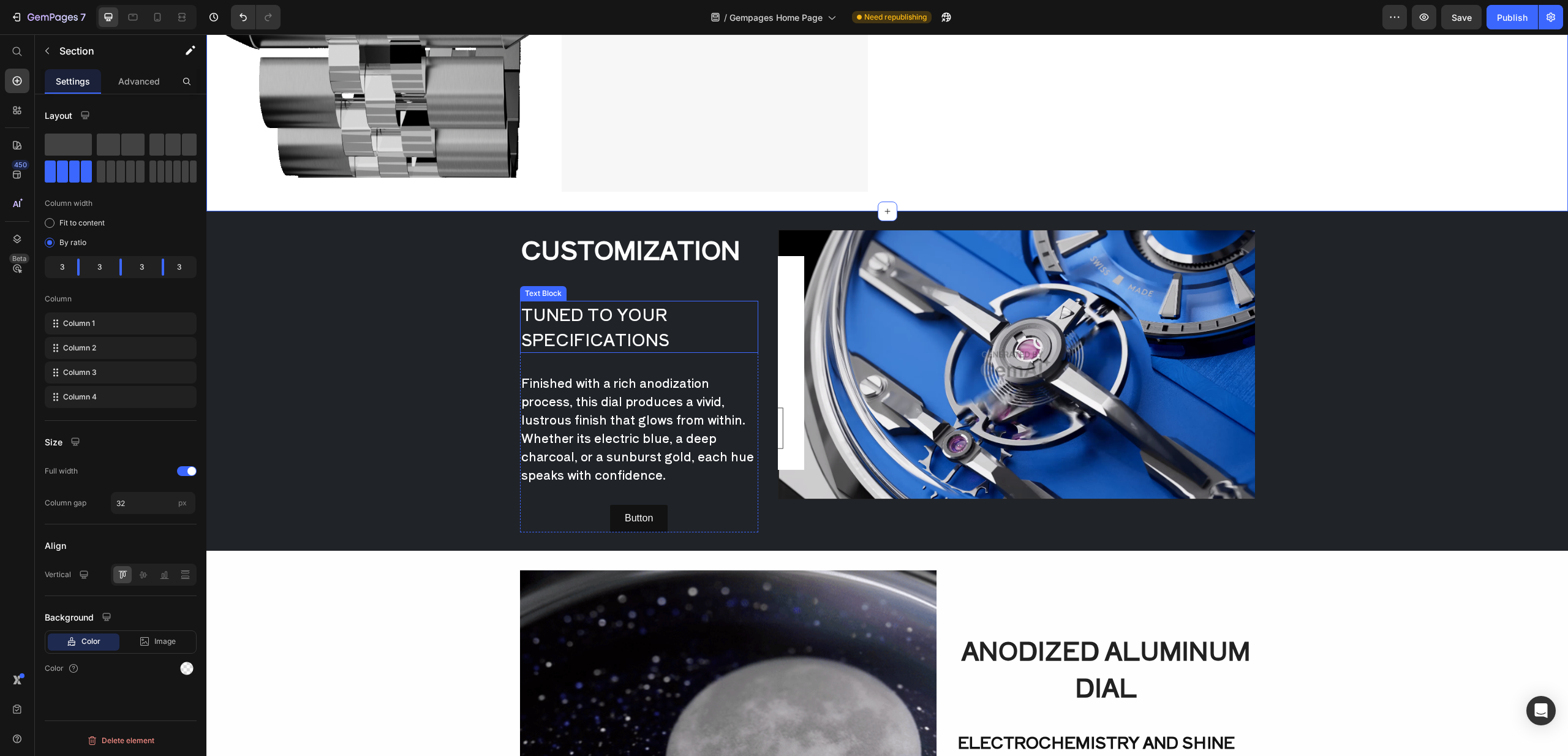 click at bounding box center [1016, 365] 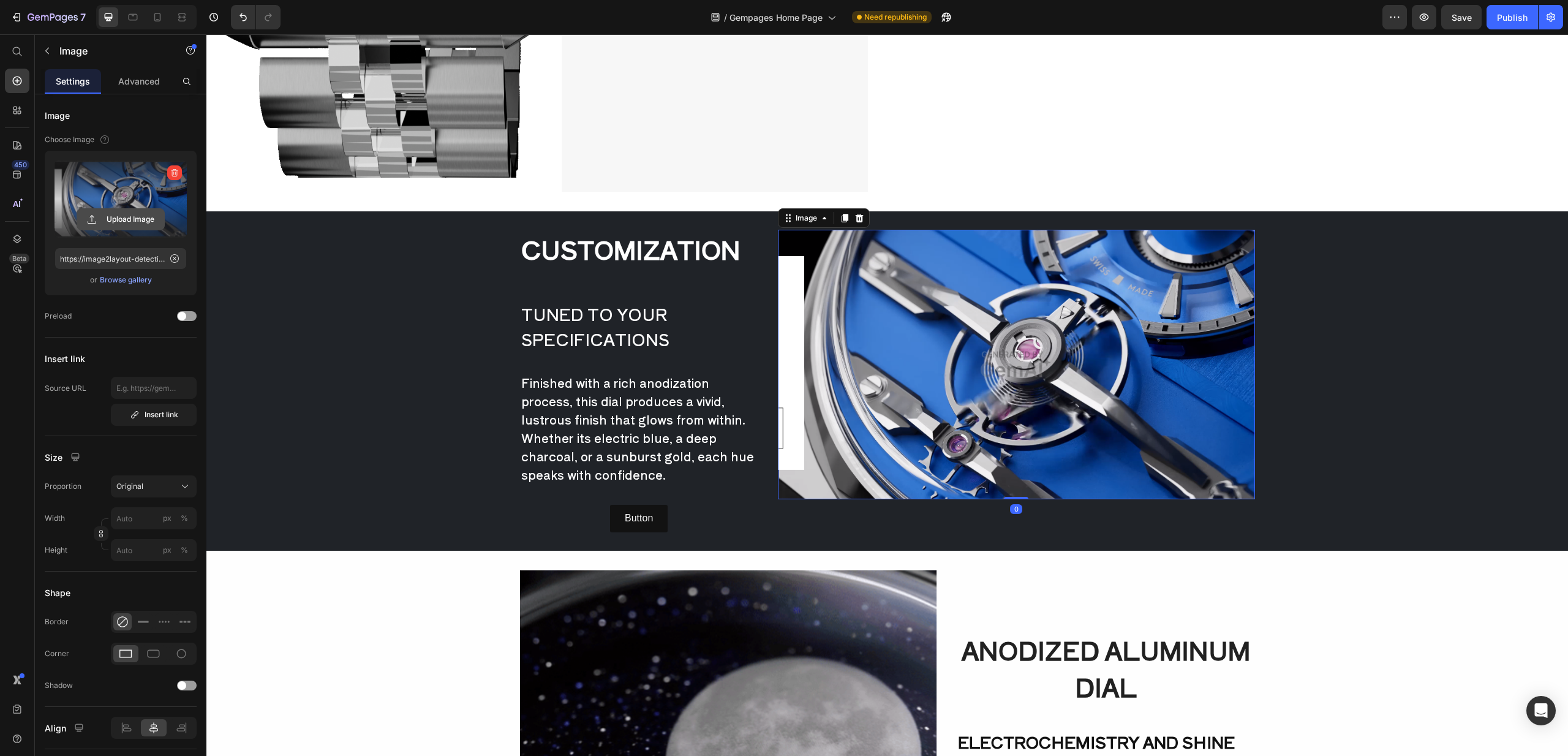 click 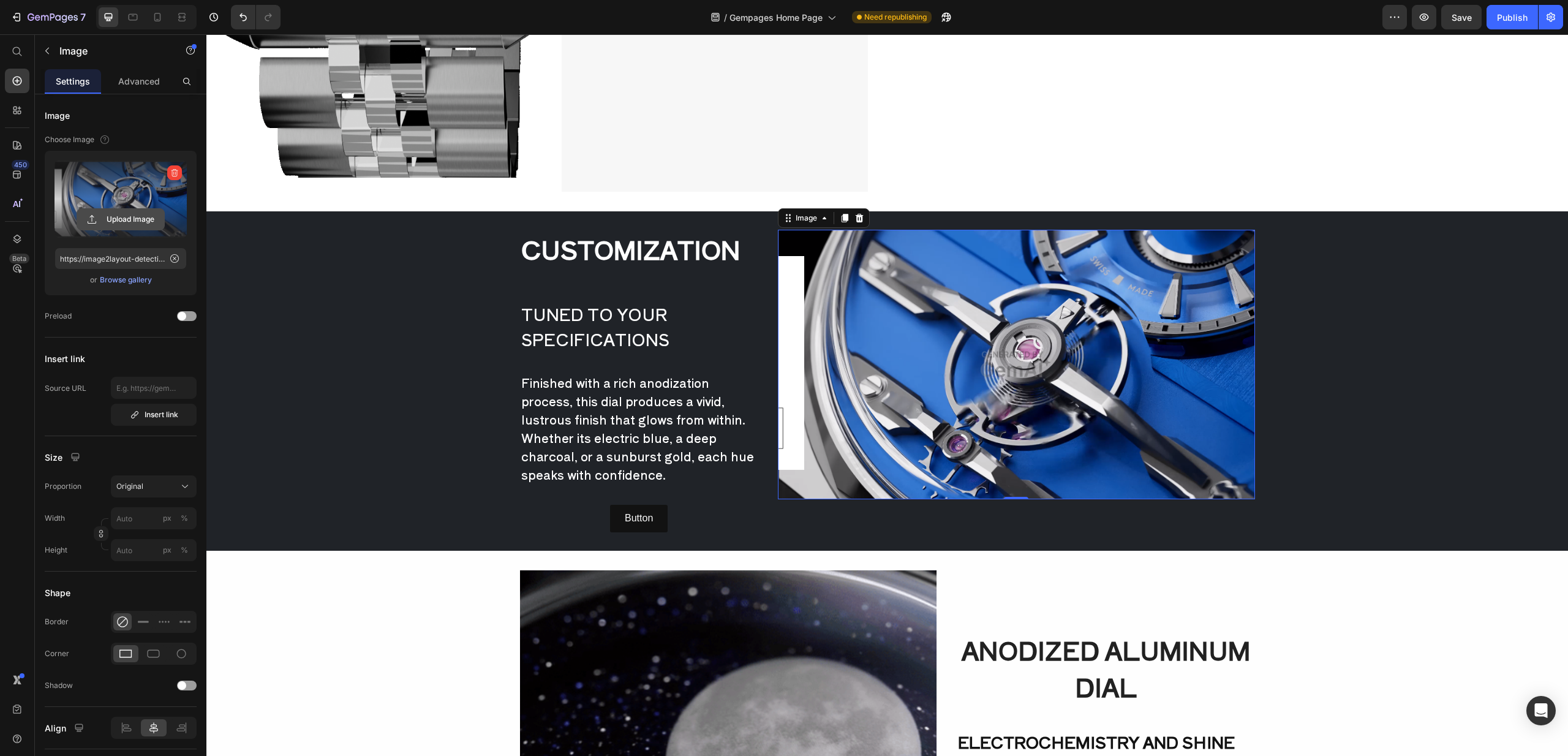 click 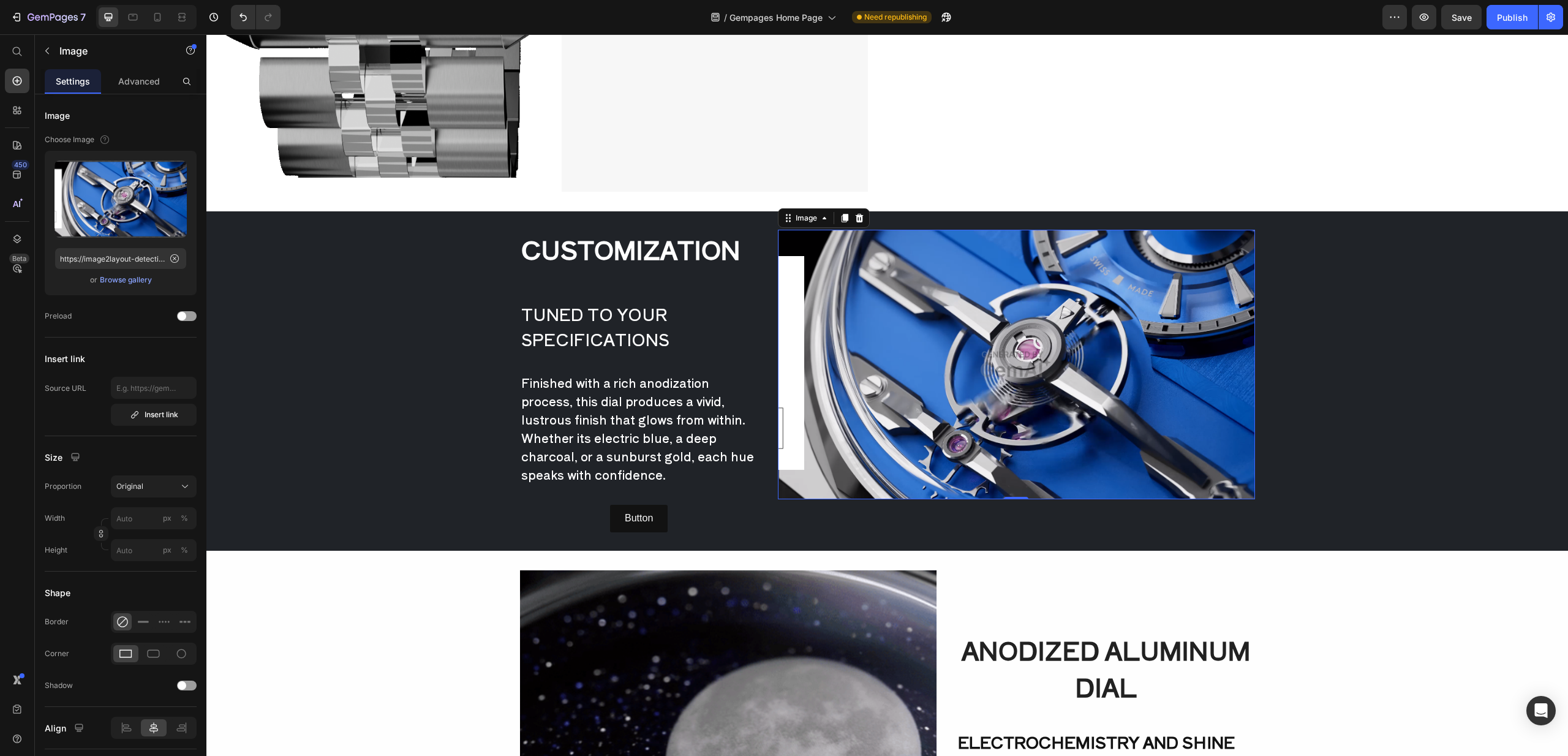 type on "C:\fakepath\IMG_5650.png" 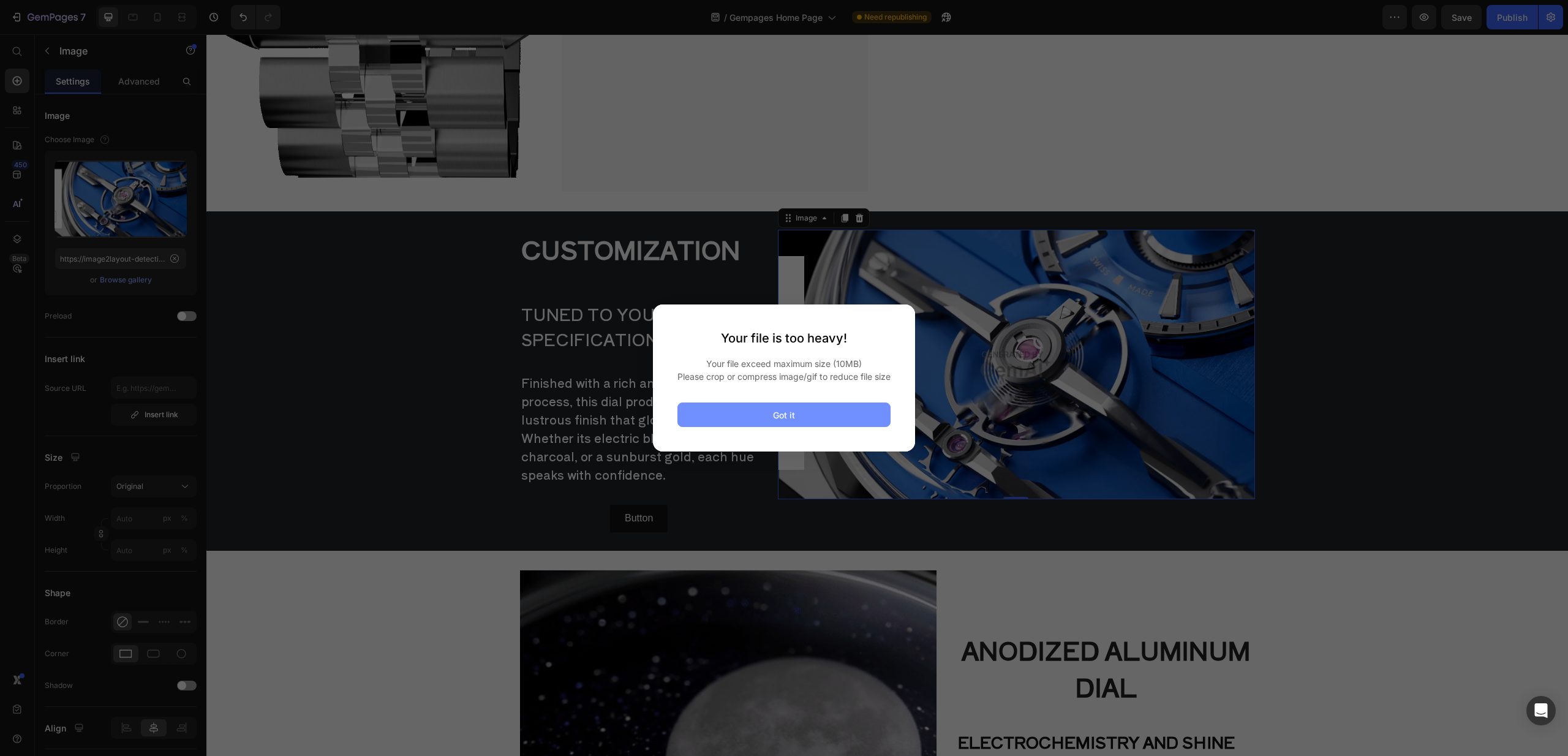 click on "Got it" at bounding box center [784, 415] 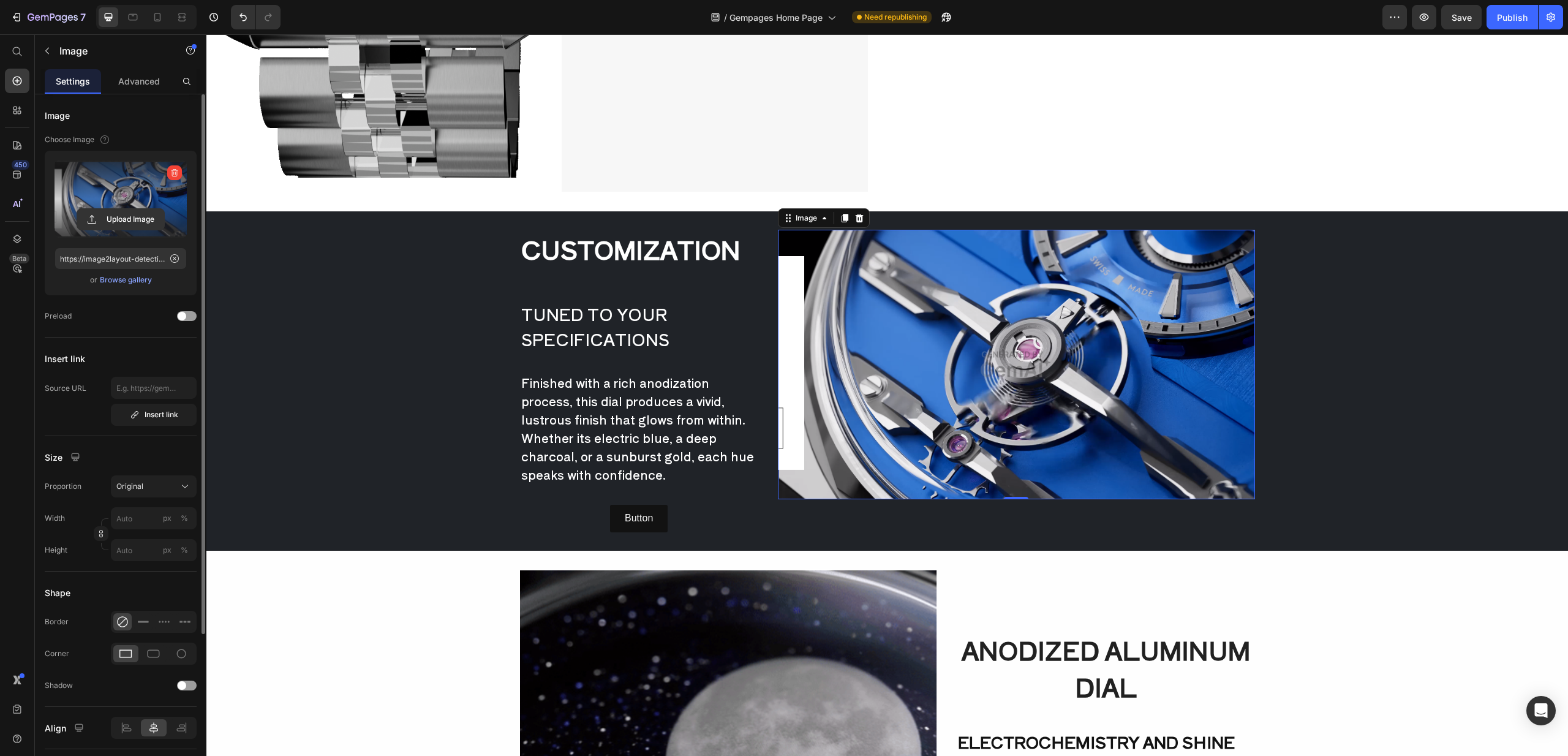 click at bounding box center (121, 199) 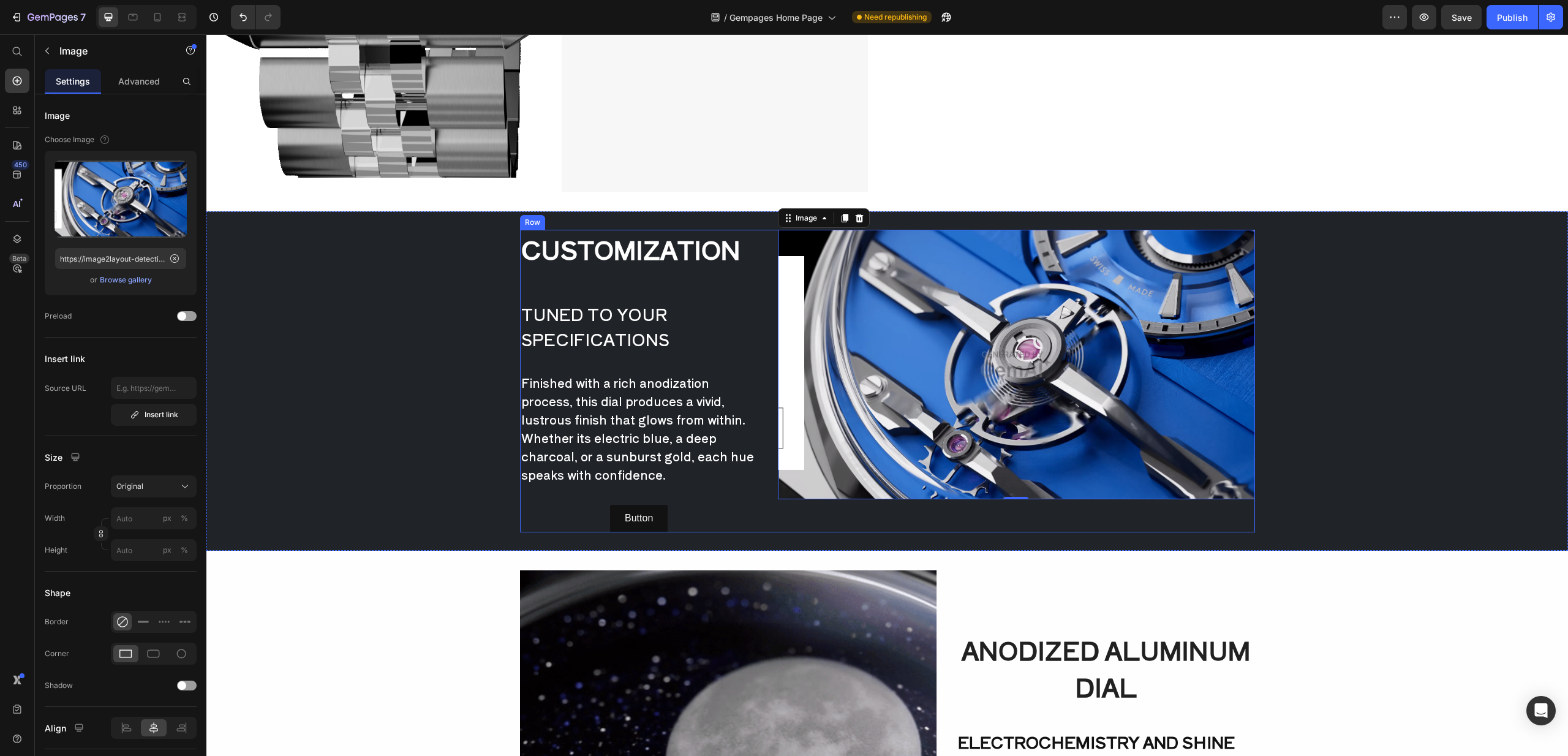 click on "CUSTOMIZATION Text Block TUNED TO YOUR SPECIFICATIONS Text Block Finished with a rich anodization process, this dial produces a vivid, lustrous finish that glows from within. Whether its electric blue, a deep charcoal, or a sunburst gold, each hue speaks with confidence. Text Block Button Button Row Row Row Image   0 Row Section 5" at bounding box center [887, 381] 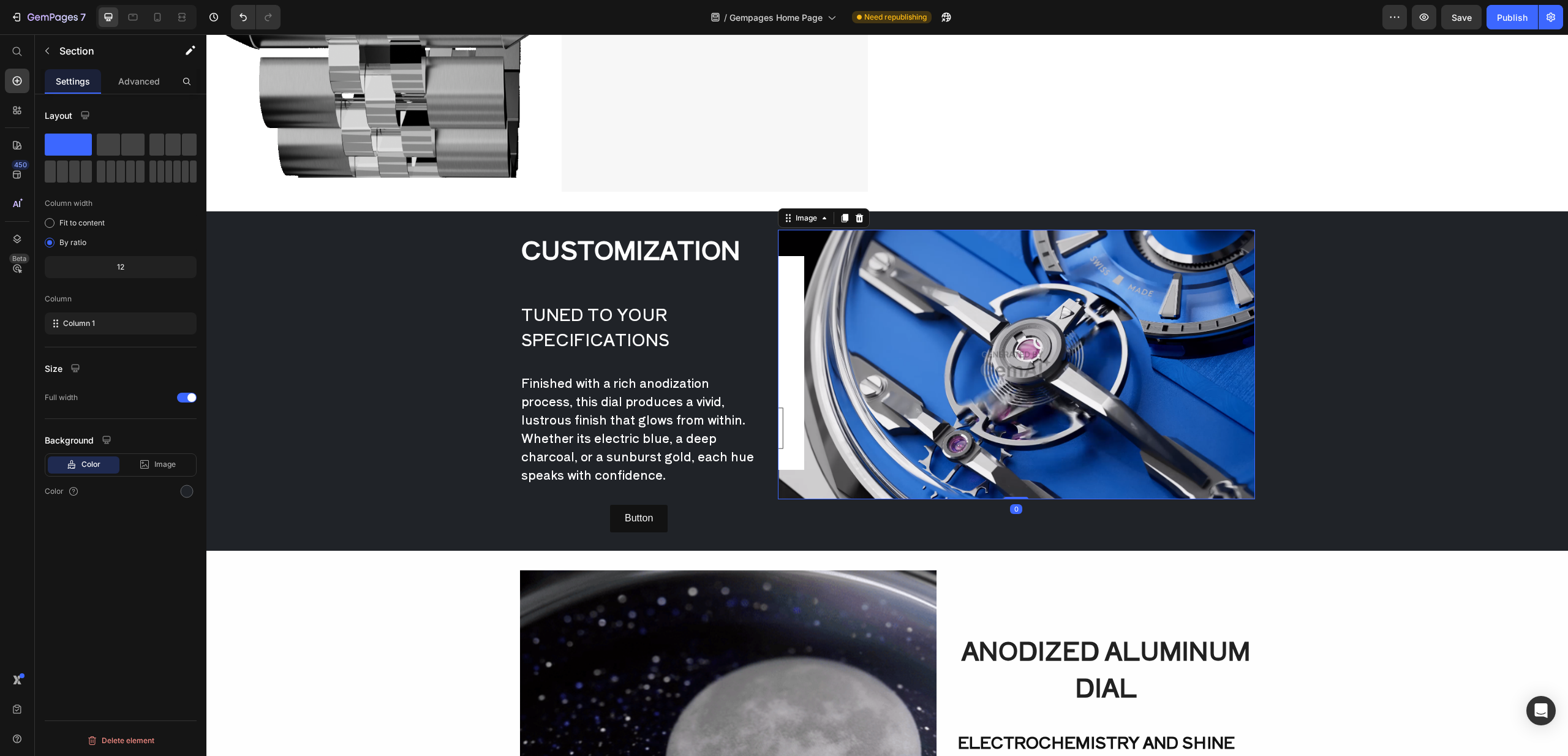 click at bounding box center [1016, 365] 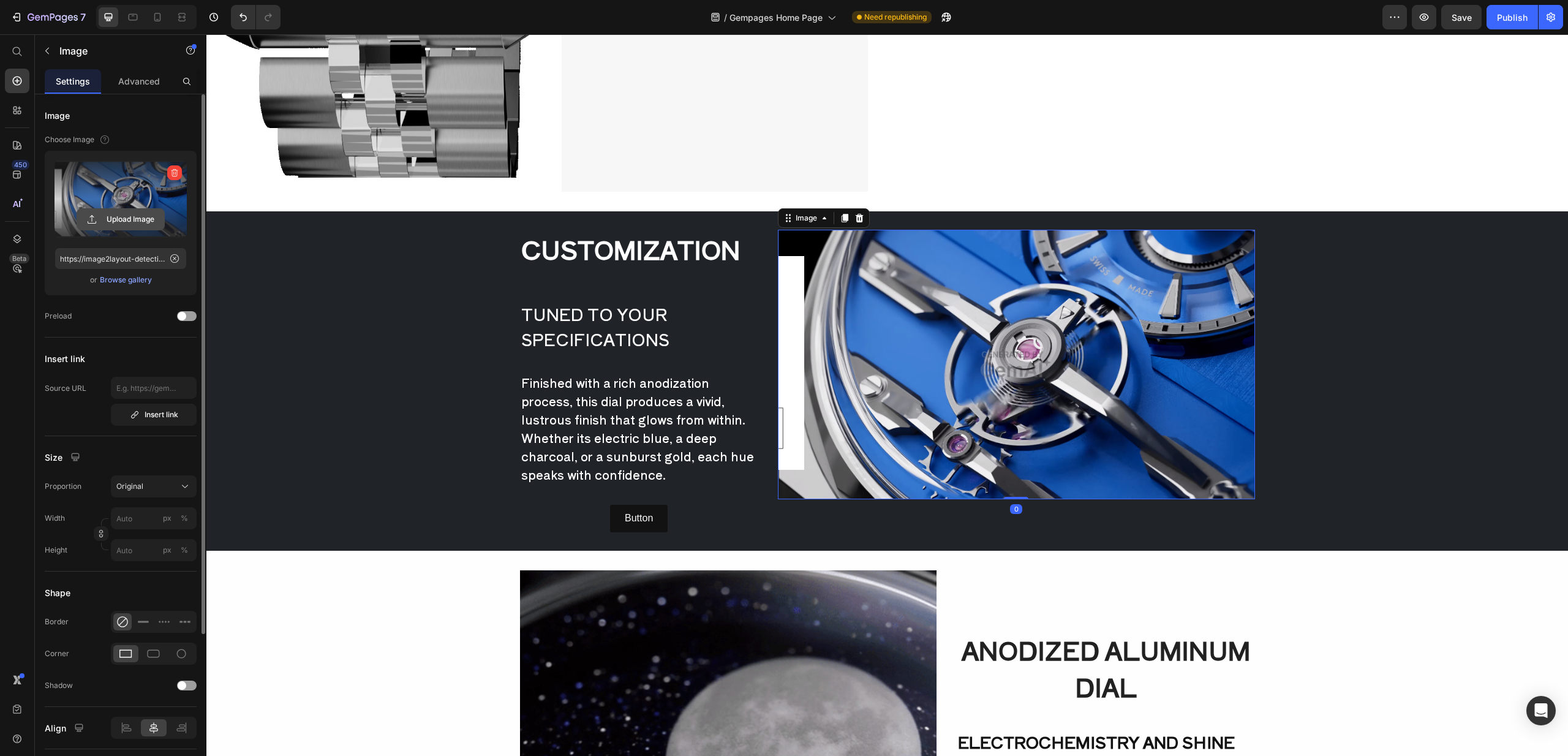 click 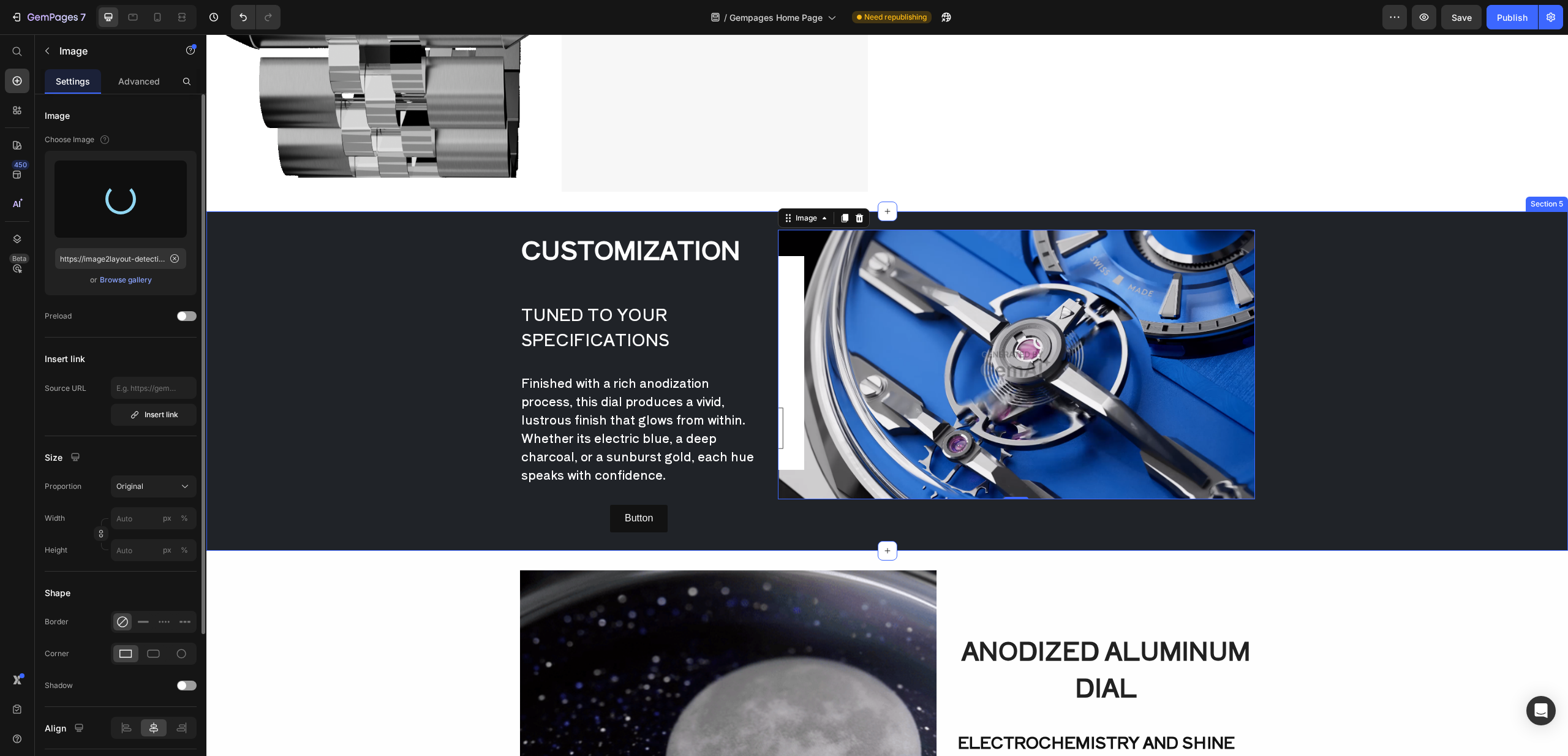 type on "https://cdn.shopify.com/s/files/1/0645/0751/0880/files/gempages_574191138357904430-302535b9-b425-48ac-ac6c-c89823e8789c.png" 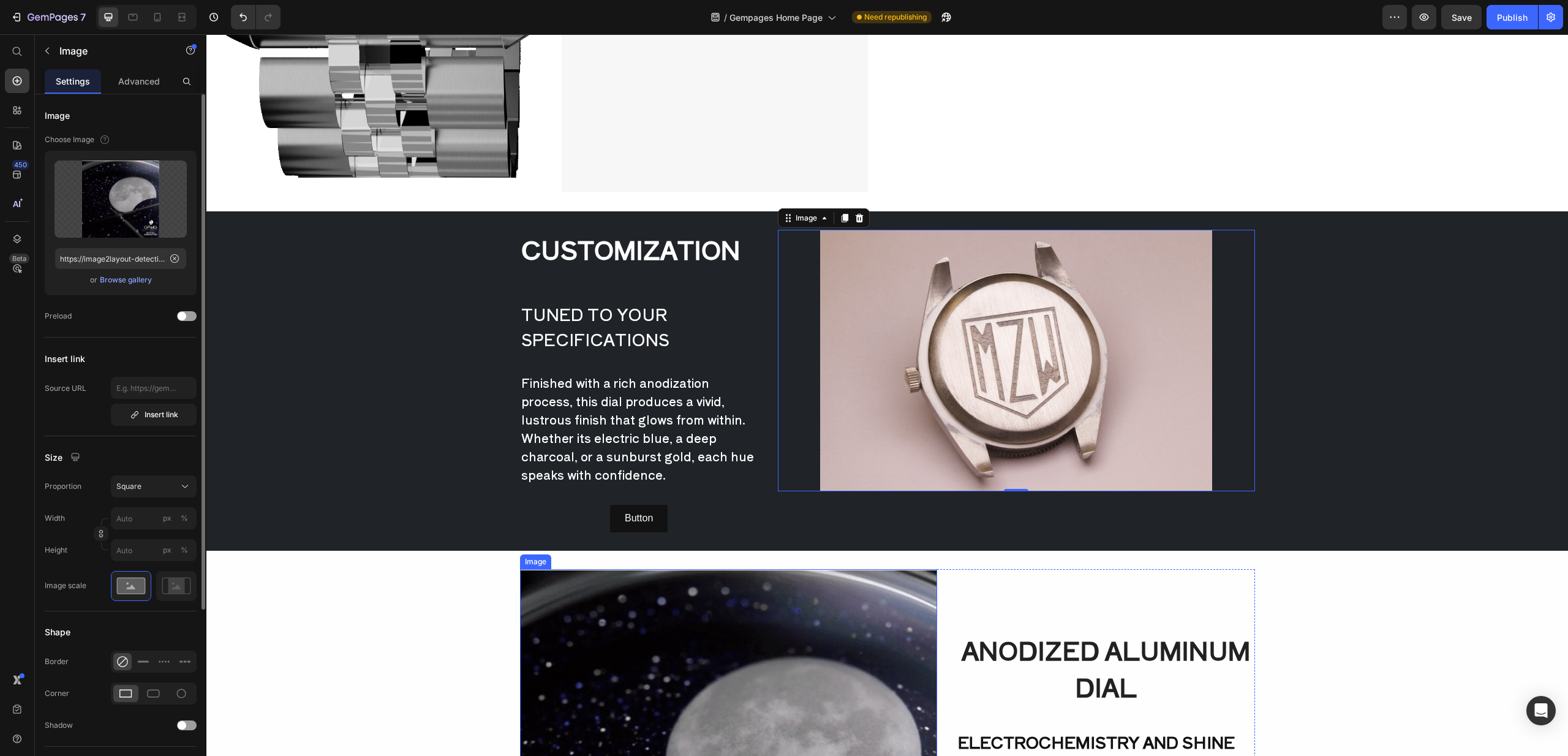 click at bounding box center (728, 777) 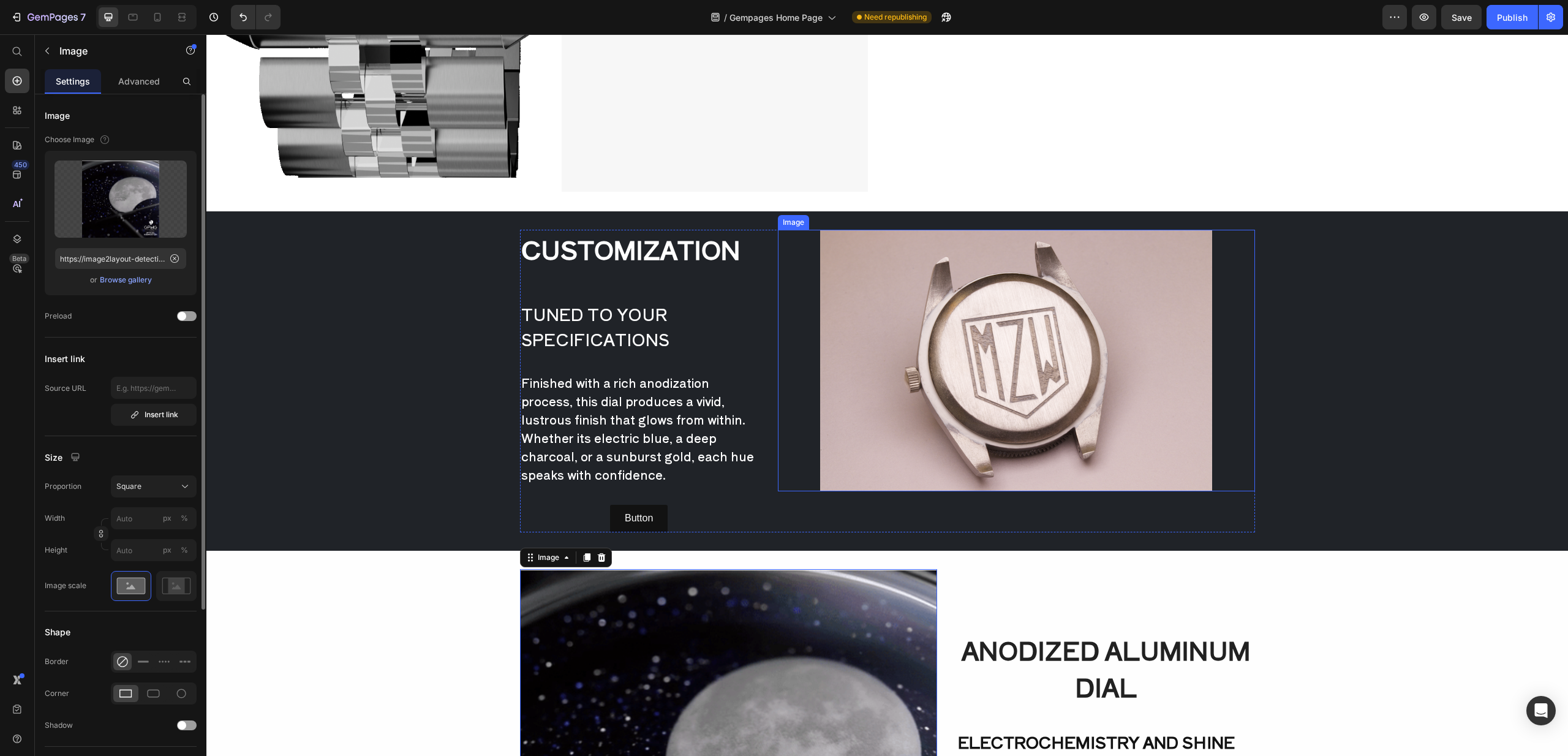 click at bounding box center [1016, 360] 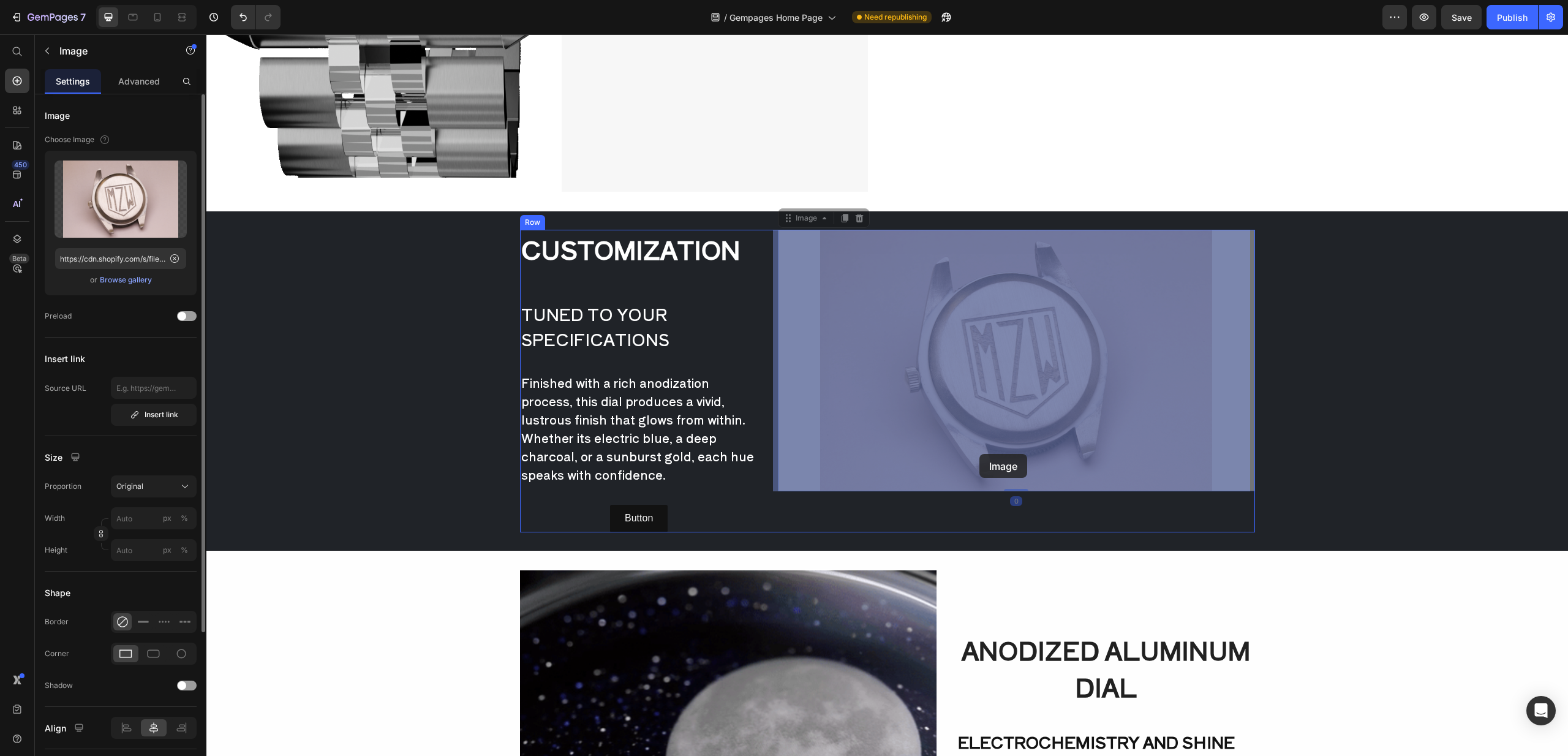 drag, startPoint x: 979, startPoint y: 431, endPoint x: 979, endPoint y: 454, distance: 23 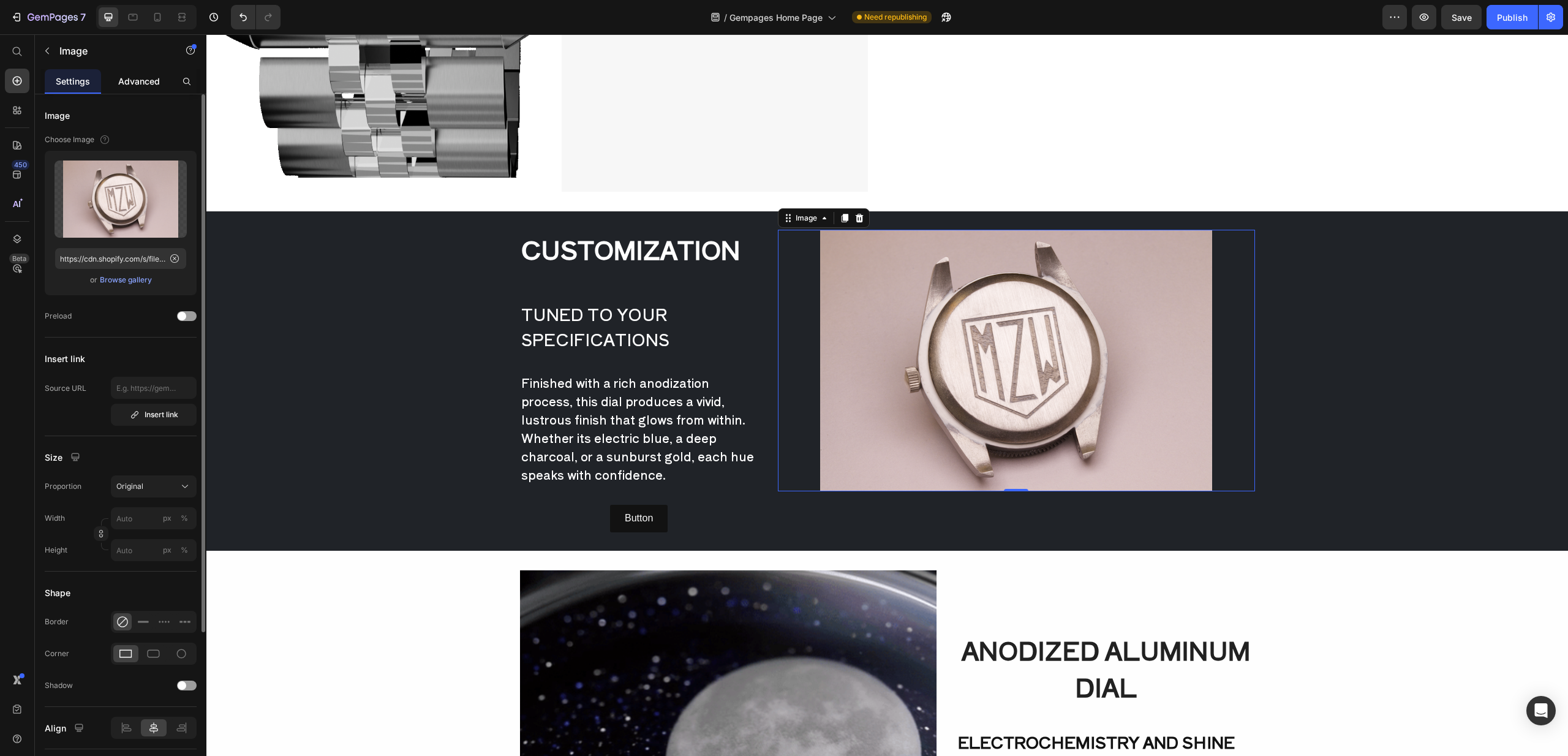 click on "Advanced" at bounding box center (139, 81) 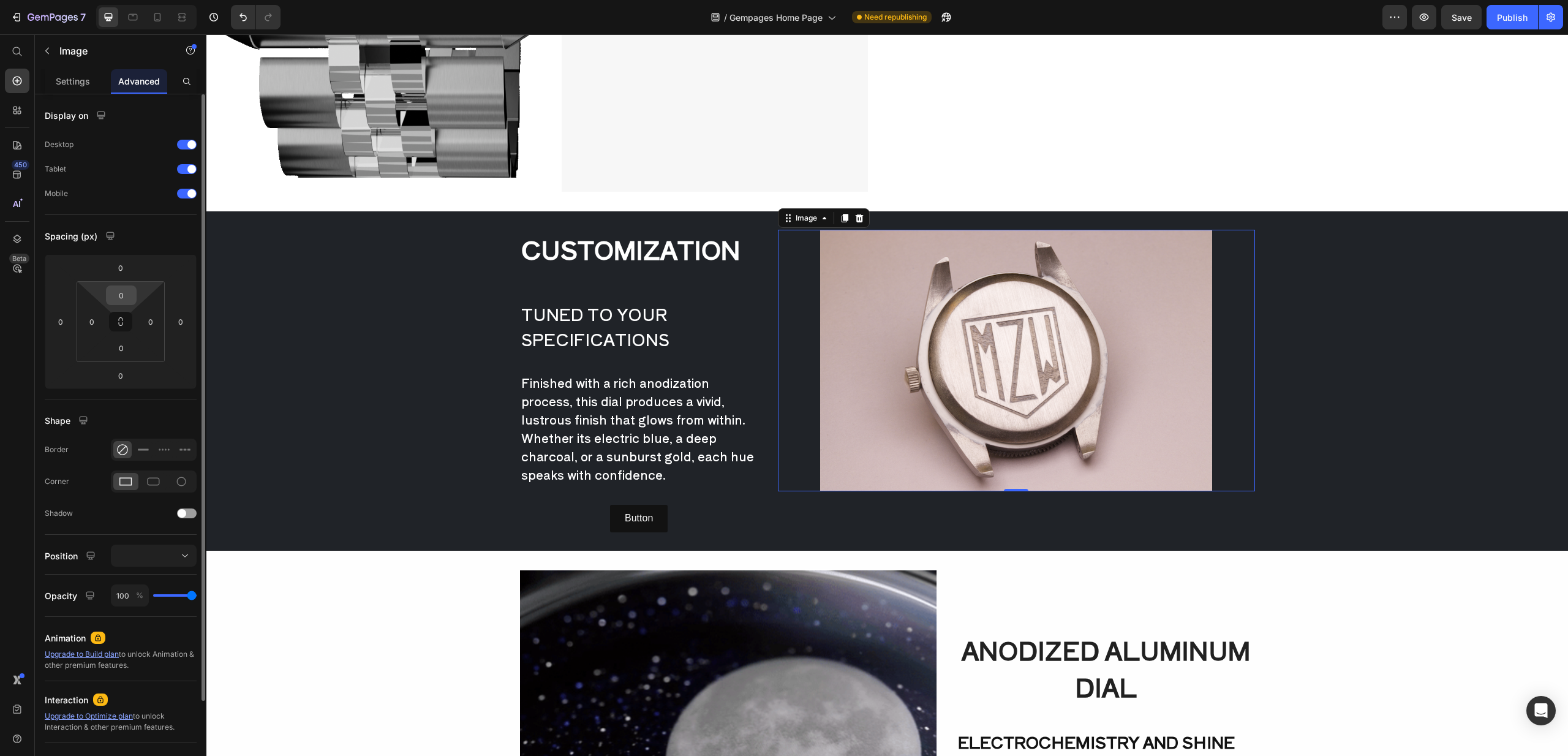 click on "0" at bounding box center (121, 295) 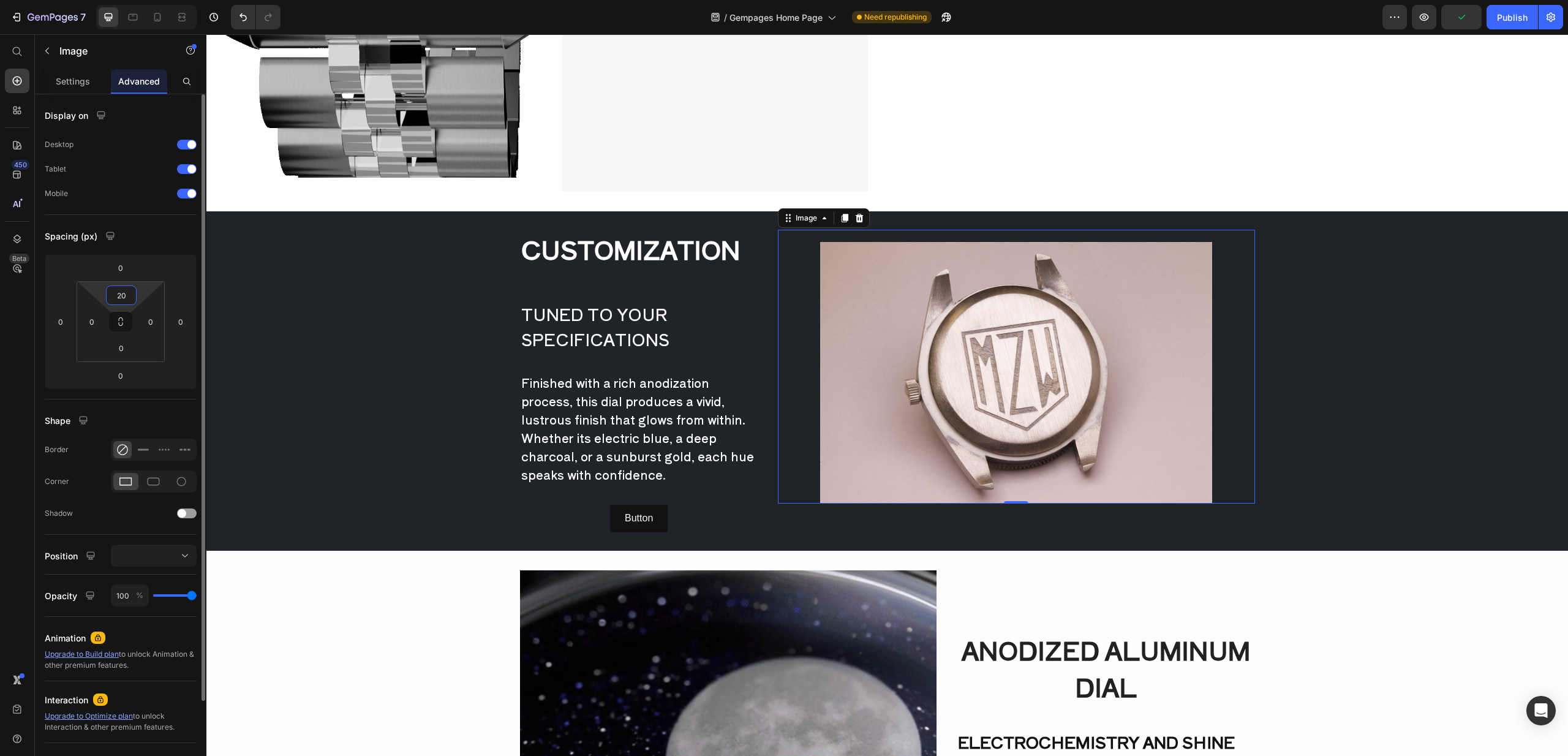 type on "20" 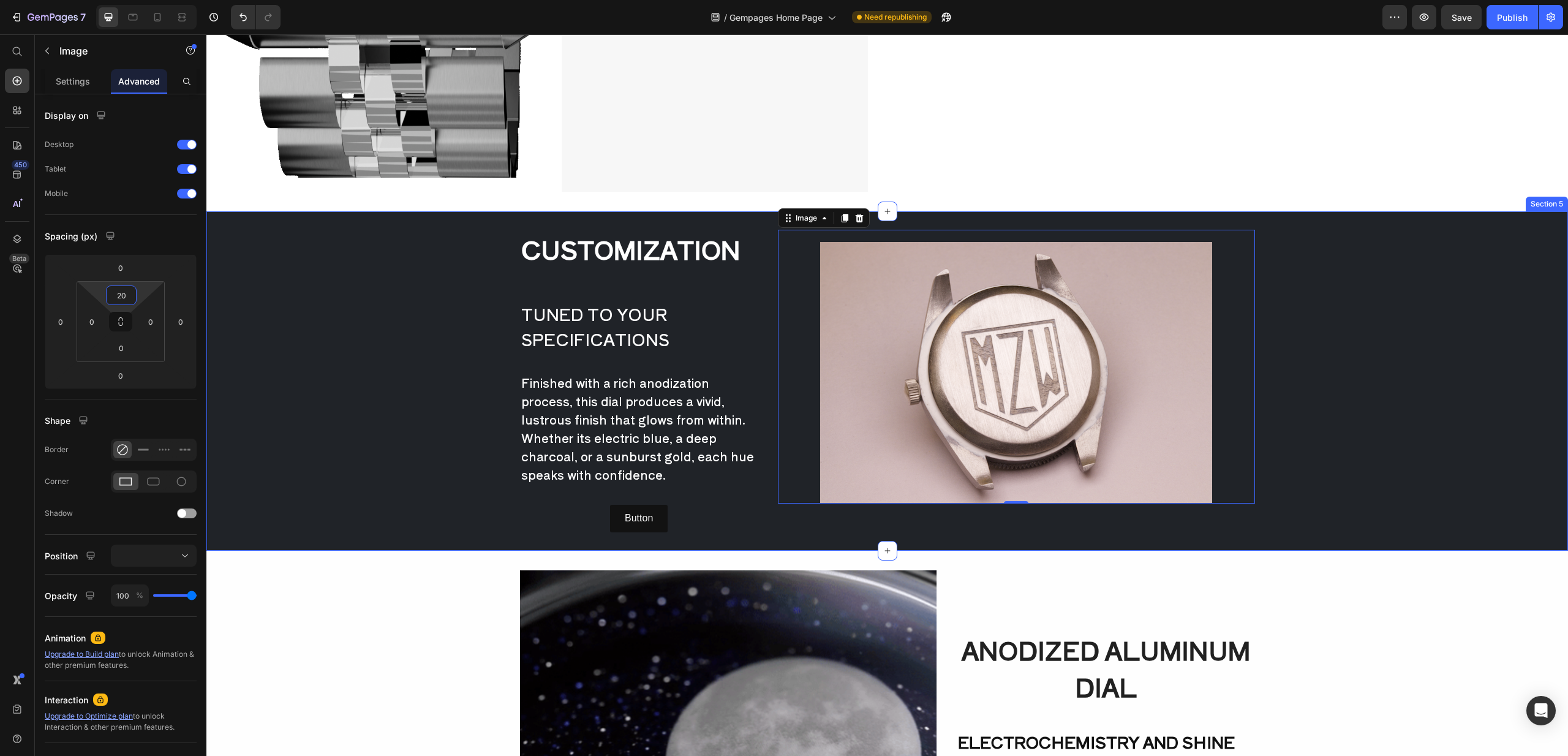click on "CUSTOMIZATION Text Block TUNED TO YOUR SPECIFICATIONS Text Block Finished with a rich anodization process, this dial produces a vivid, lustrous finish that glows from within. Whether its electric blue, a deep charcoal, or a sunburst gold, each hue speaks with confidence. Text Block Button Button Row Row Row Image   0 Row" at bounding box center (887, 381) 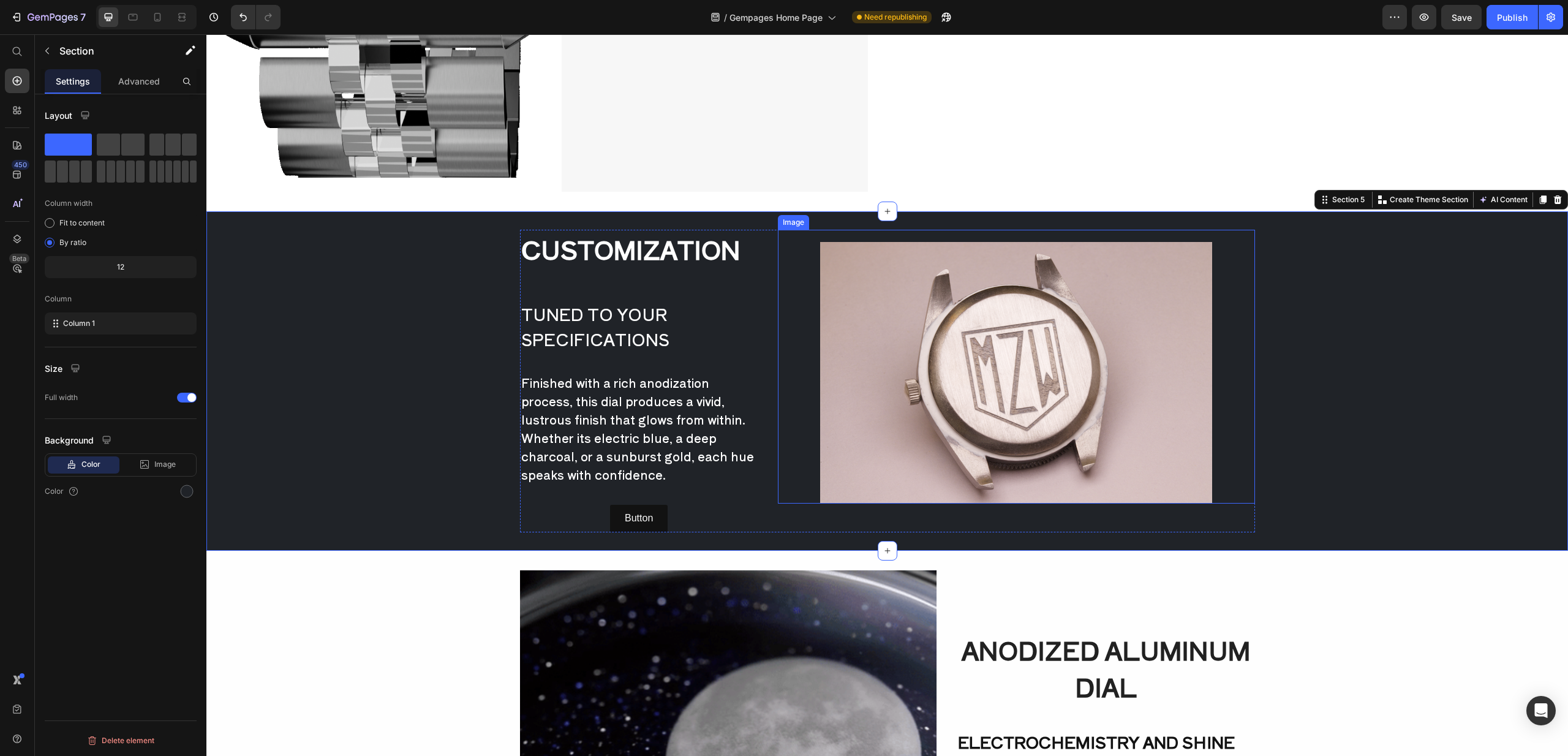 click at bounding box center [1016, 366] 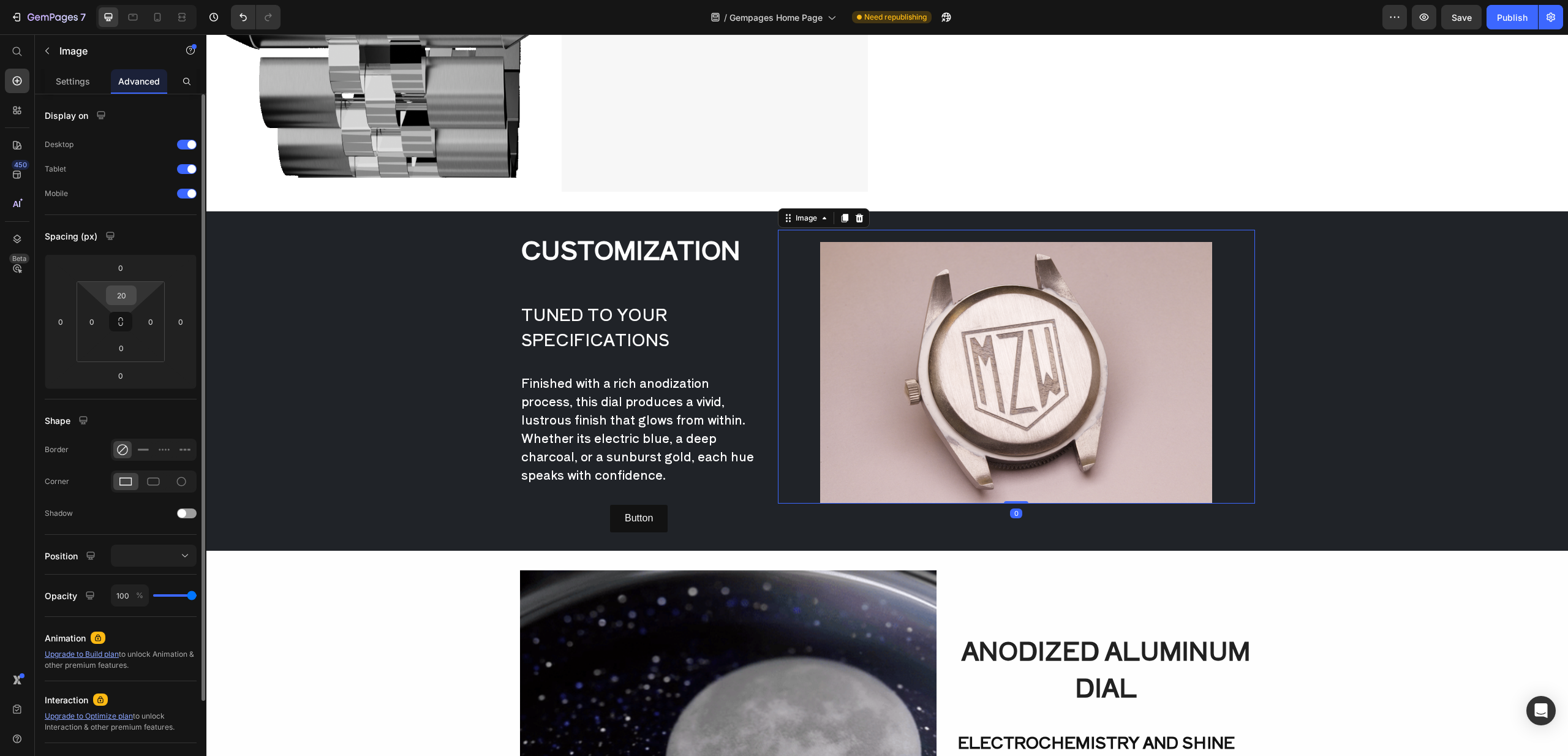 click on "20" at bounding box center [121, 295] 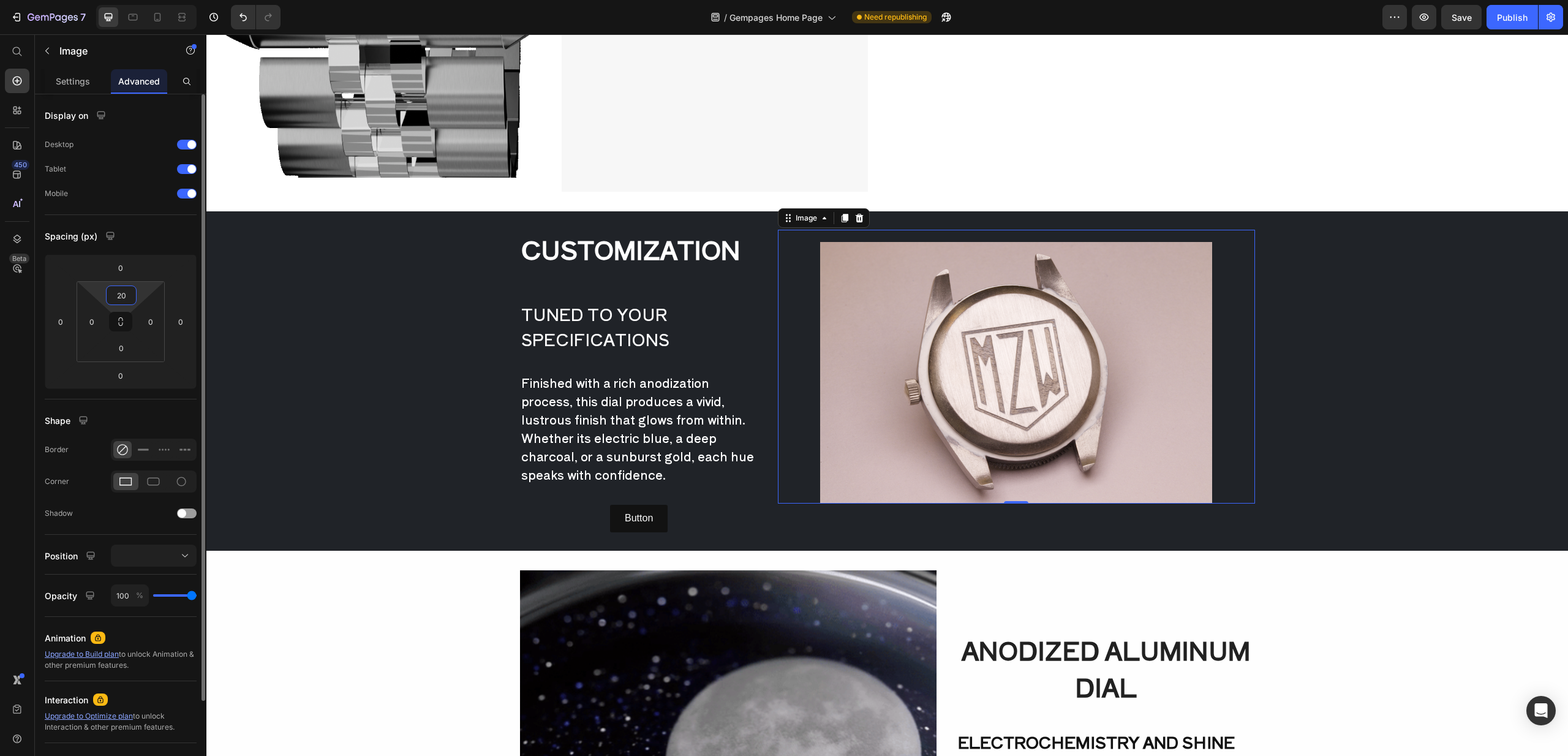 click on "20" at bounding box center [121, 295] 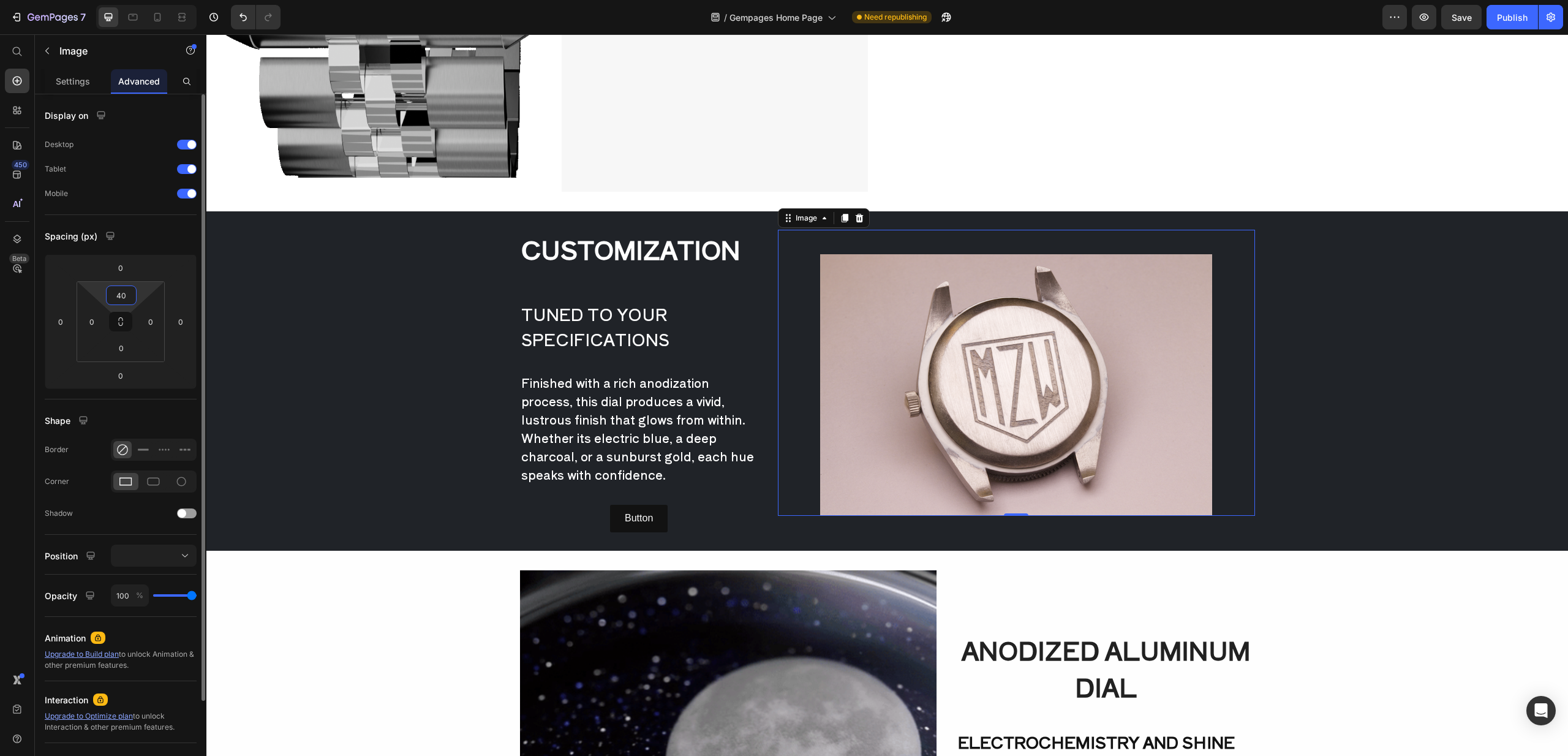 type on "4" 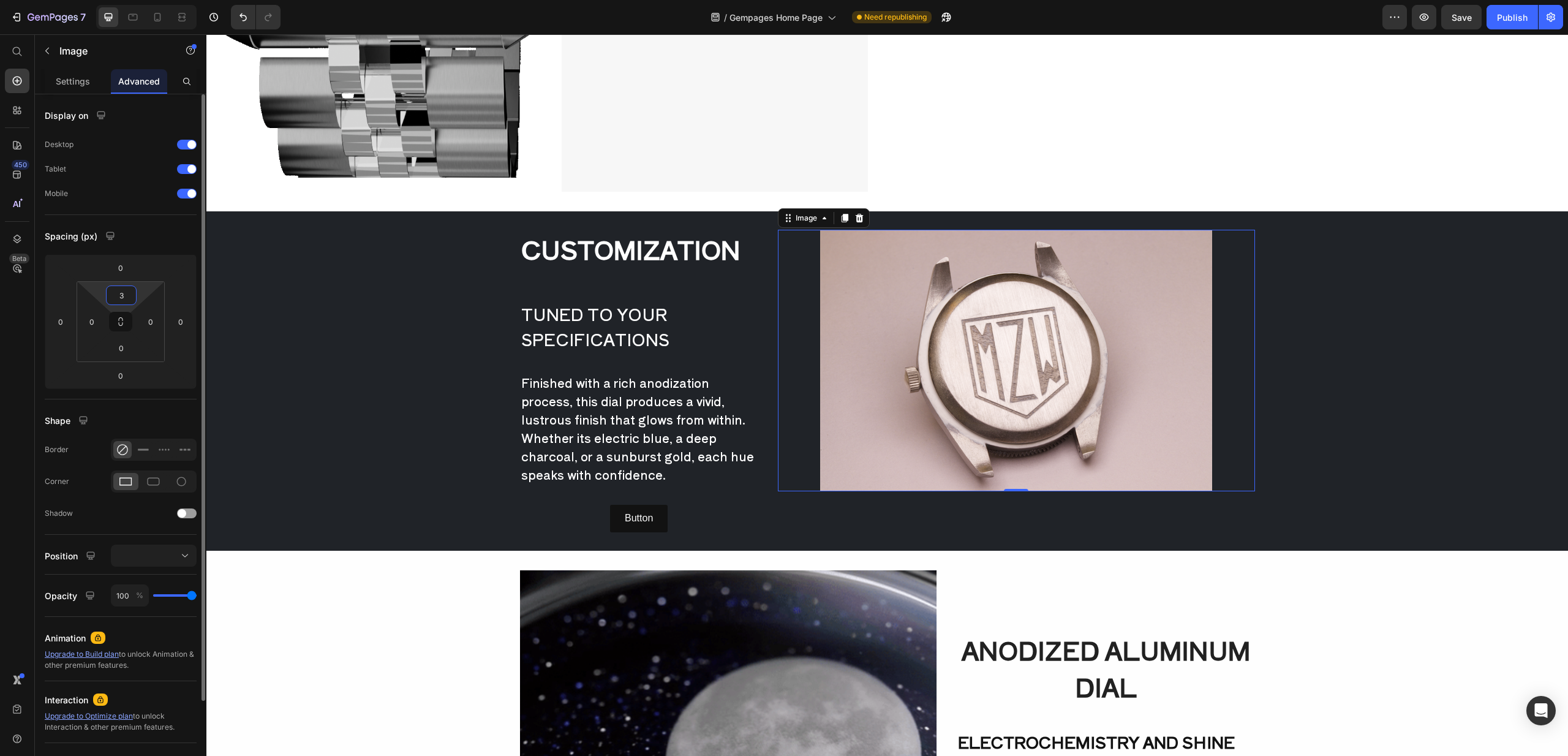 type on "30" 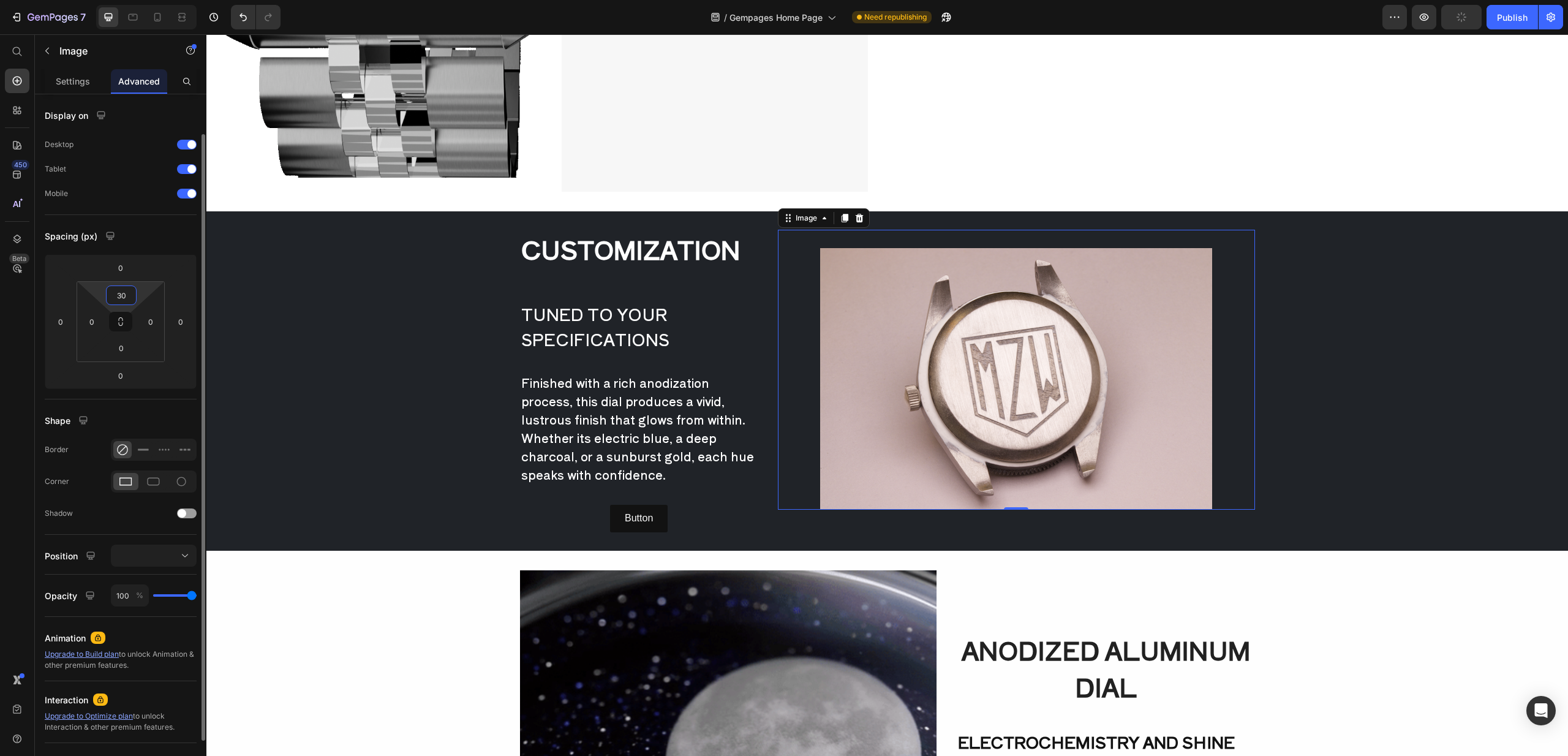 scroll, scrollTop: 21, scrollLeft: 0, axis: vertical 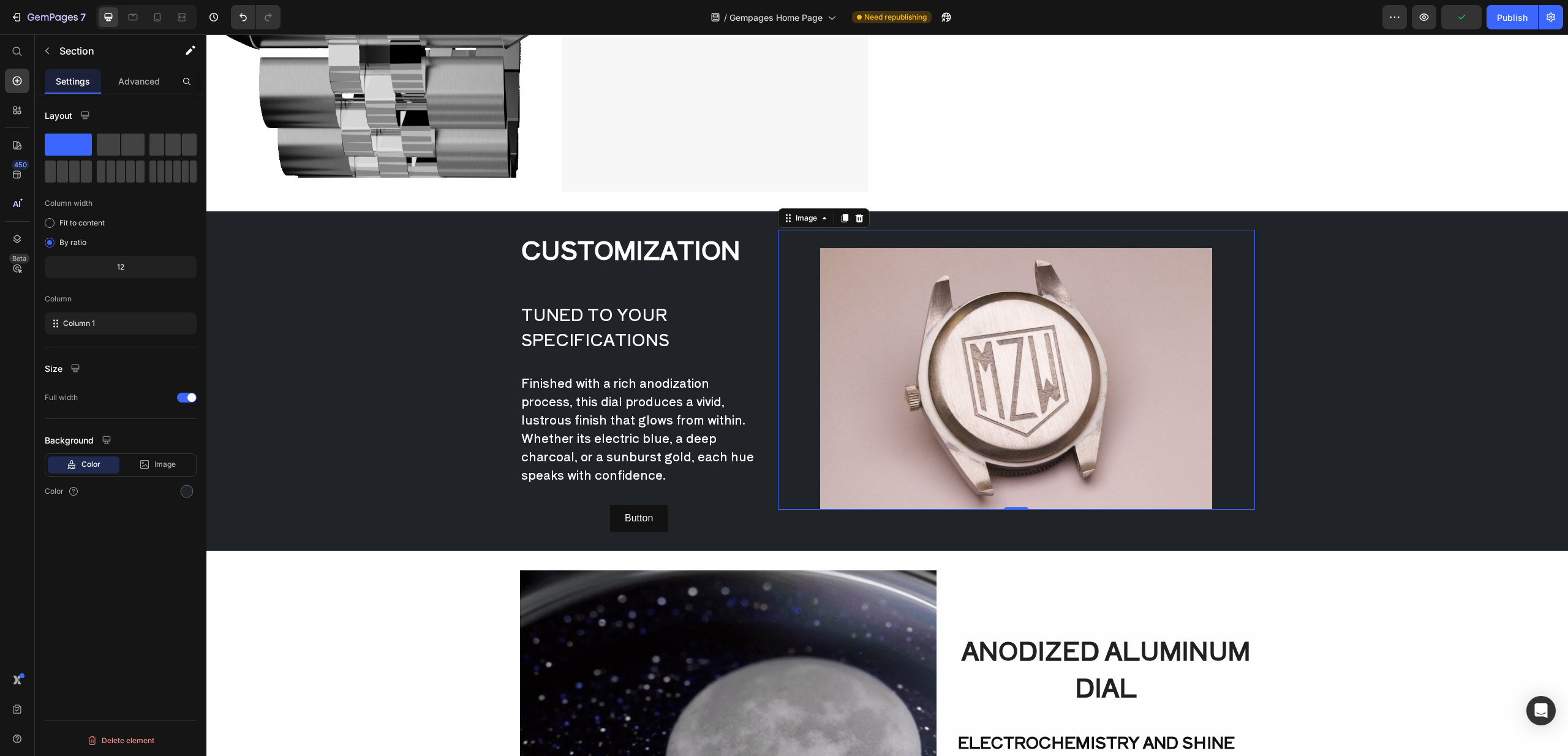click on "CUSTOMIZATION Text Block TUNED TO YOUR SPECIFICATIONS Text Block Finished with a rich anodization process, this dial produces a vivid, lustrous finish that glows from within. Whether its electric blue, a deep charcoal, or a sunburst gold, each hue speaks with confidence. Text Block Button Button Row Row Row Image   0 Row Section 5" at bounding box center [887, 381] 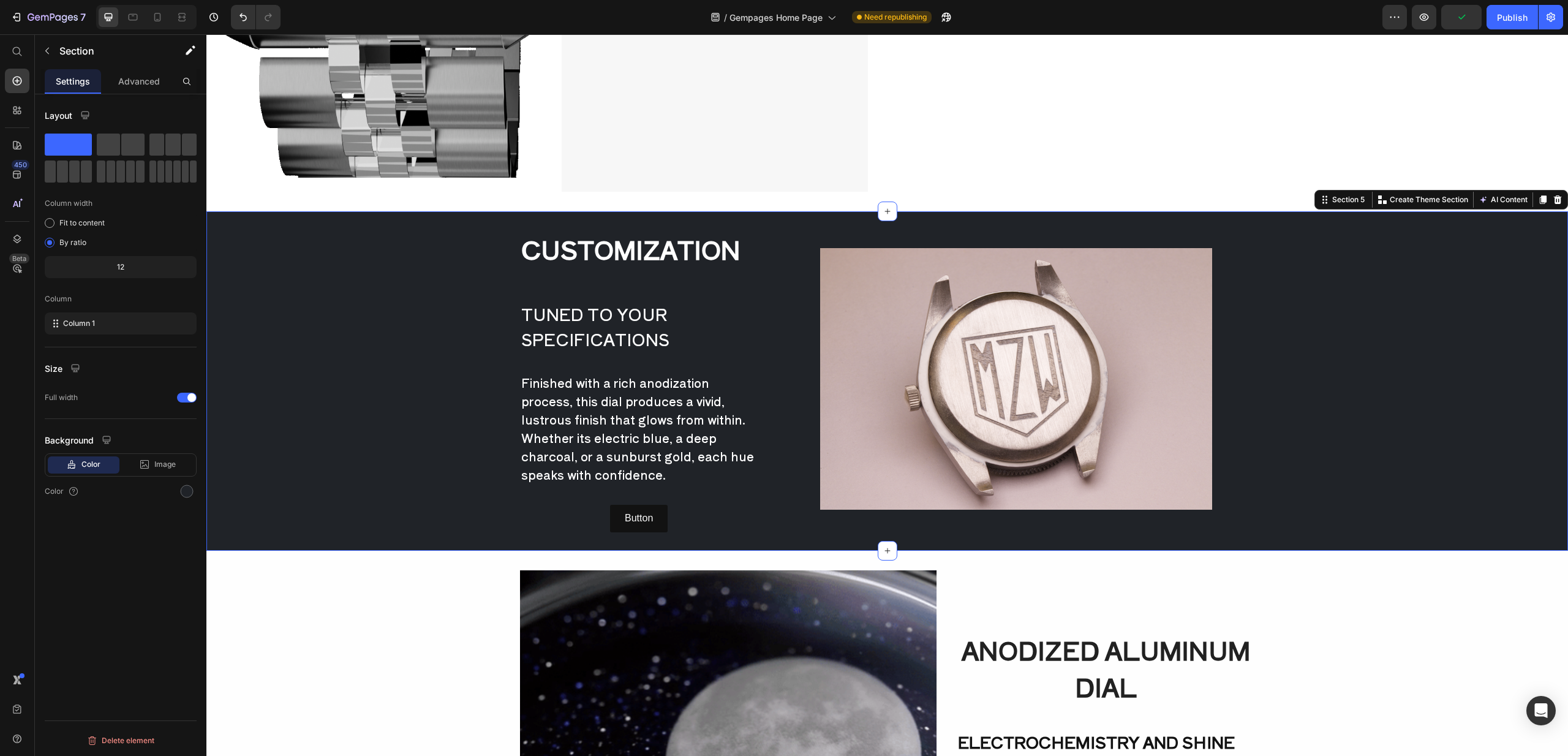 scroll, scrollTop: 0, scrollLeft: 0, axis: both 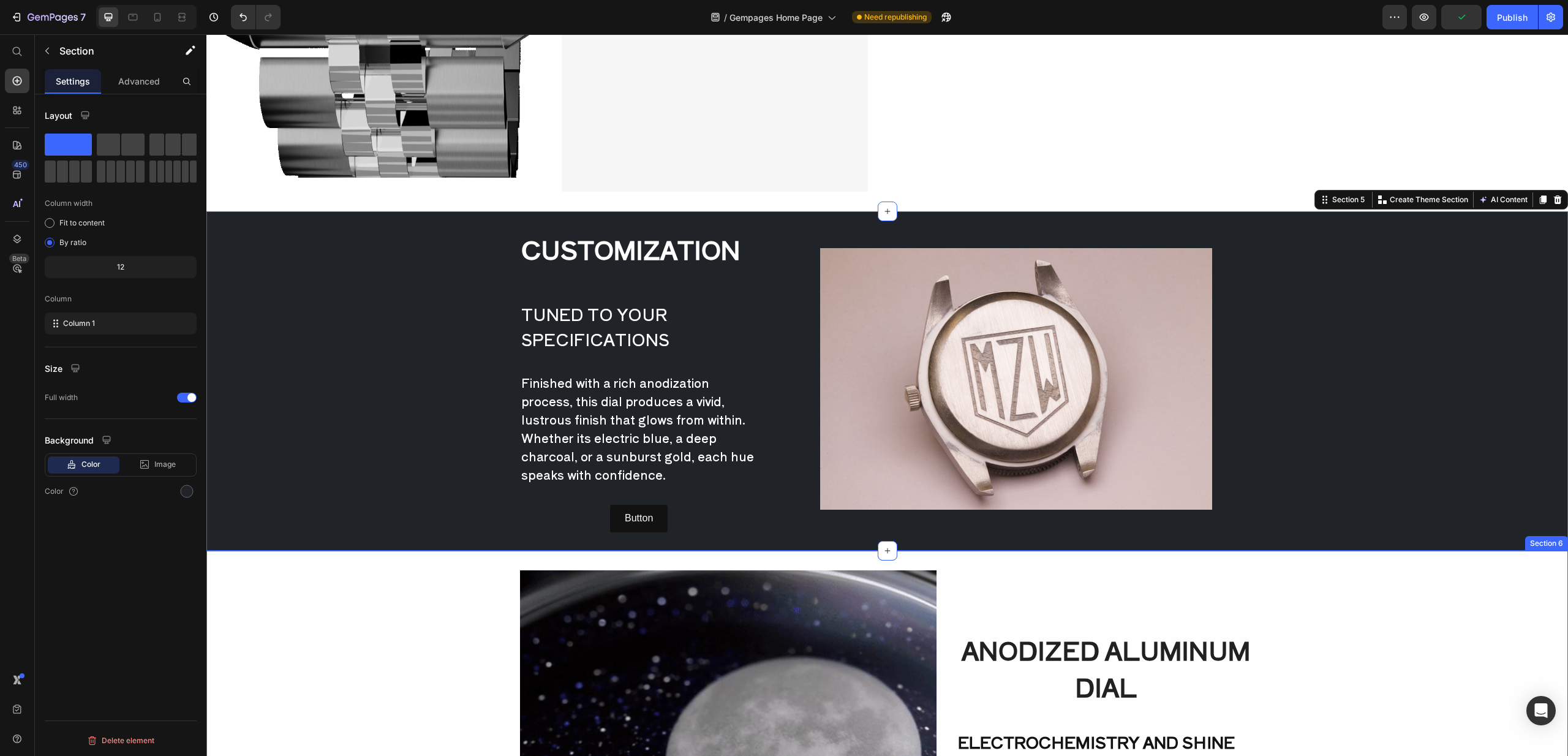 click on "Image ANODIZED ALUMINUM DIAL Heading ELECTROCHEMISTRY AND SHINE Text Block Finished with a rich anodization process, this dial produces a vivid, lustrous finish that glows from within. Whether its electric blue, a deep charcoal, or a sunburst gold, each hue speaks with confidence. Text Block Discover Text Block Row Row" at bounding box center [887, 777] 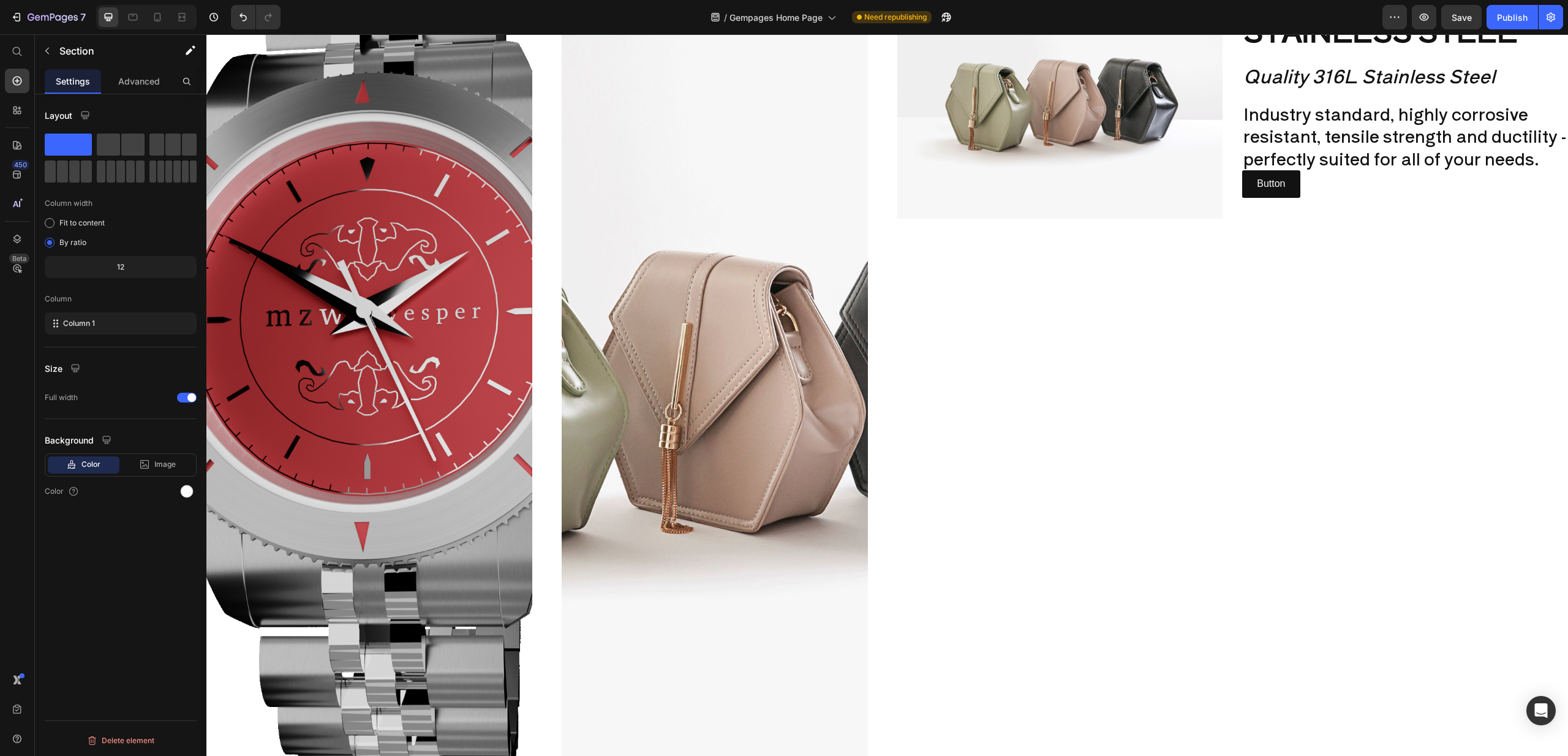 scroll, scrollTop: 1685, scrollLeft: 0, axis: vertical 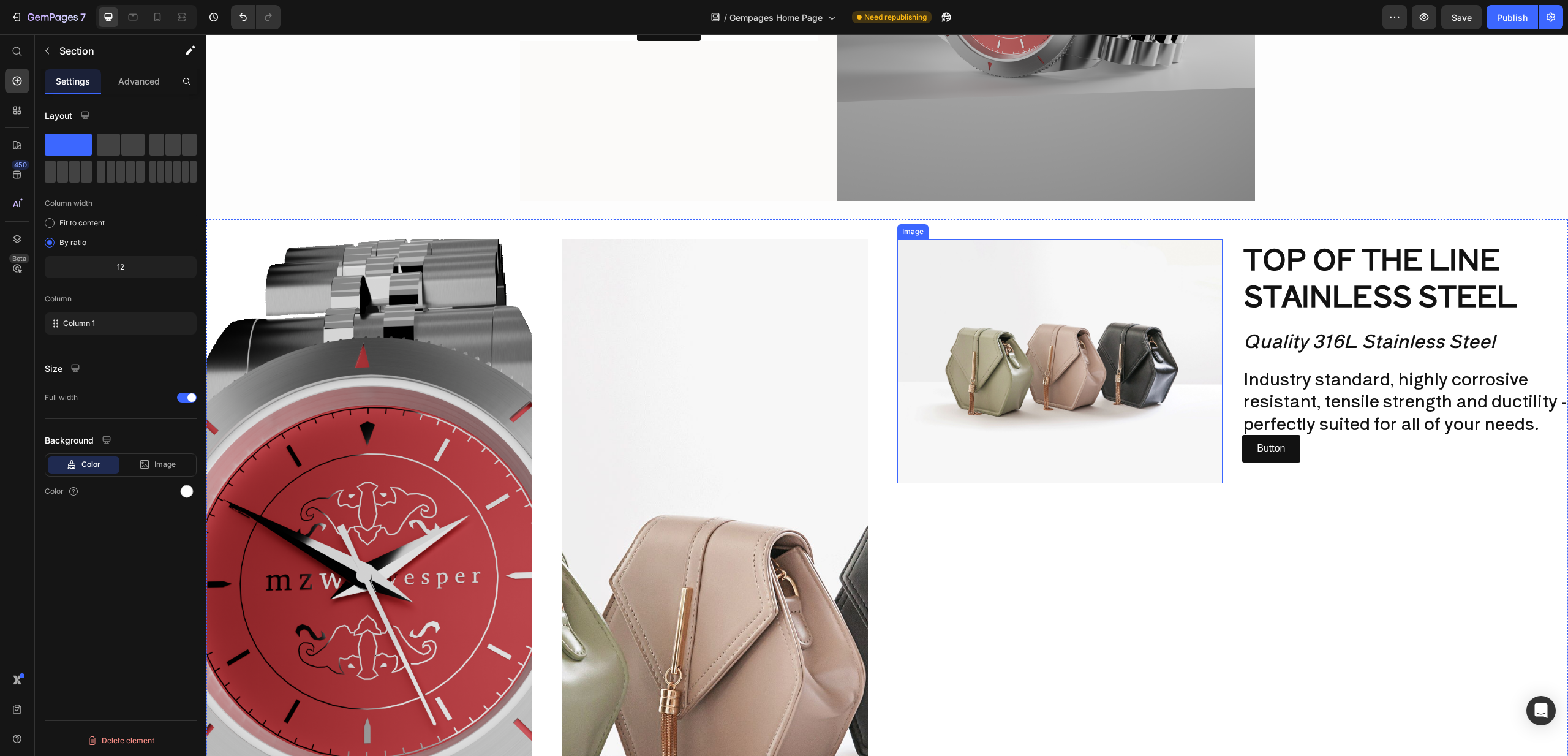 click at bounding box center [1060, 361] 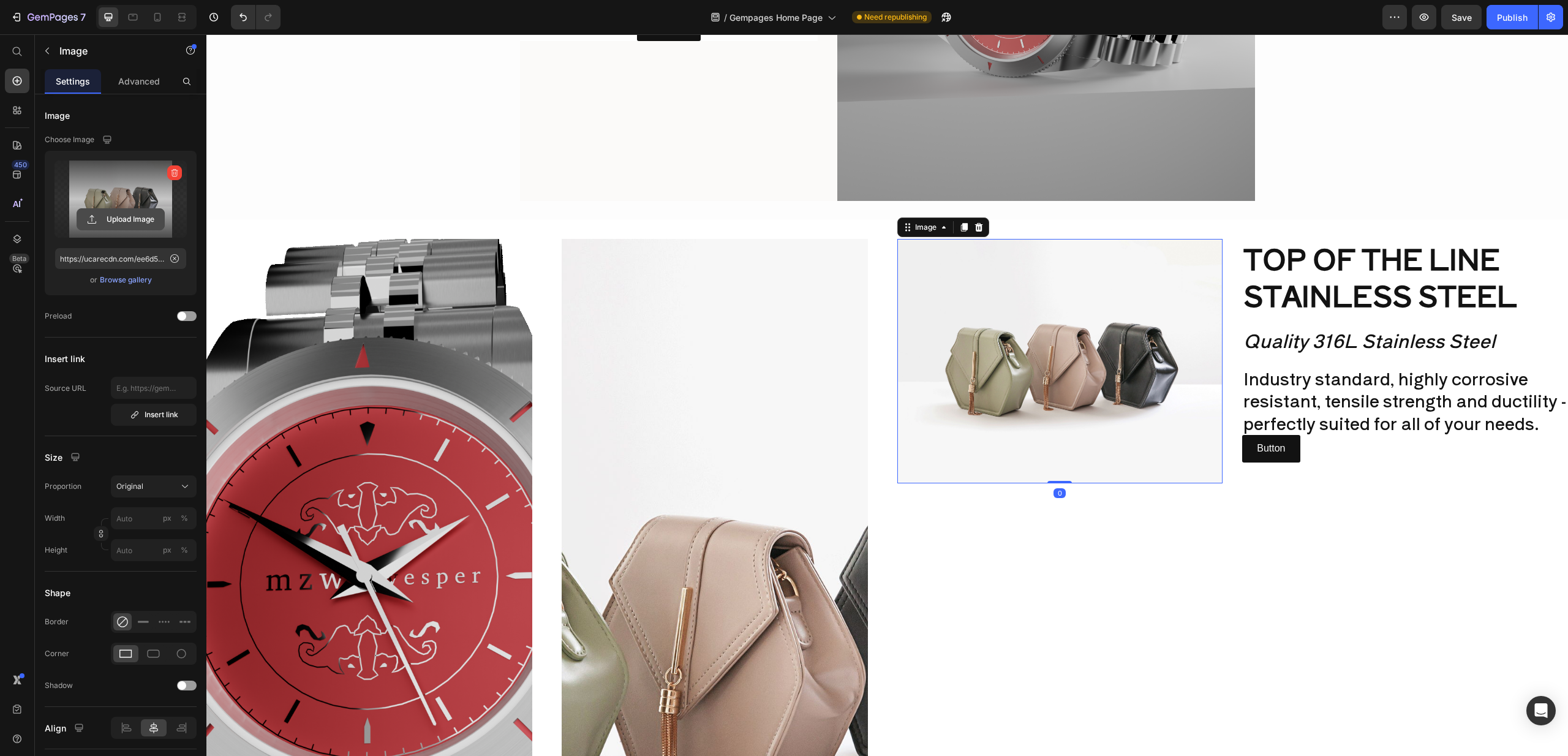 click 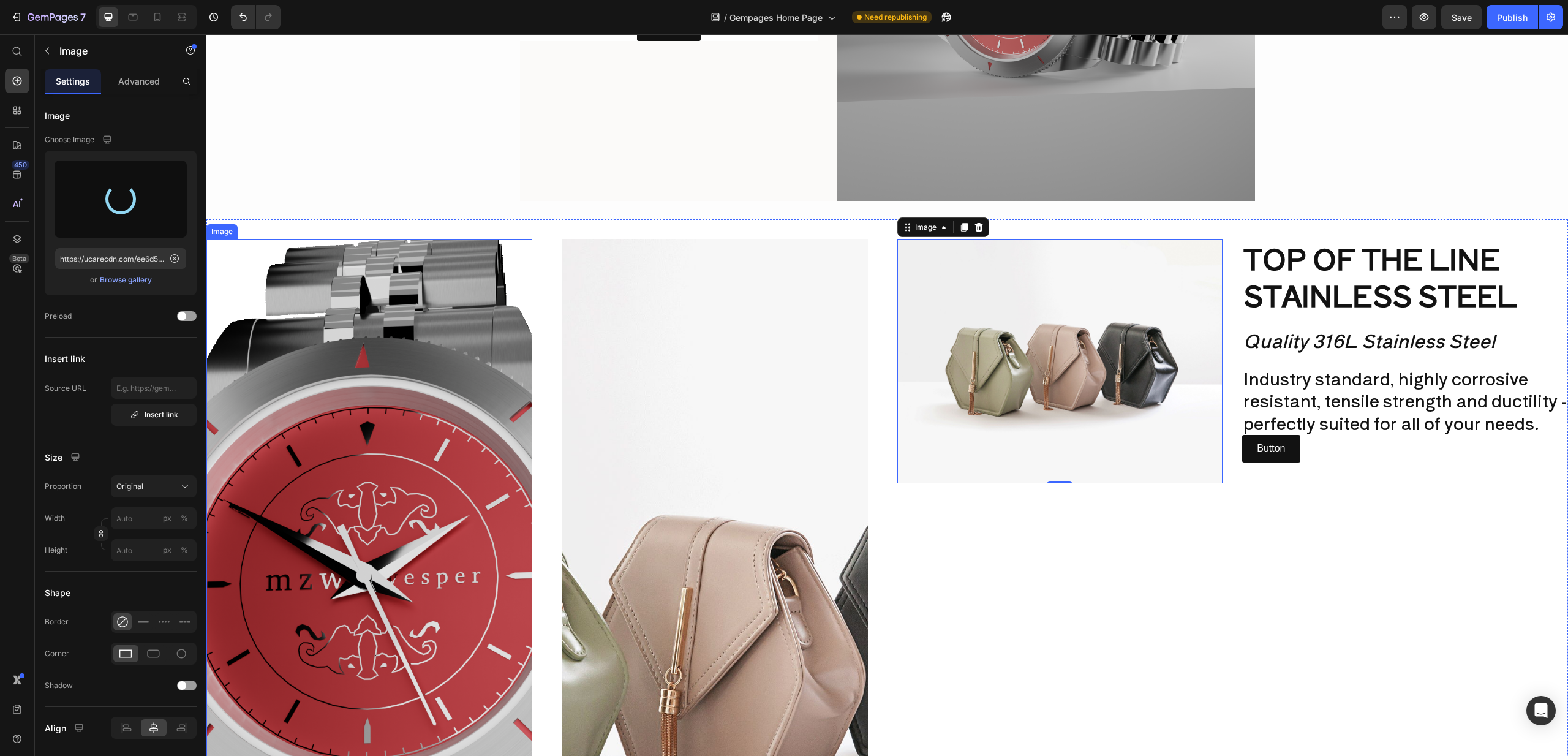 type on "https://cdn.shopify.com/s/files/1/0645/0751/0880/files/gempages_574191138357904430-cf2dc8e5-0b23-46ea-9781-db9c20348630.png" 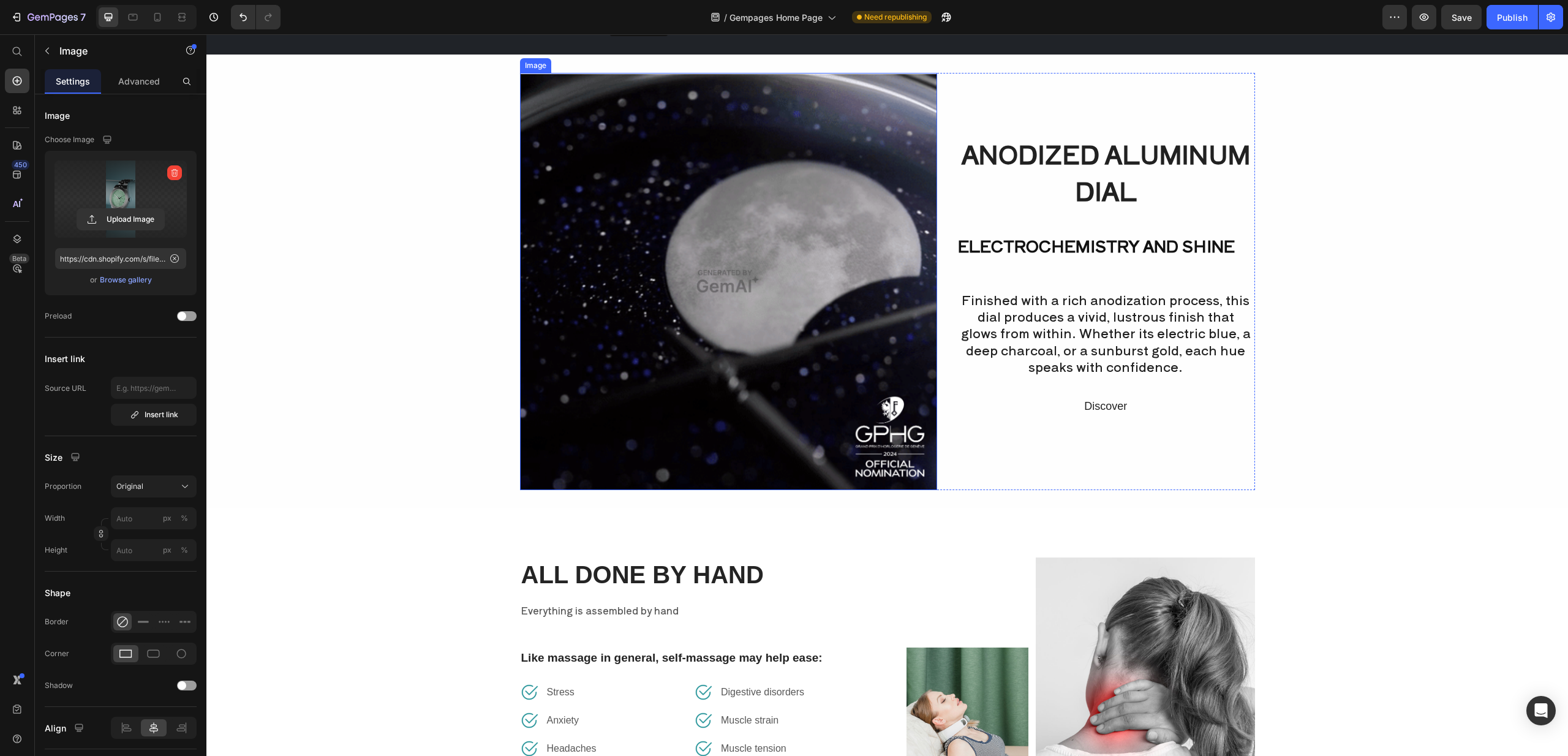 scroll, scrollTop: 3128, scrollLeft: 0, axis: vertical 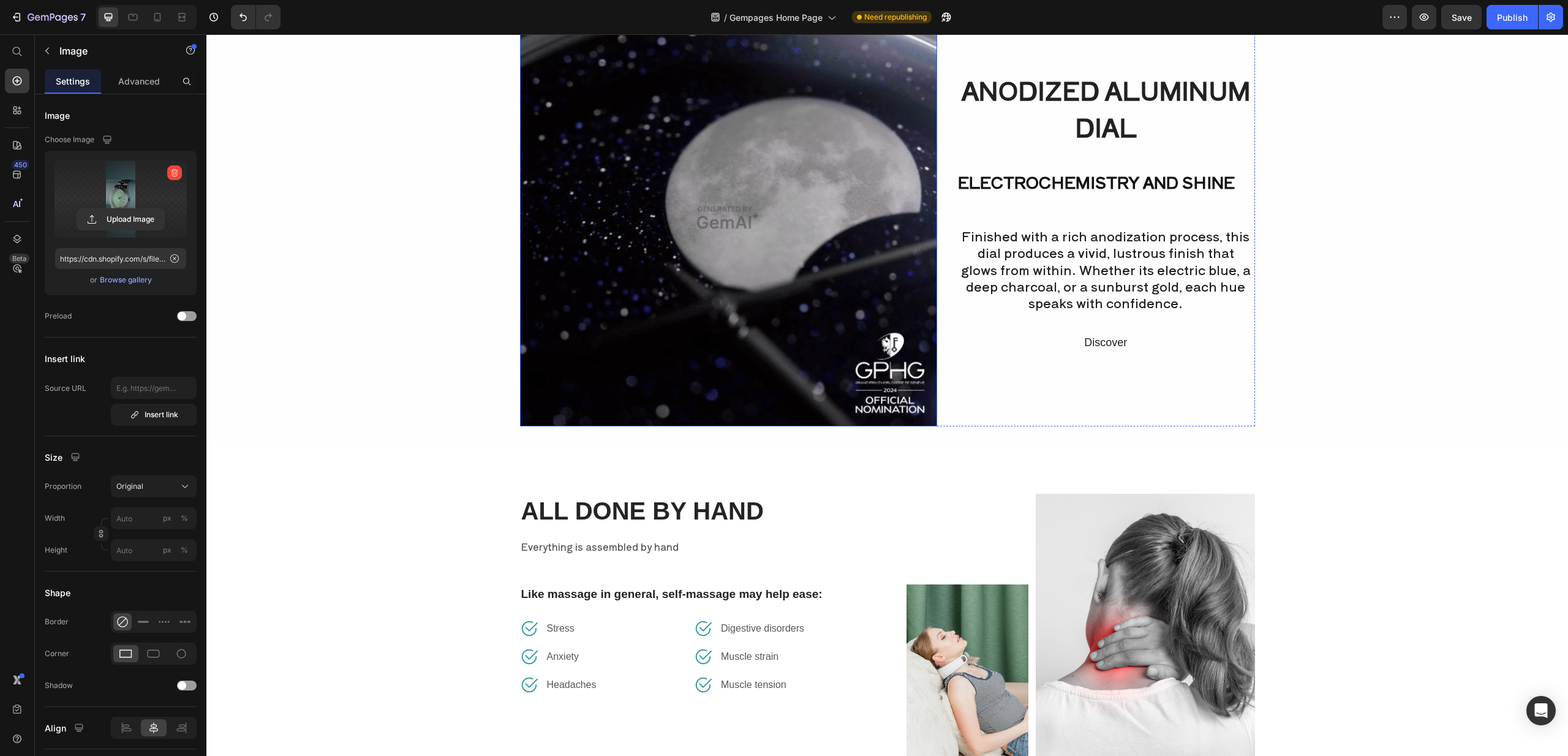 click at bounding box center [728, 217] 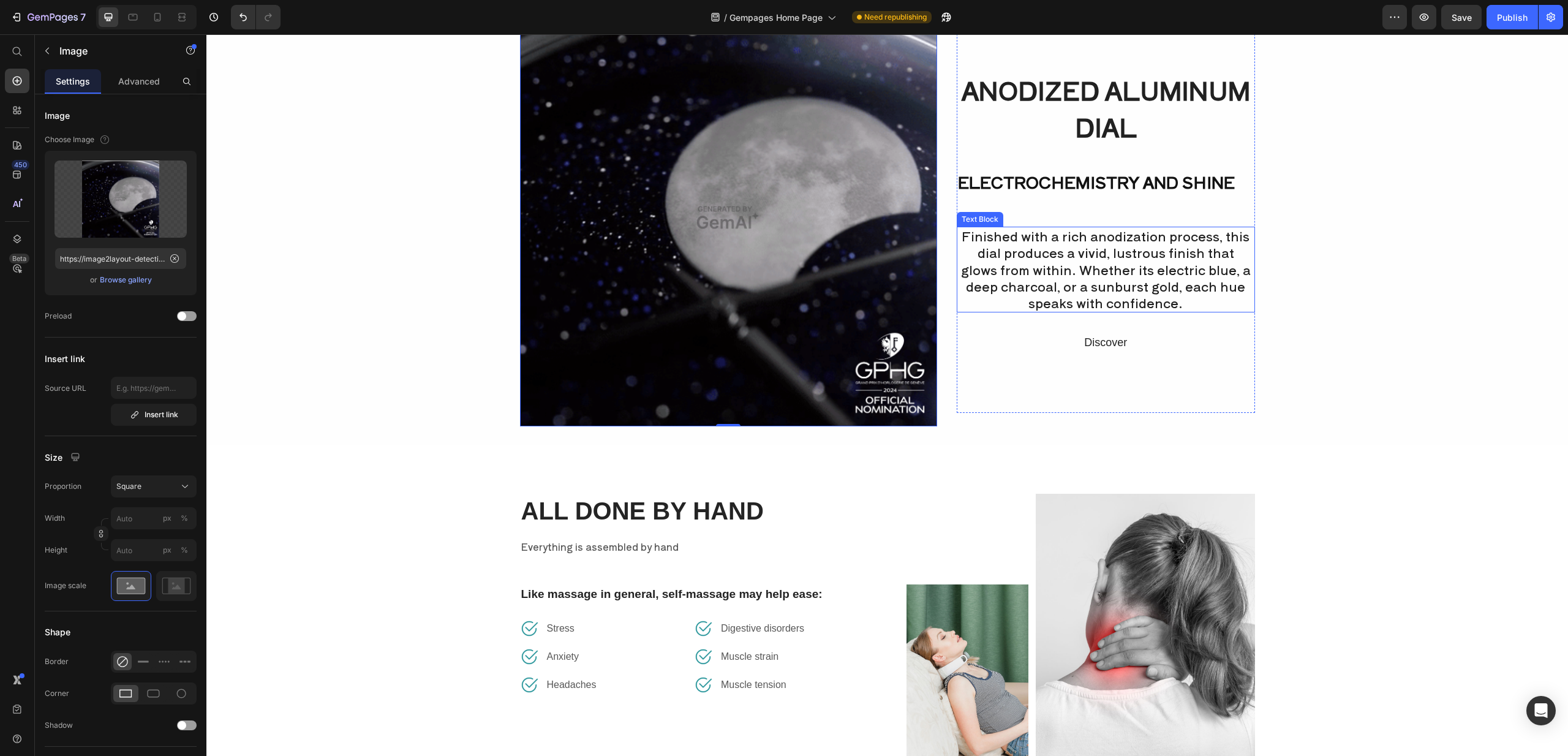 click on "Finished with a rich anodization process, this dial produces a vivid, lustrous finish that glows from within. Whether its electric blue, a deep charcoal, or a sunburst gold, each hue speaks with confidence." at bounding box center [1106, 270] 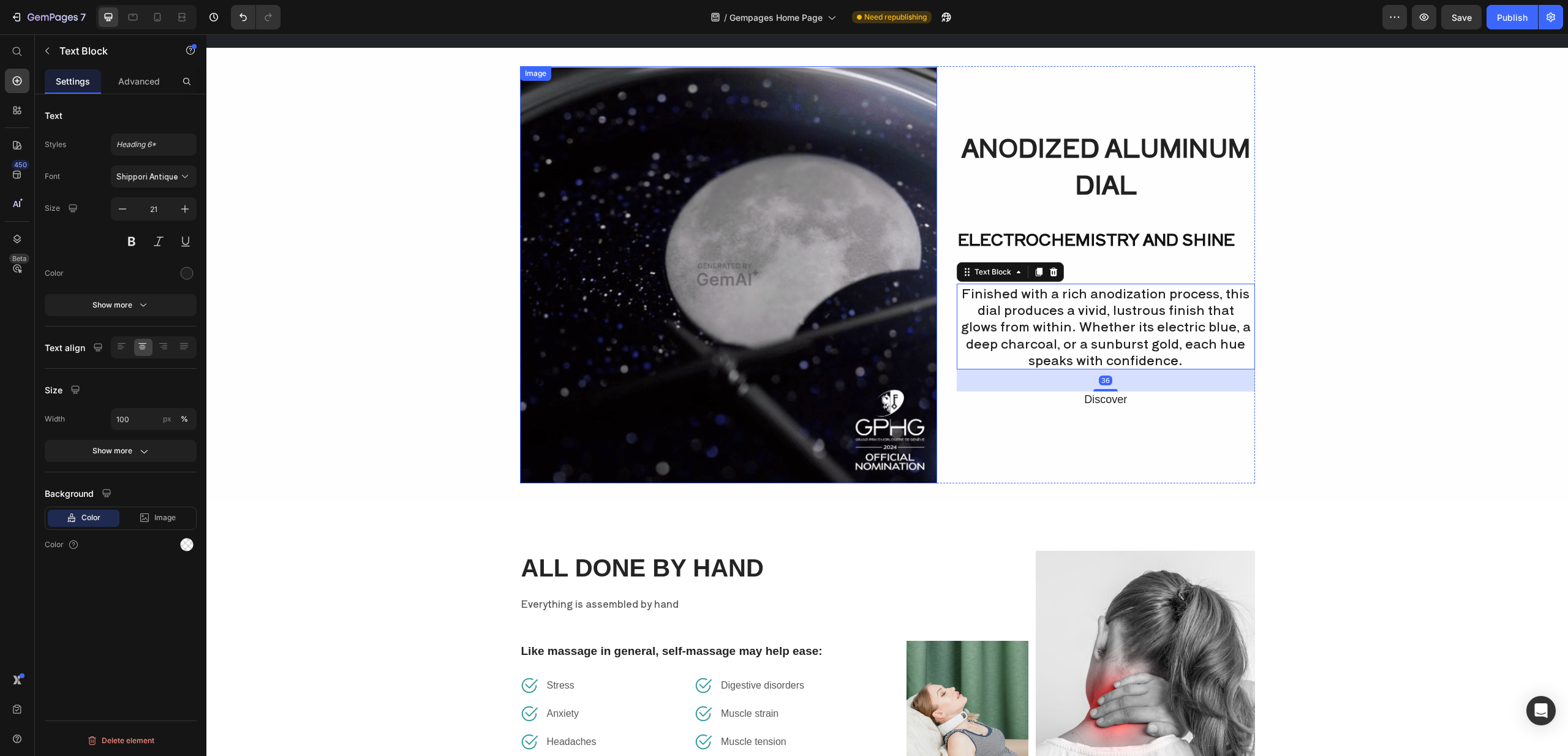 scroll, scrollTop: 2972, scrollLeft: 0, axis: vertical 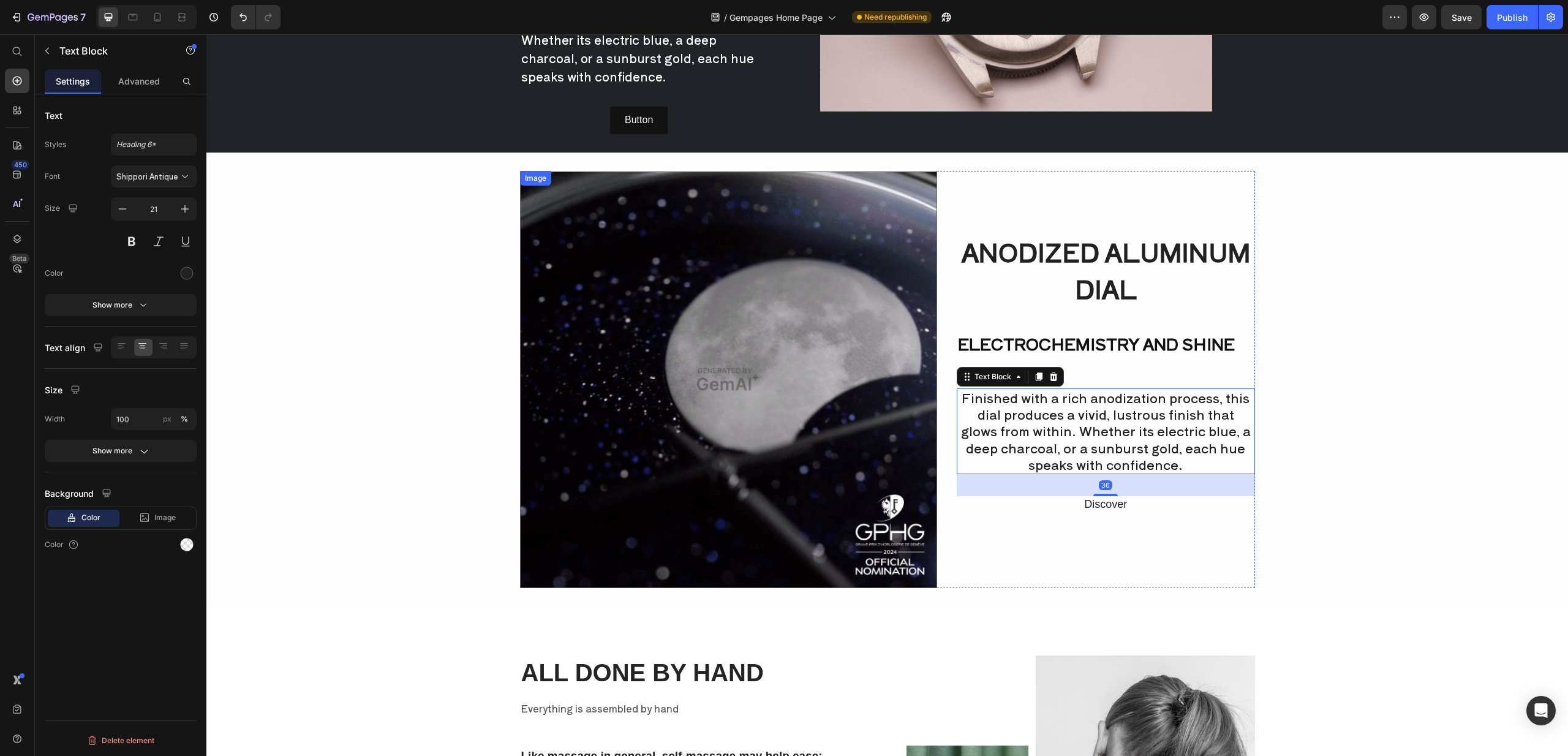 click at bounding box center (728, 379) 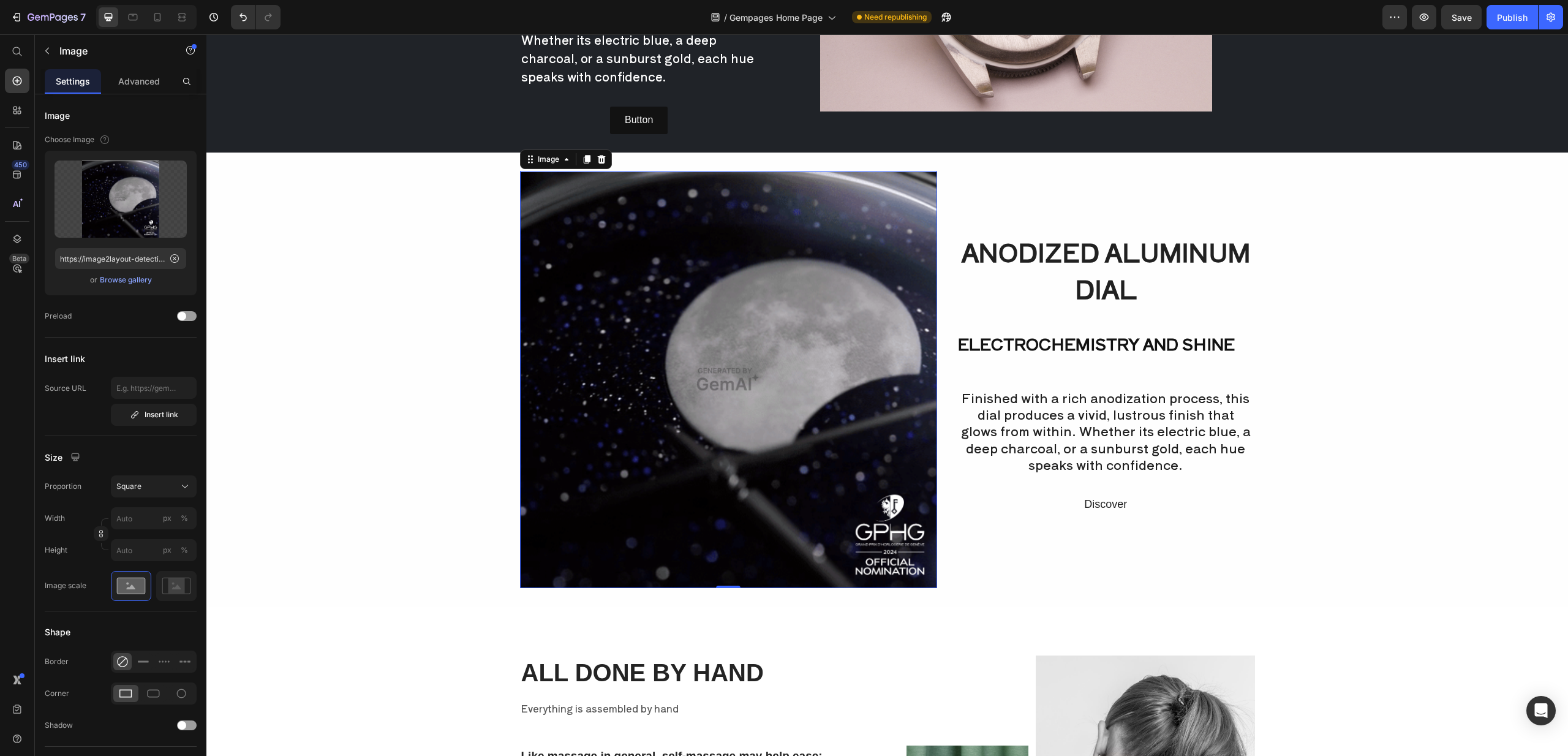 click at bounding box center [728, 379] 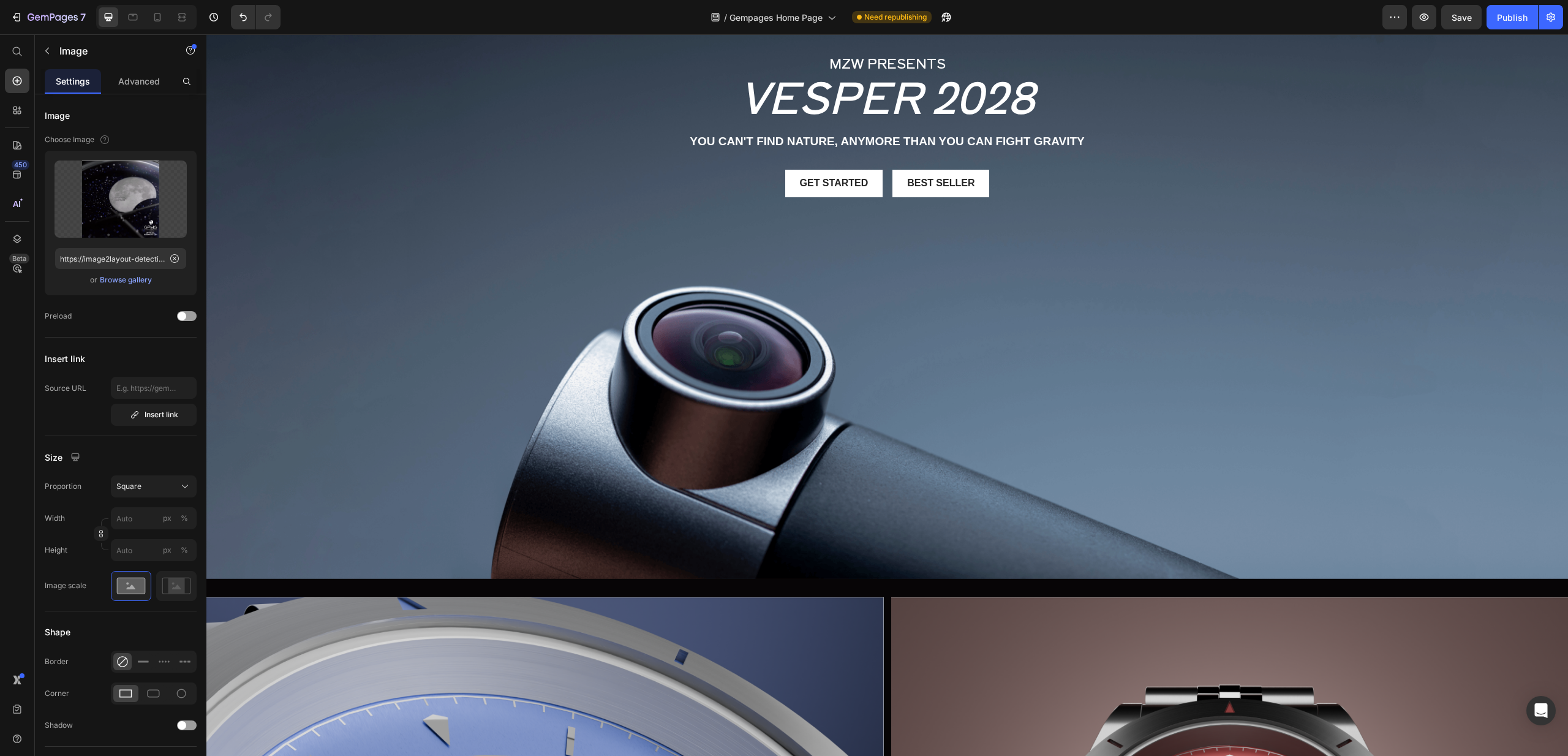 scroll, scrollTop: 0, scrollLeft: 0, axis: both 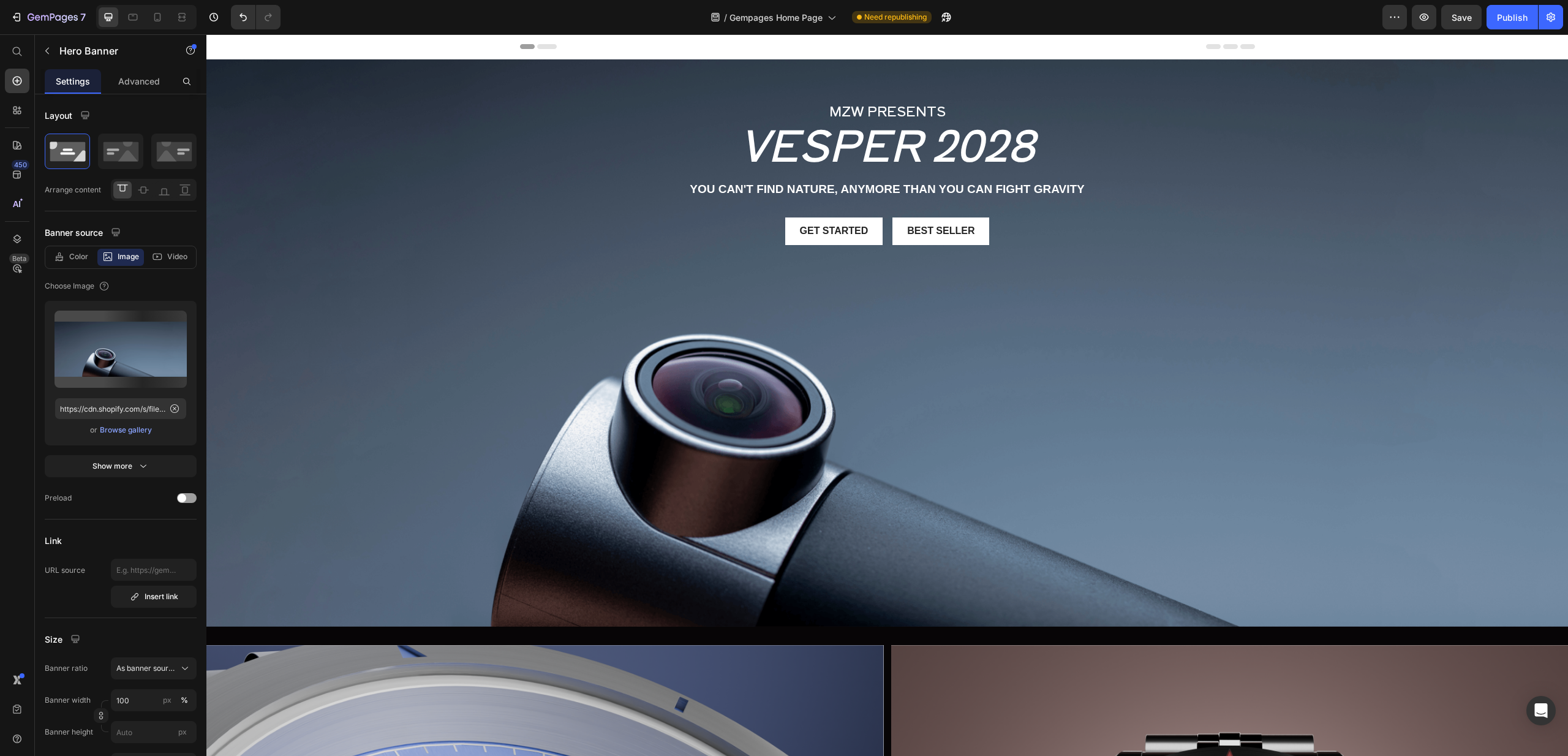 click at bounding box center [887, 343] 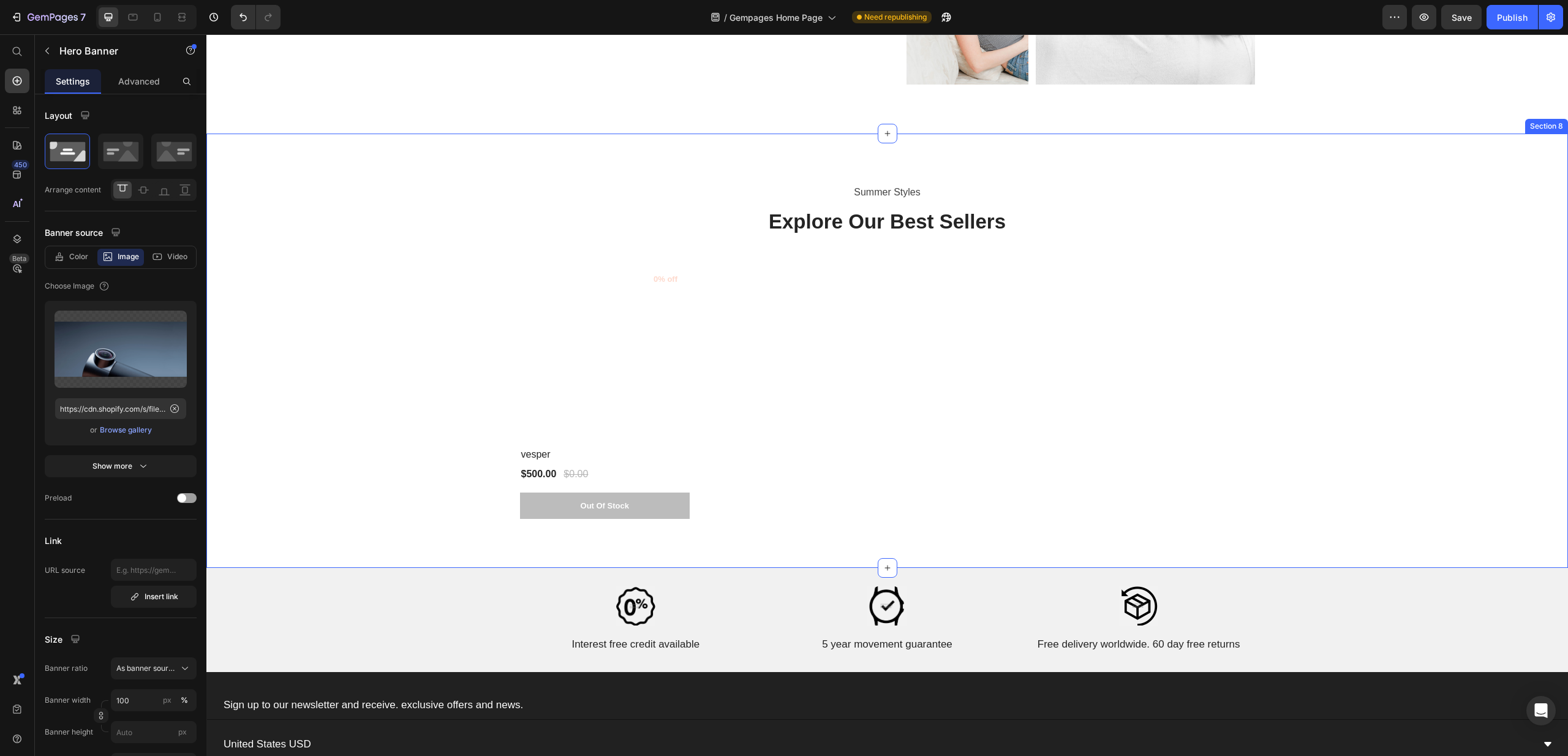 scroll, scrollTop: 3406, scrollLeft: 0, axis: vertical 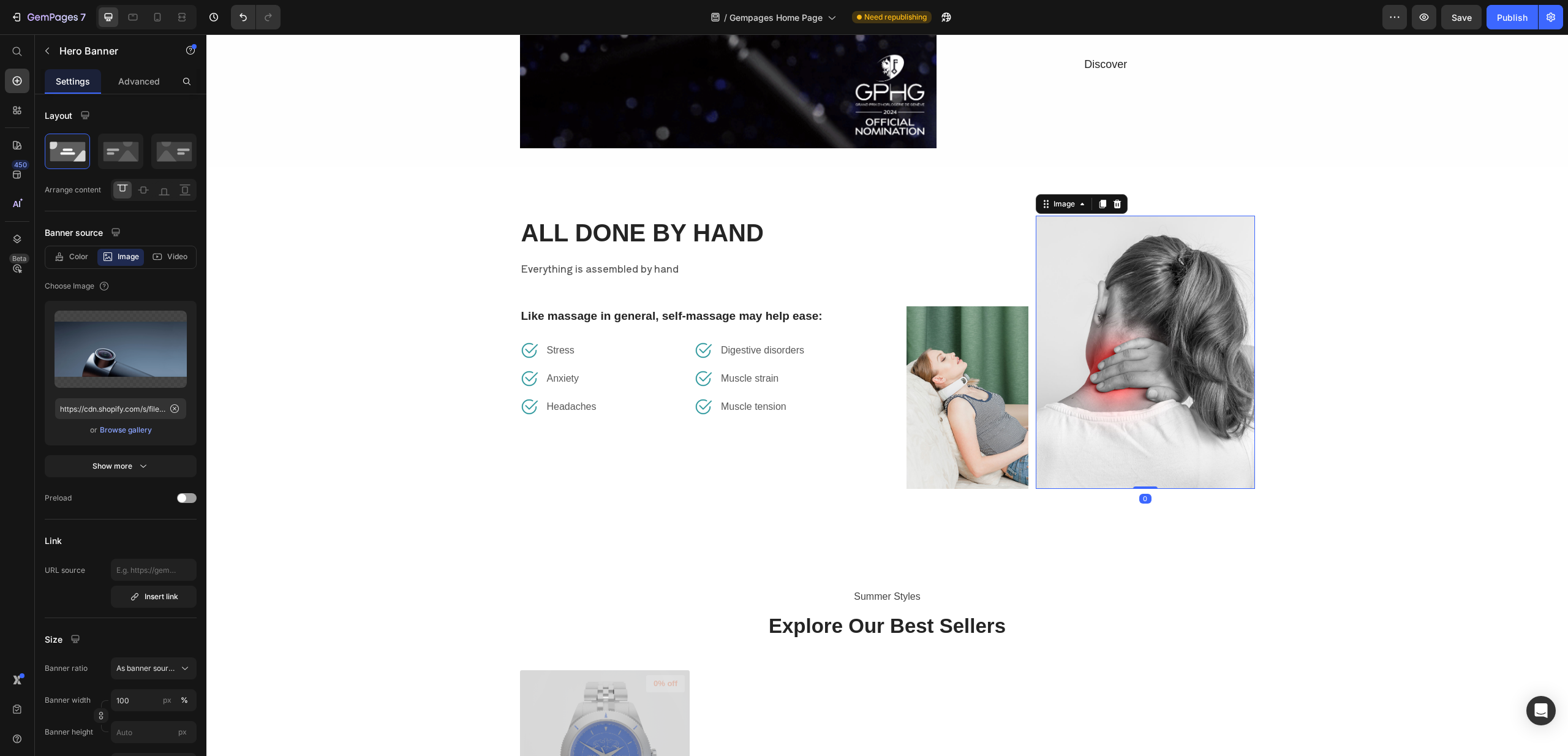 click at bounding box center (1145, 352) 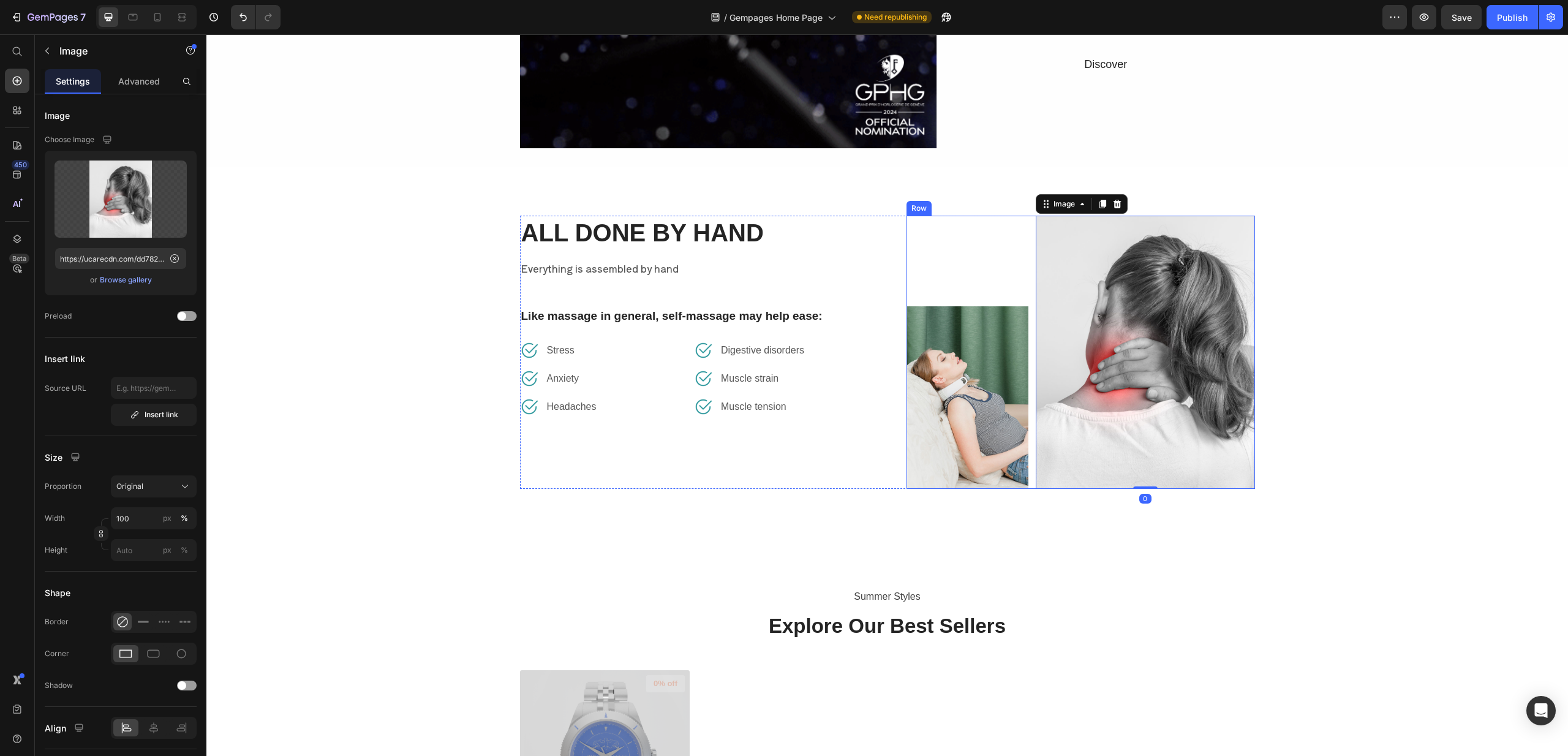 click at bounding box center [967, 398] 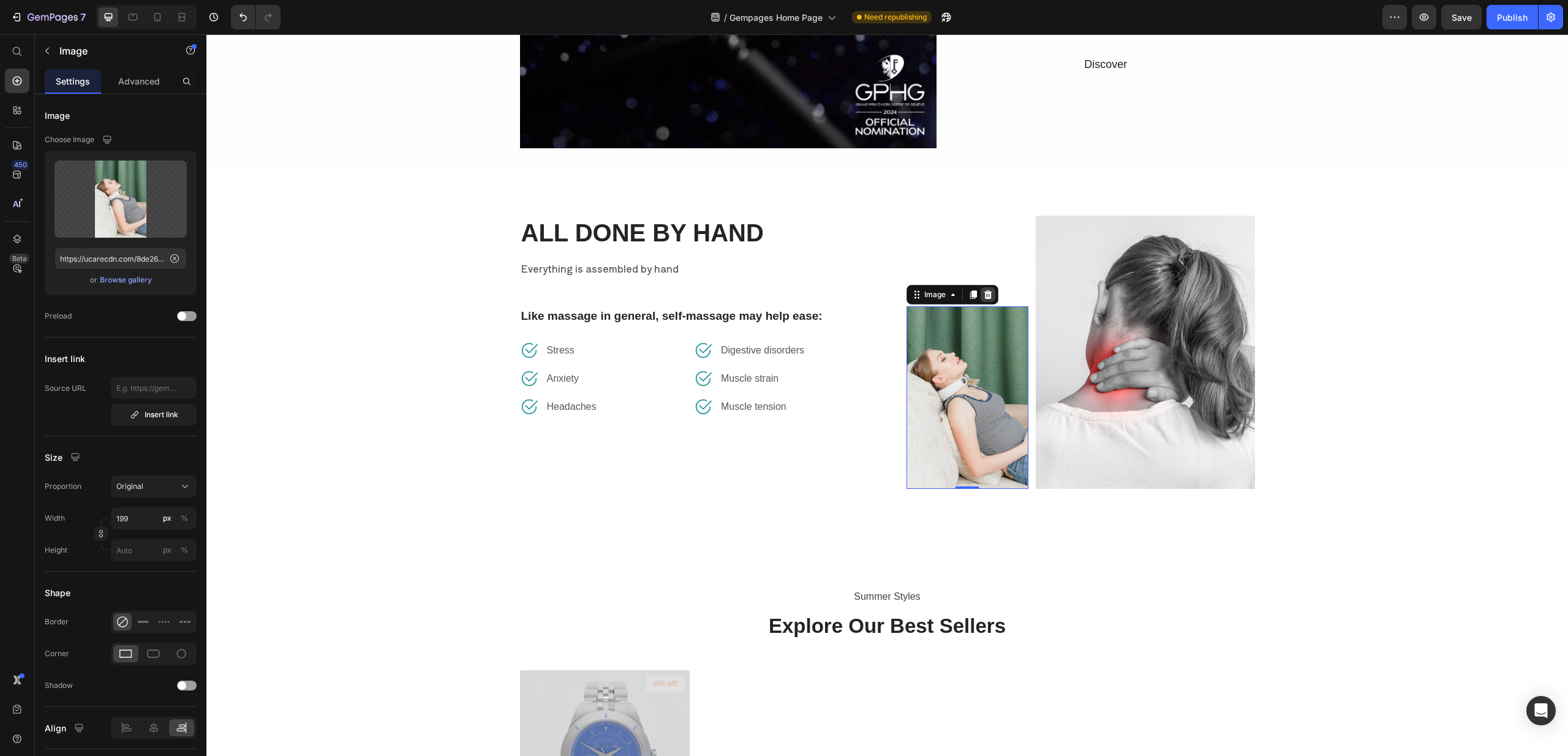 click 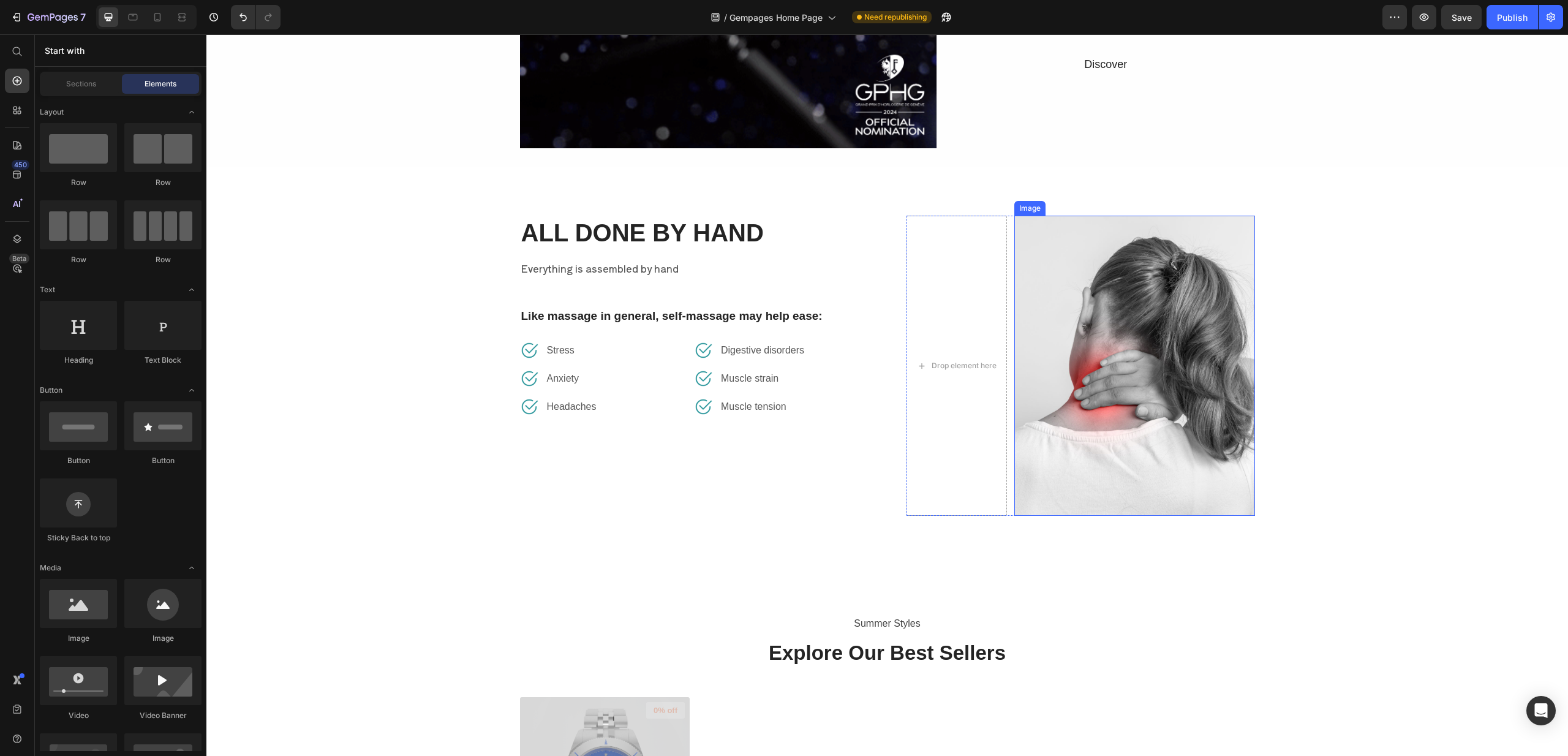 click at bounding box center [1134, 366] 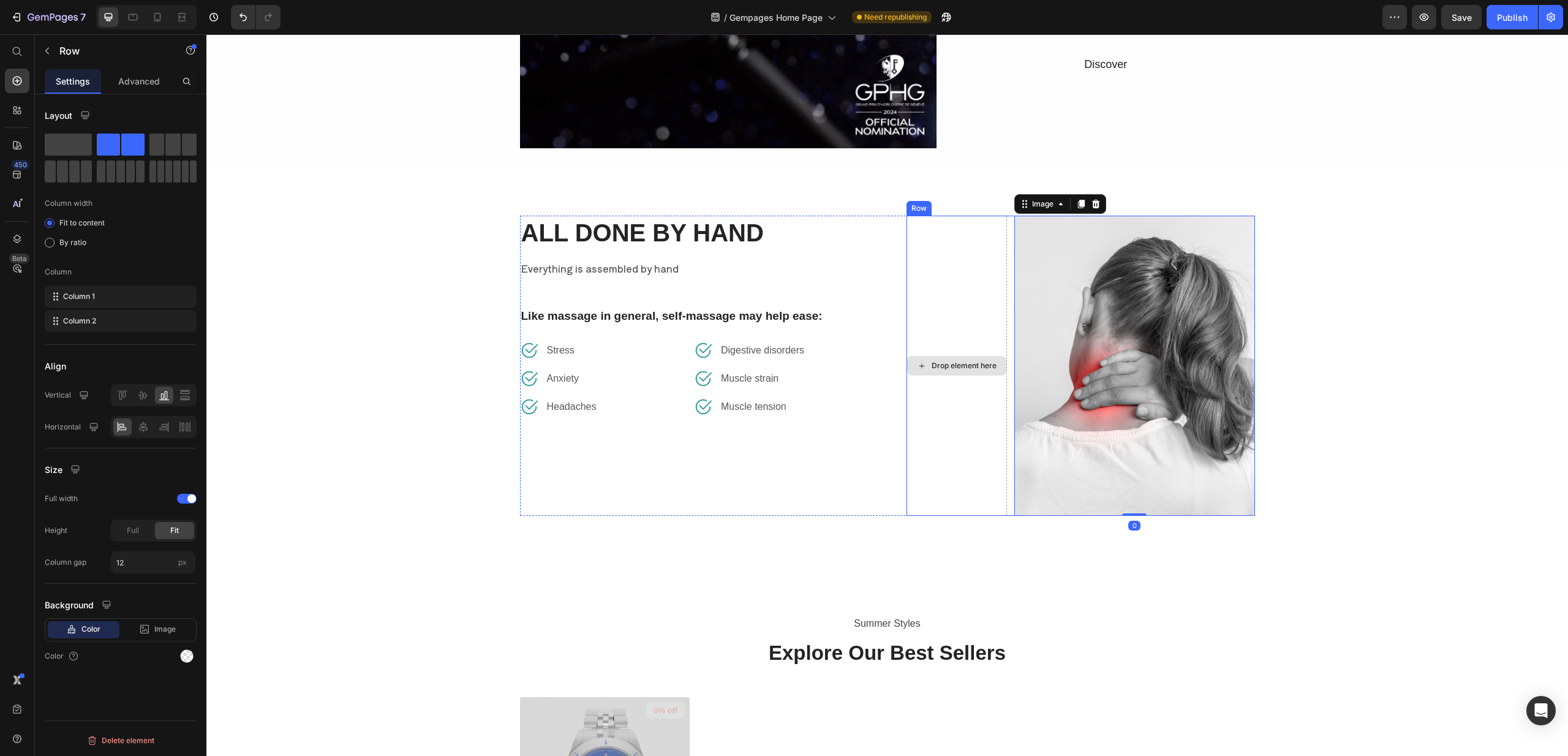 click on "Drop element here" at bounding box center [957, 366] 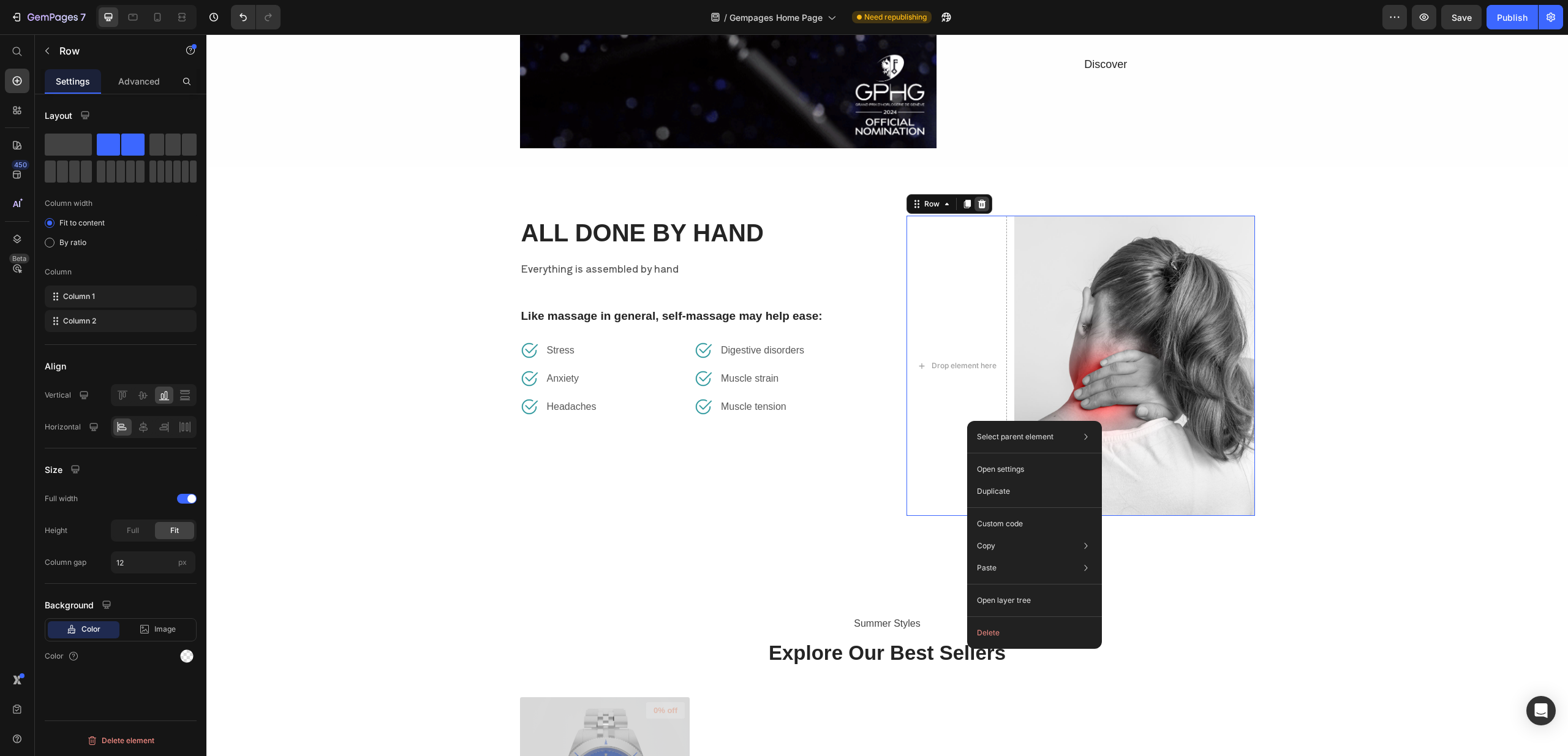 click at bounding box center (982, 204) 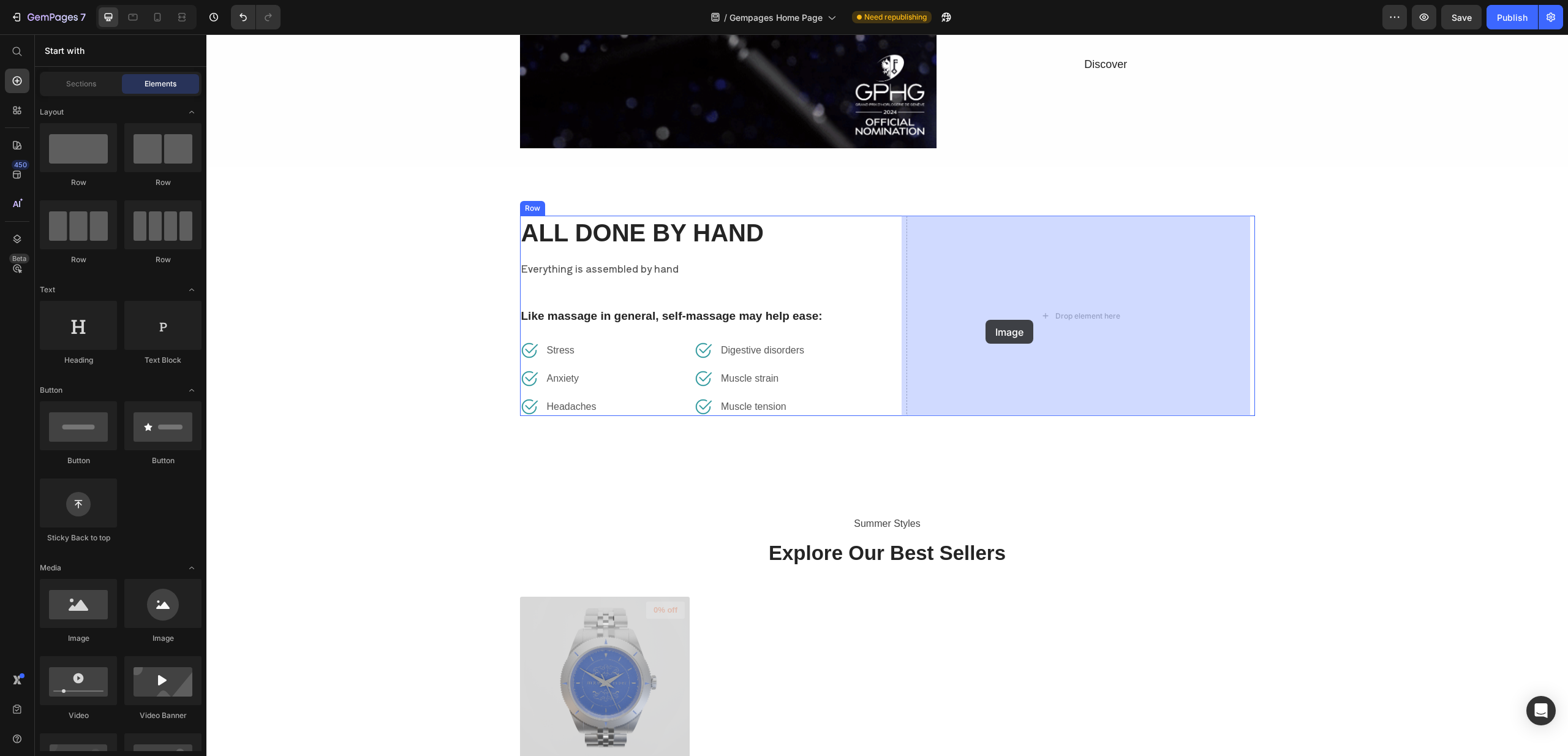 drag, startPoint x: 286, startPoint y: 640, endPoint x: 1028, endPoint y: 307, distance: 813.2976 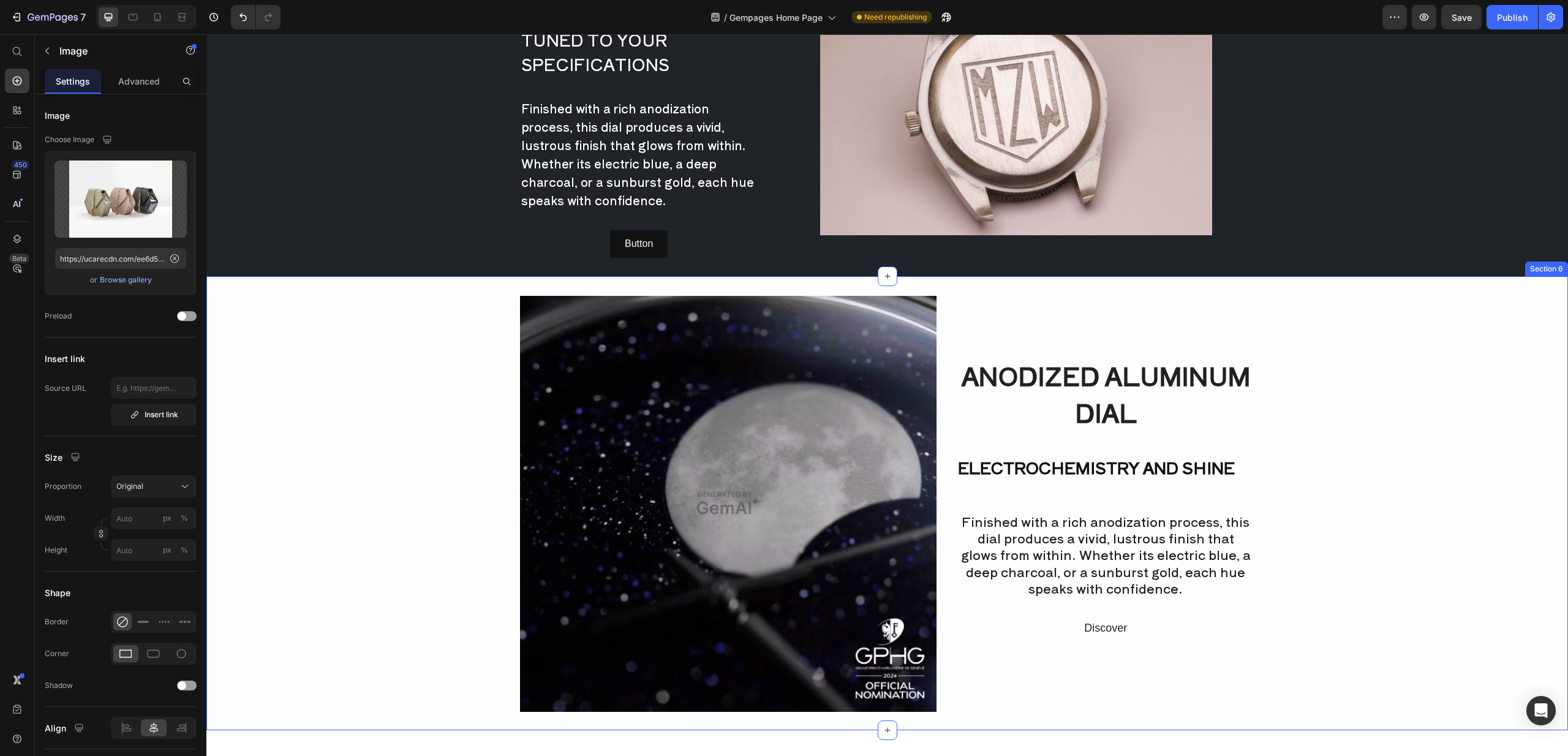 scroll, scrollTop: 2859, scrollLeft: 0, axis: vertical 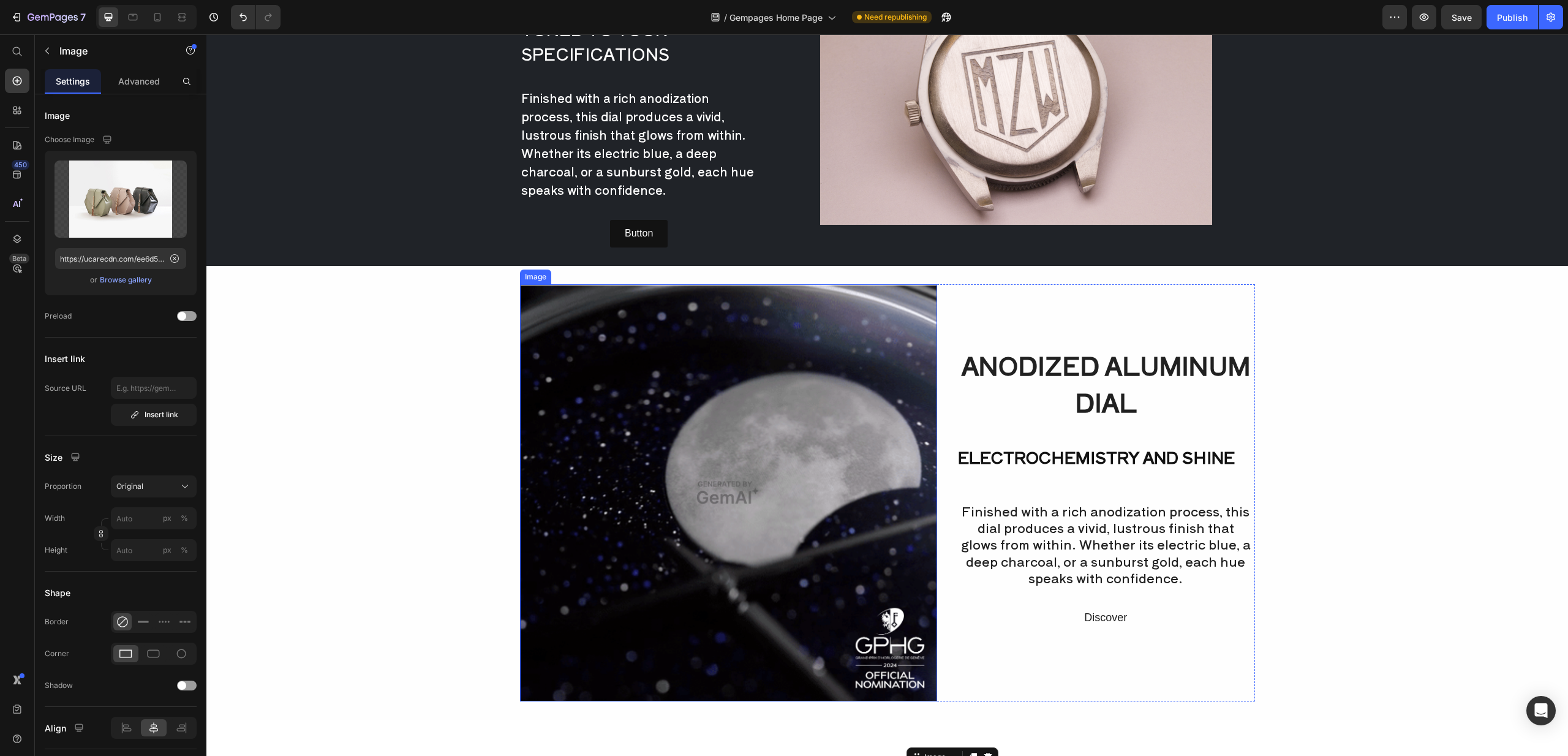 click at bounding box center [728, 493] 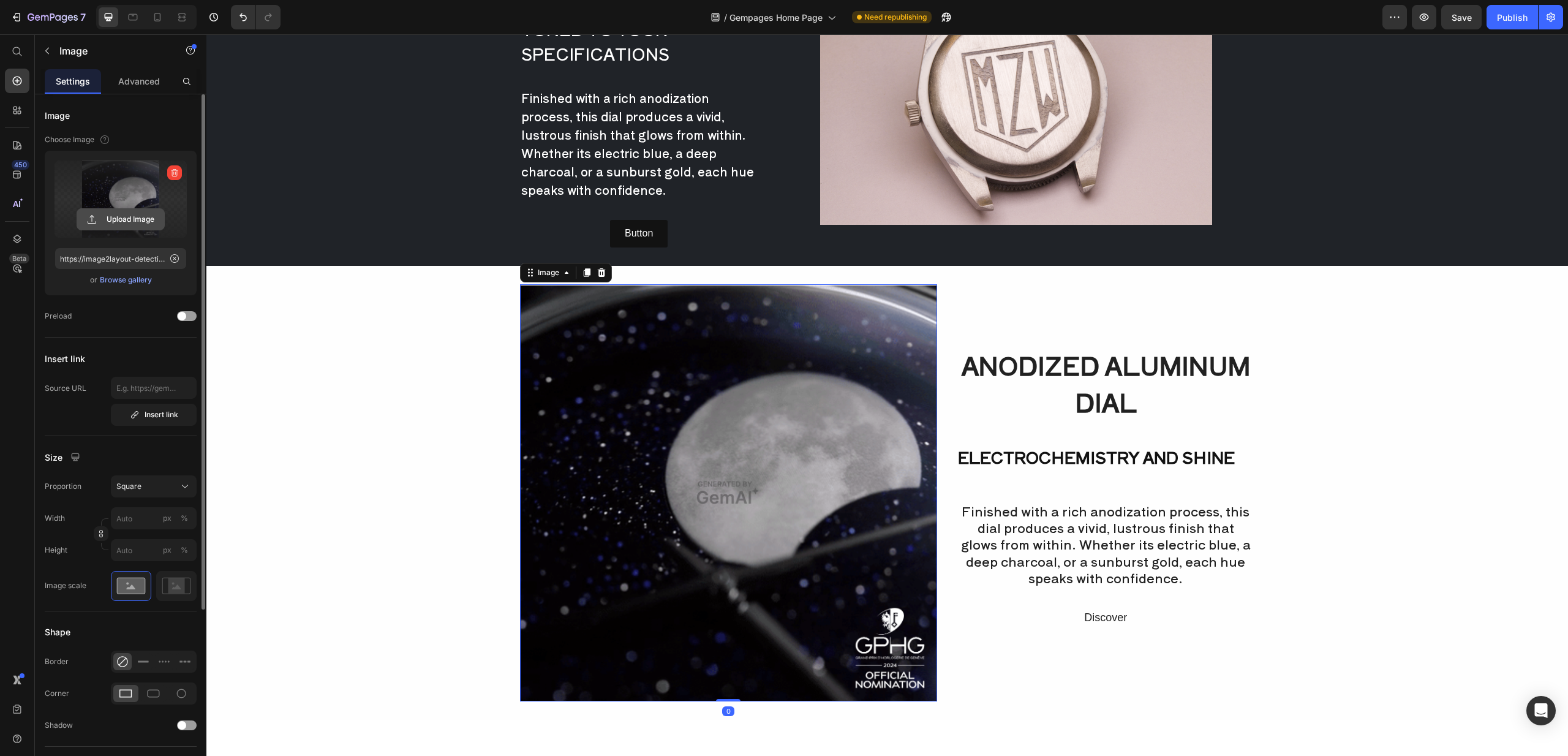 click 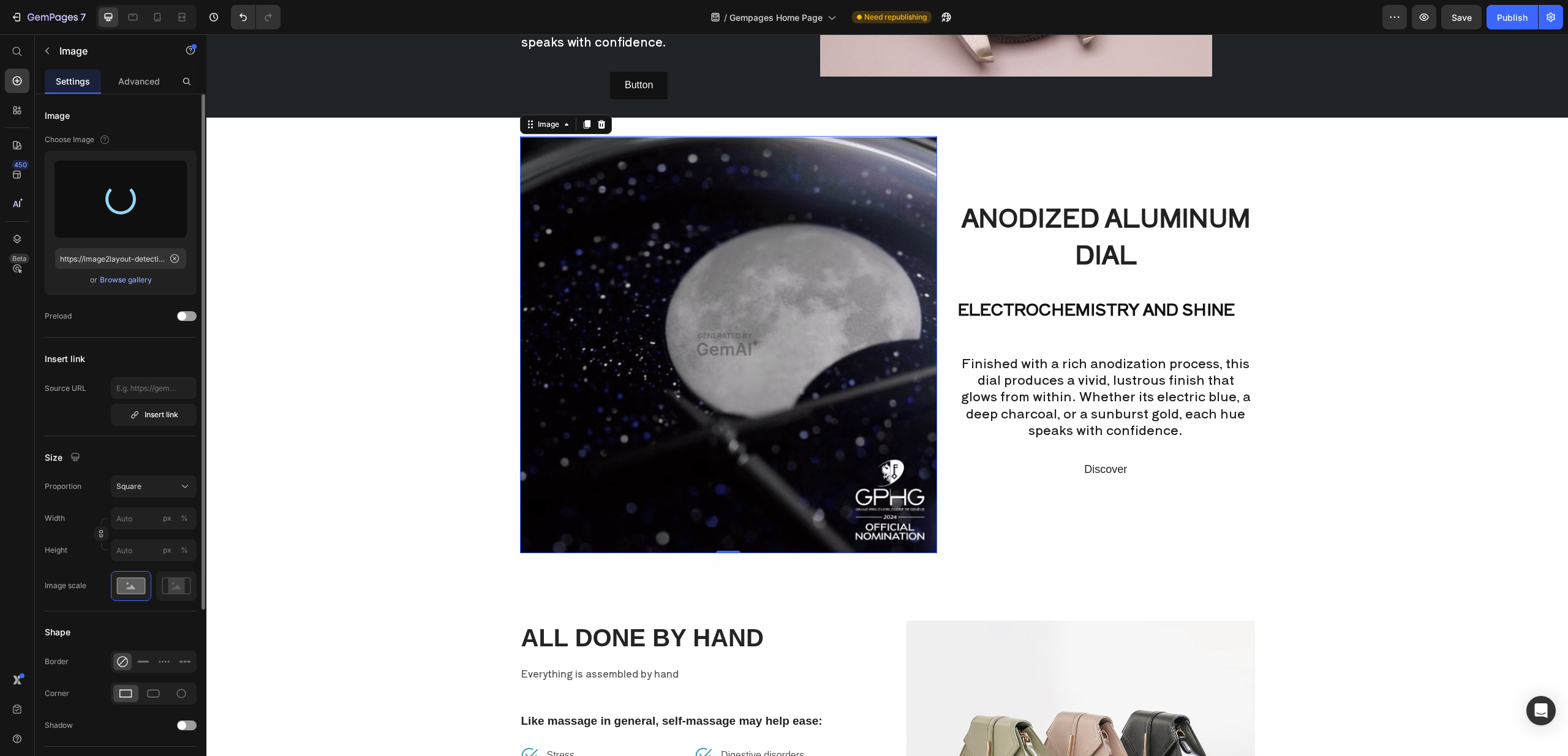 scroll, scrollTop: 2951, scrollLeft: 0, axis: vertical 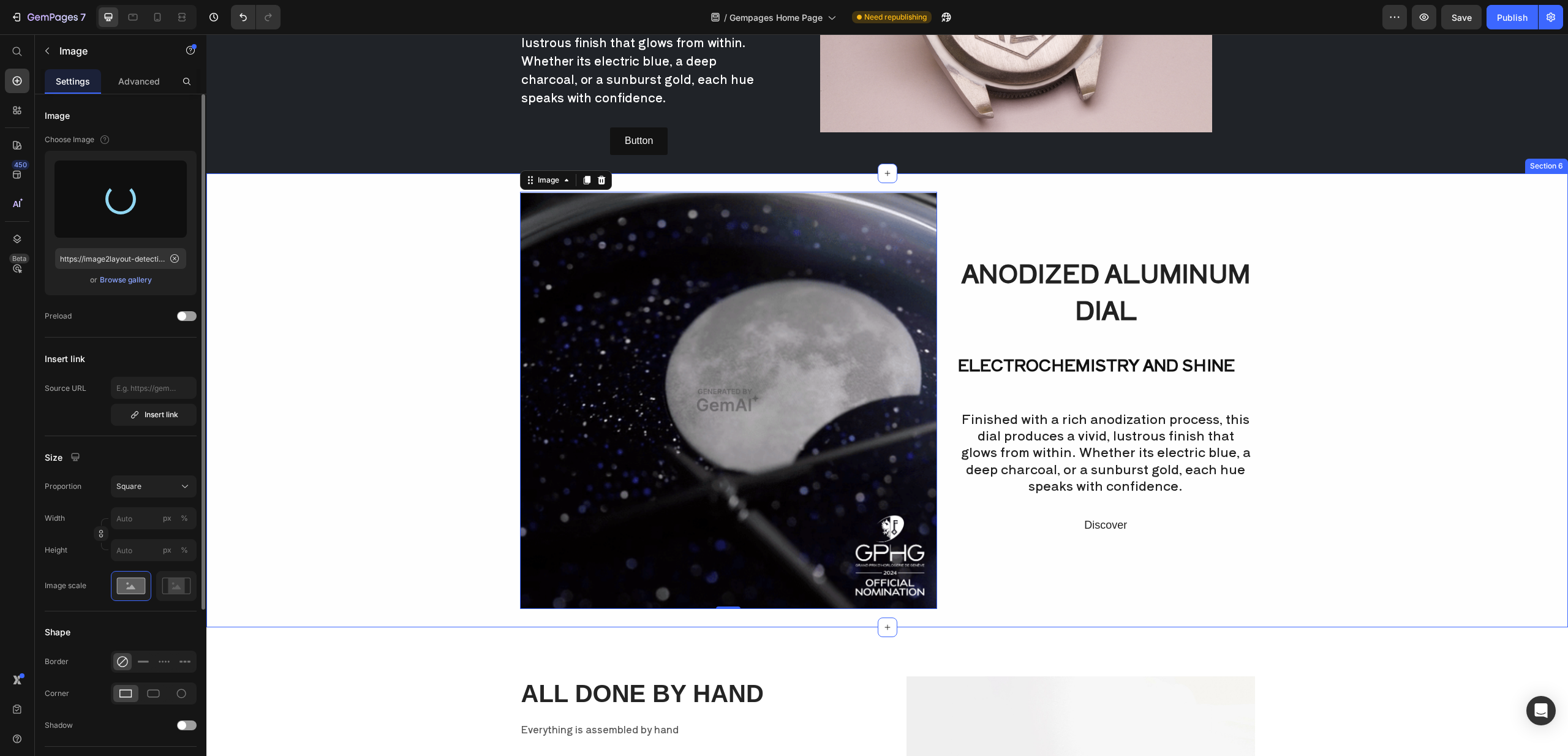 type on "https://cdn.shopify.com/s/files/1/0645/0751/0880/files/gempages_574191138357904430-37b172c8-f972-40dd-9700-6bc23c5b6dc6.png" 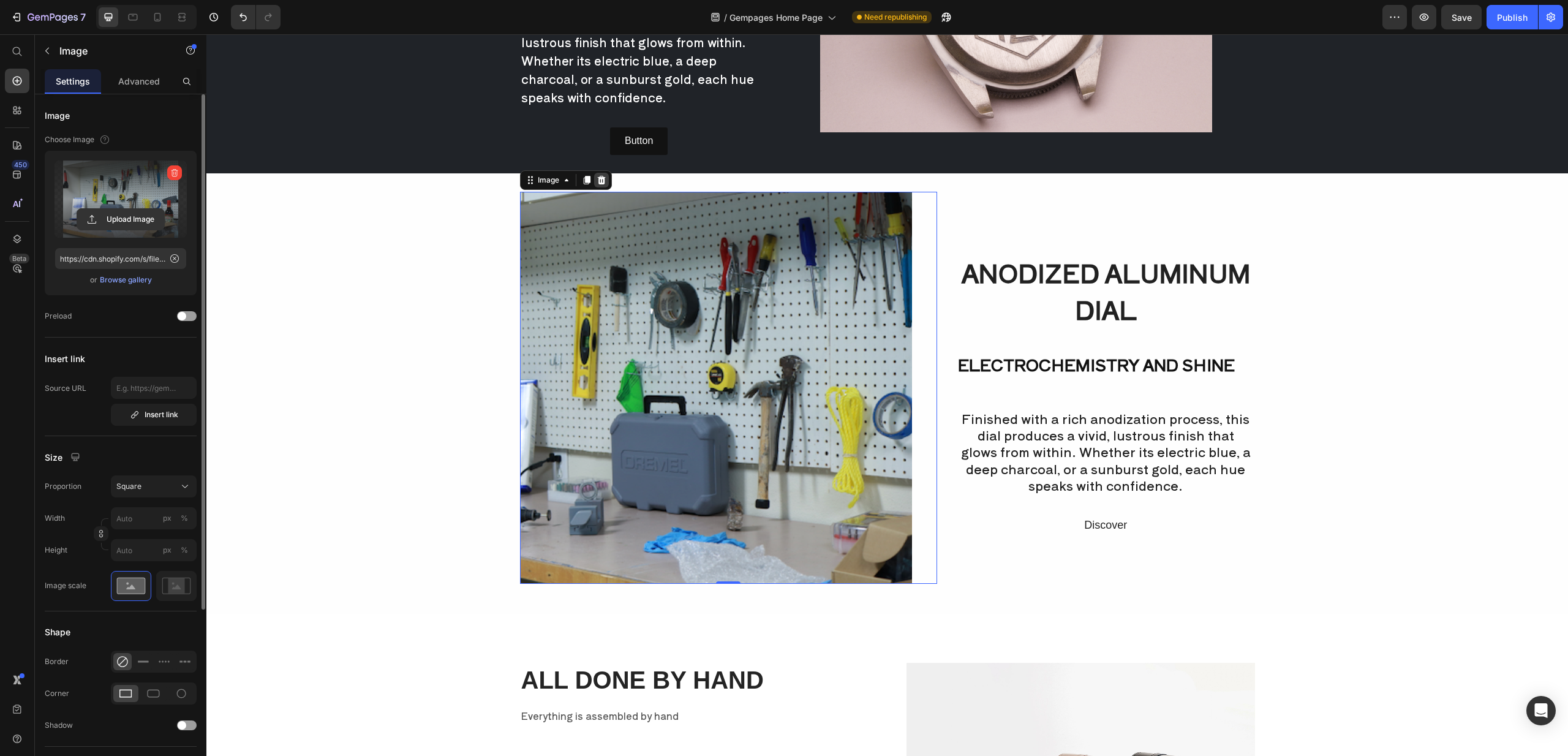click 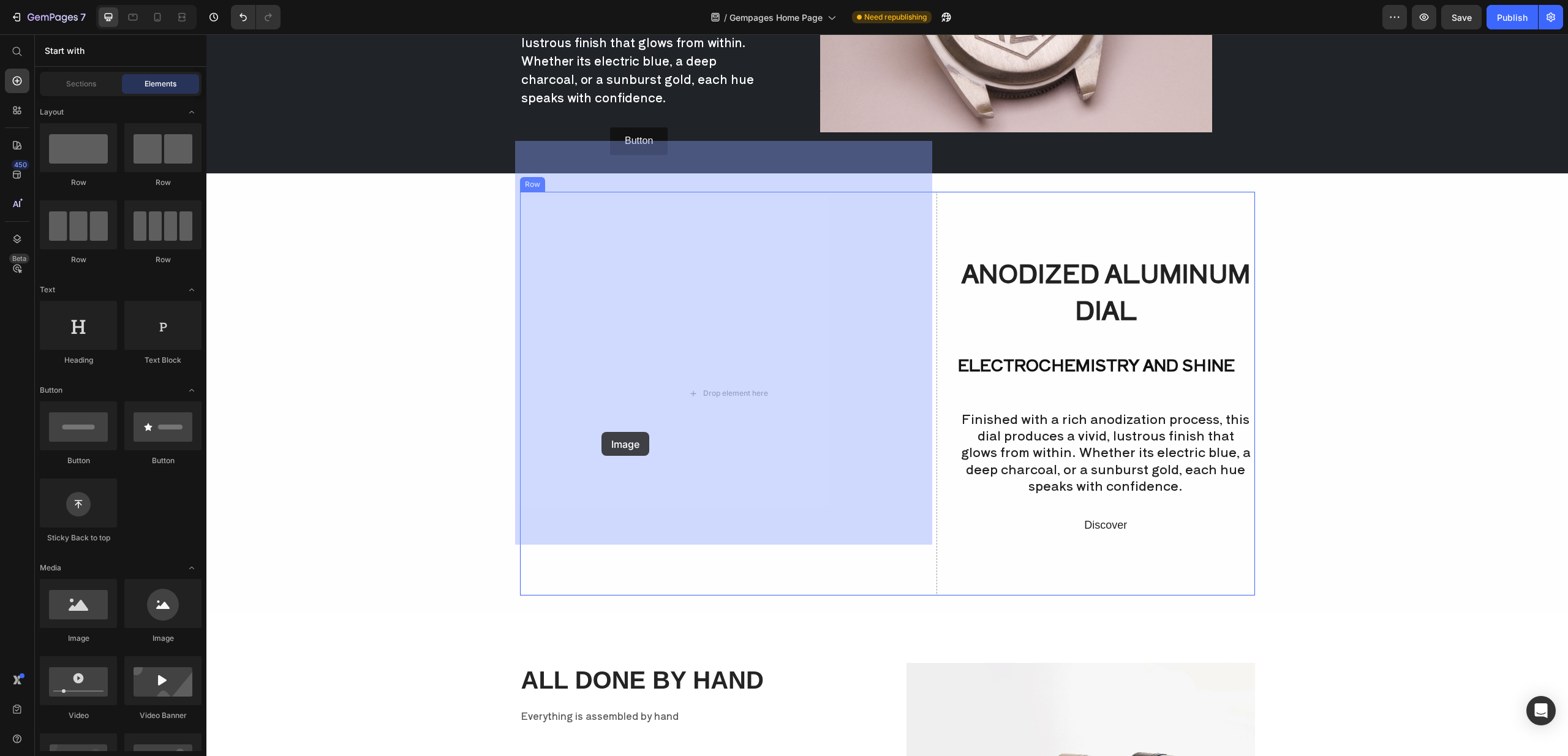 drag, startPoint x: 302, startPoint y: 648, endPoint x: 601, endPoint y: 432, distance: 368.85905 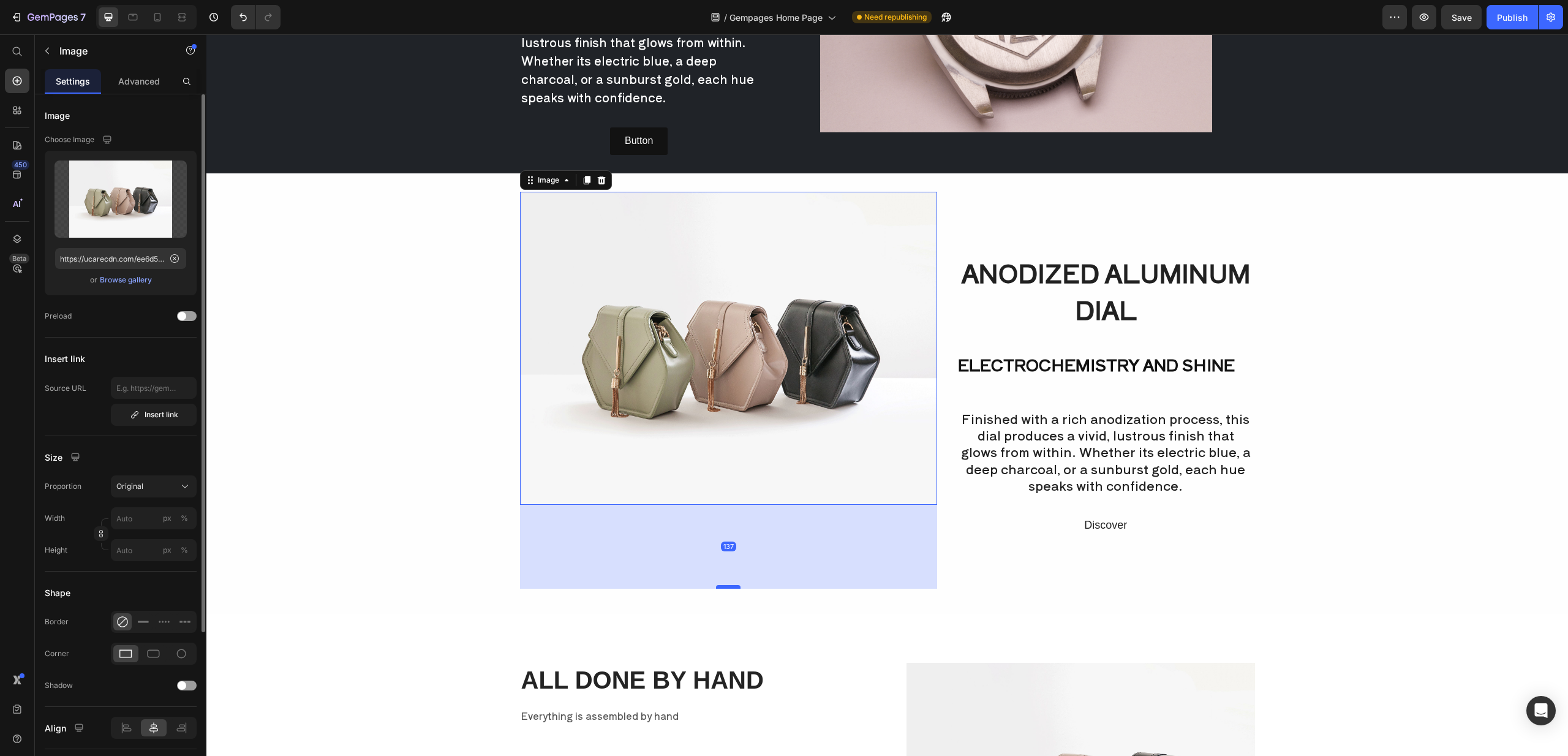 drag, startPoint x: 725, startPoint y: 452, endPoint x: 723, endPoint y: 543, distance: 91.022 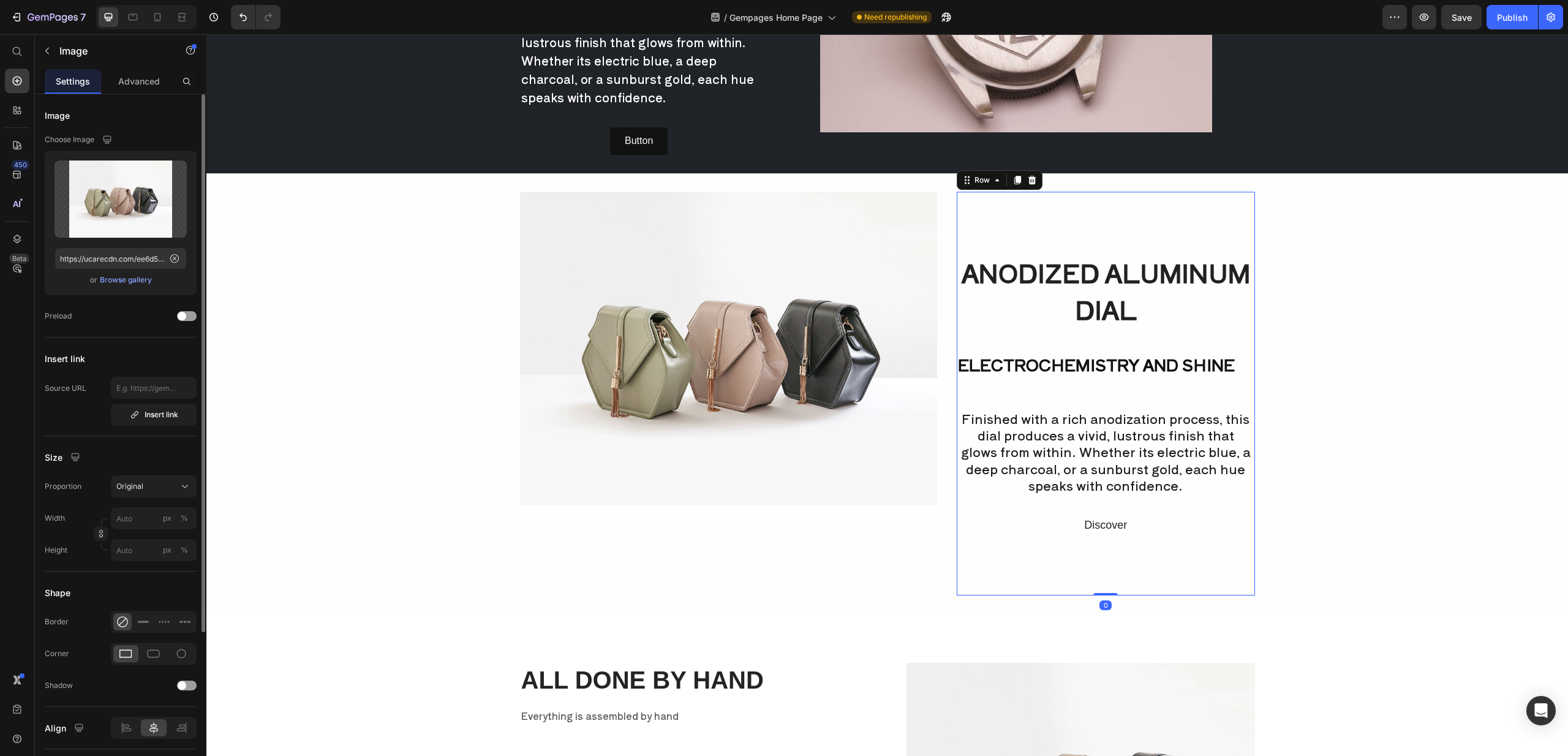 click on "ANODIZED ALUMINUM DIAL Heading ELECTROCHEMISTRY AND SHINE Text Block Finished with a rich anodization process, this dial produces a vivid, lustrous finish that glows from within. Whether its electric blue, a deep charcoal, or a sunburst gold, each hue speaks with confidence. Text Block Discover Text Block" at bounding box center [1106, 393] 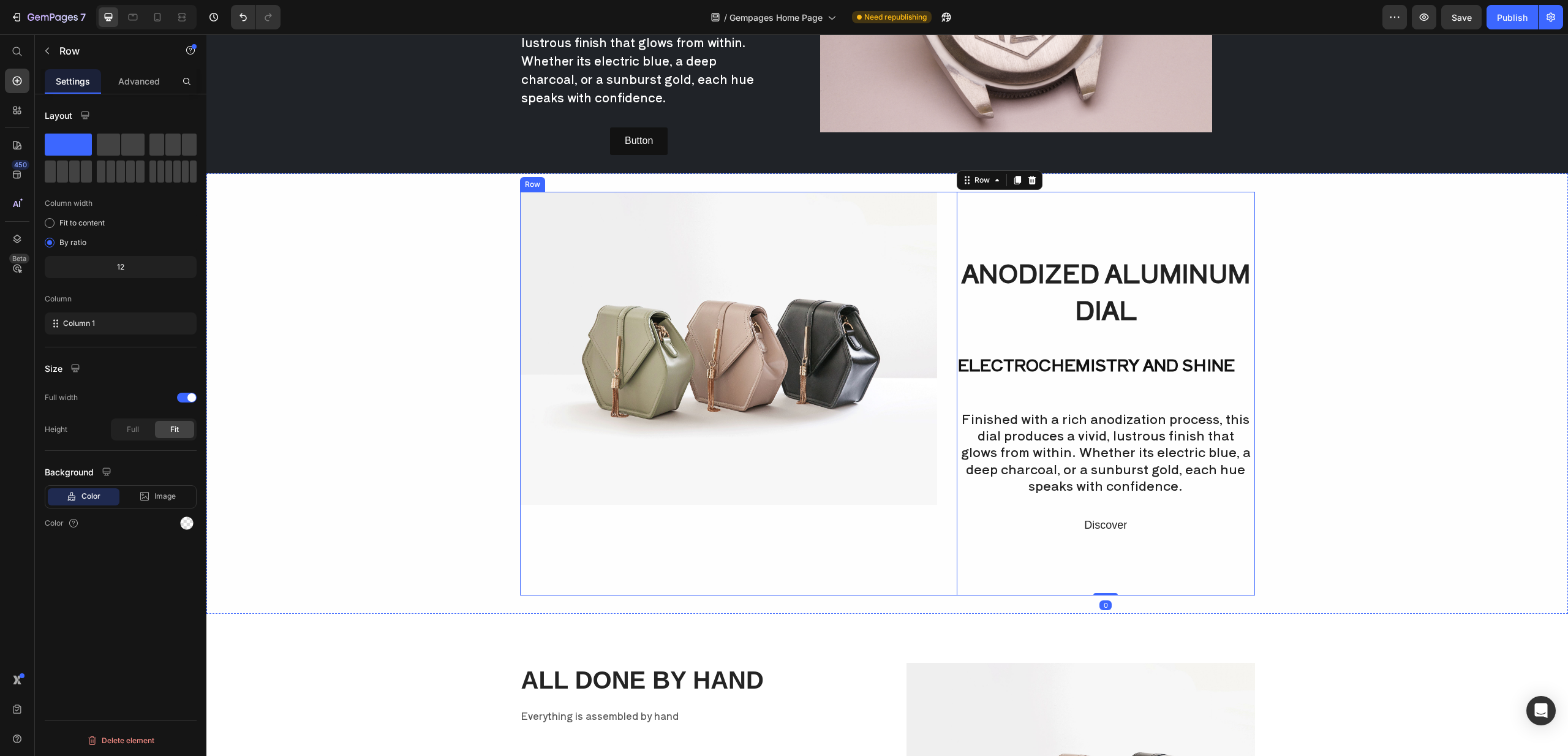 click on "Image" at bounding box center [728, 393] 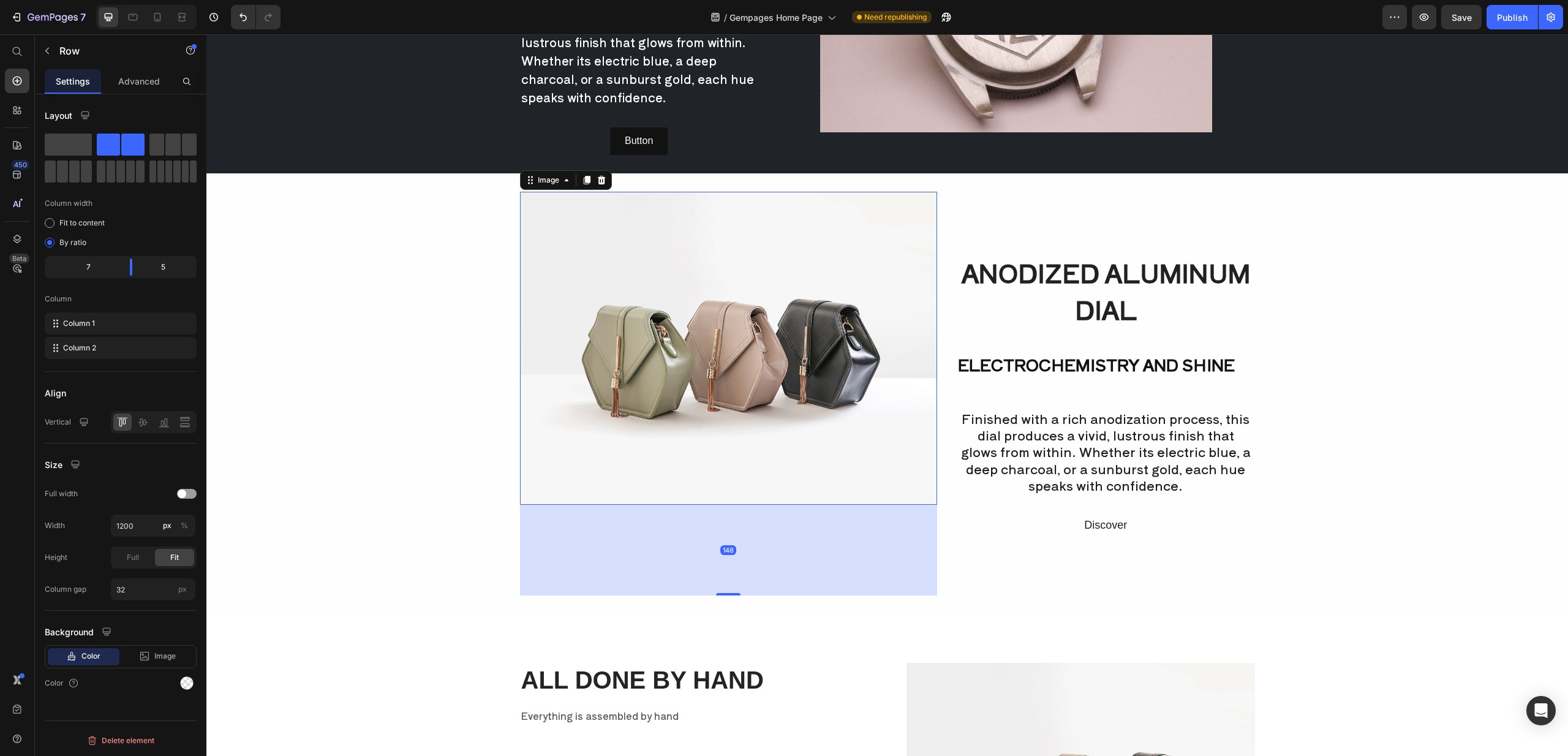 click at bounding box center (728, 348) 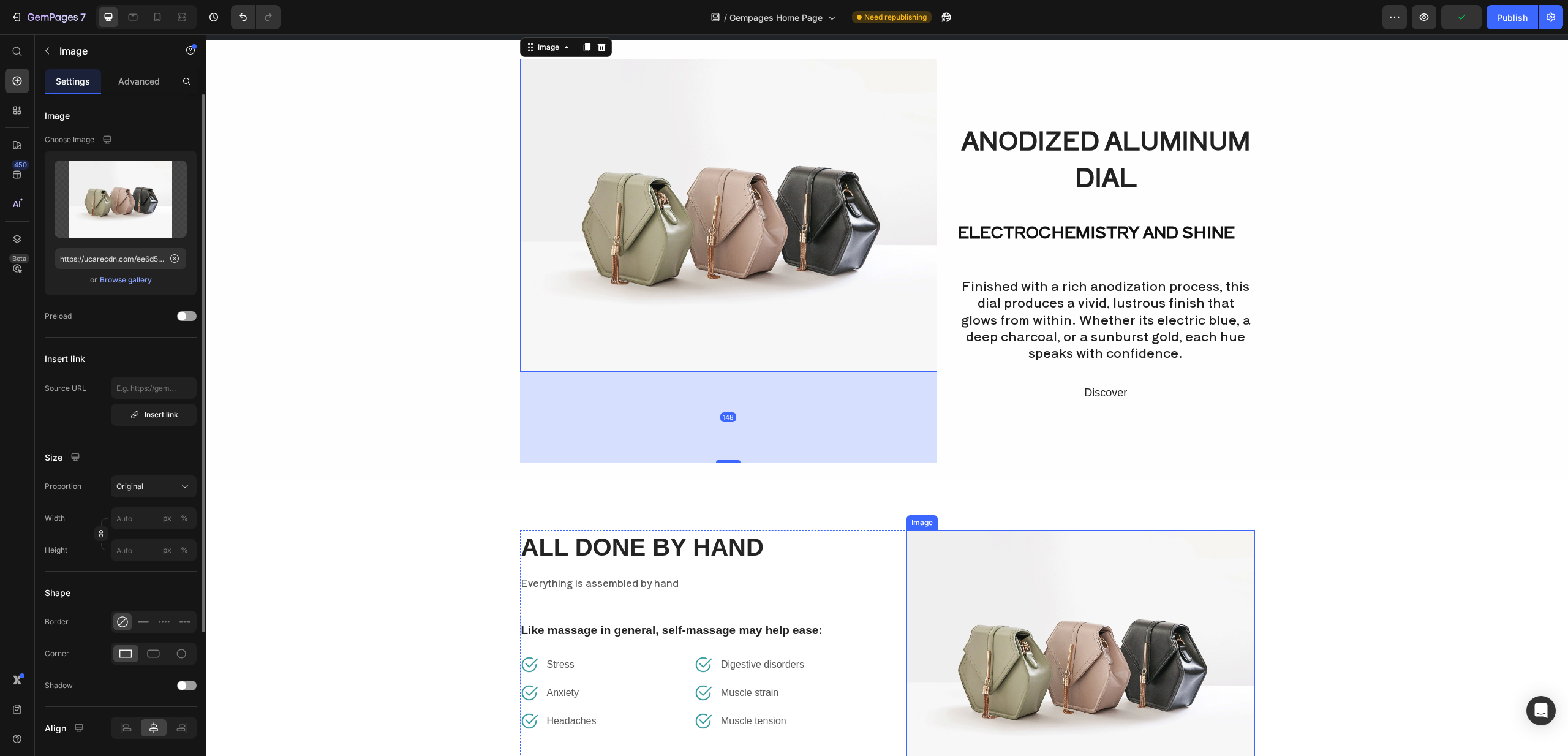 click at bounding box center [1080, 660] 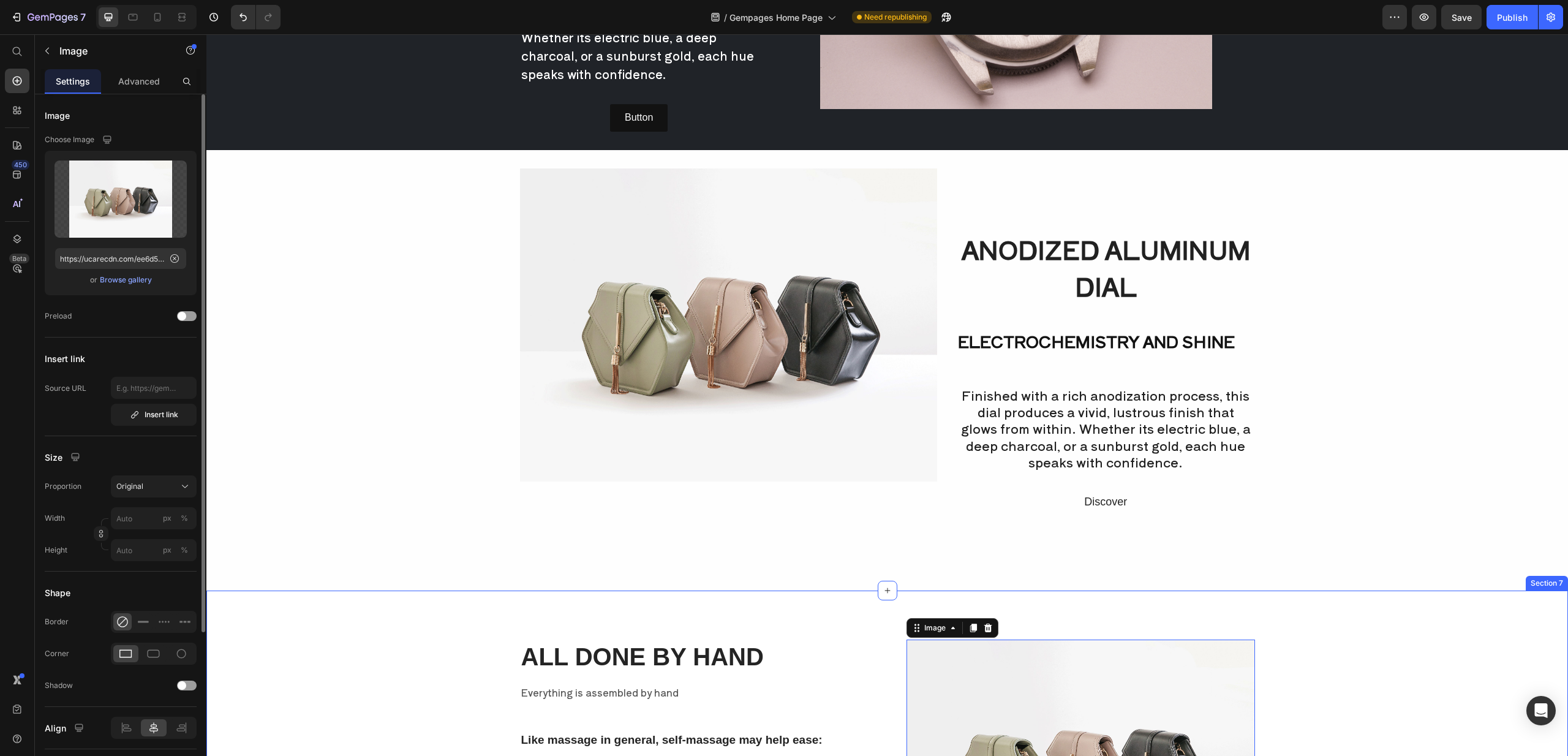 scroll, scrollTop: 2954, scrollLeft: 0, axis: vertical 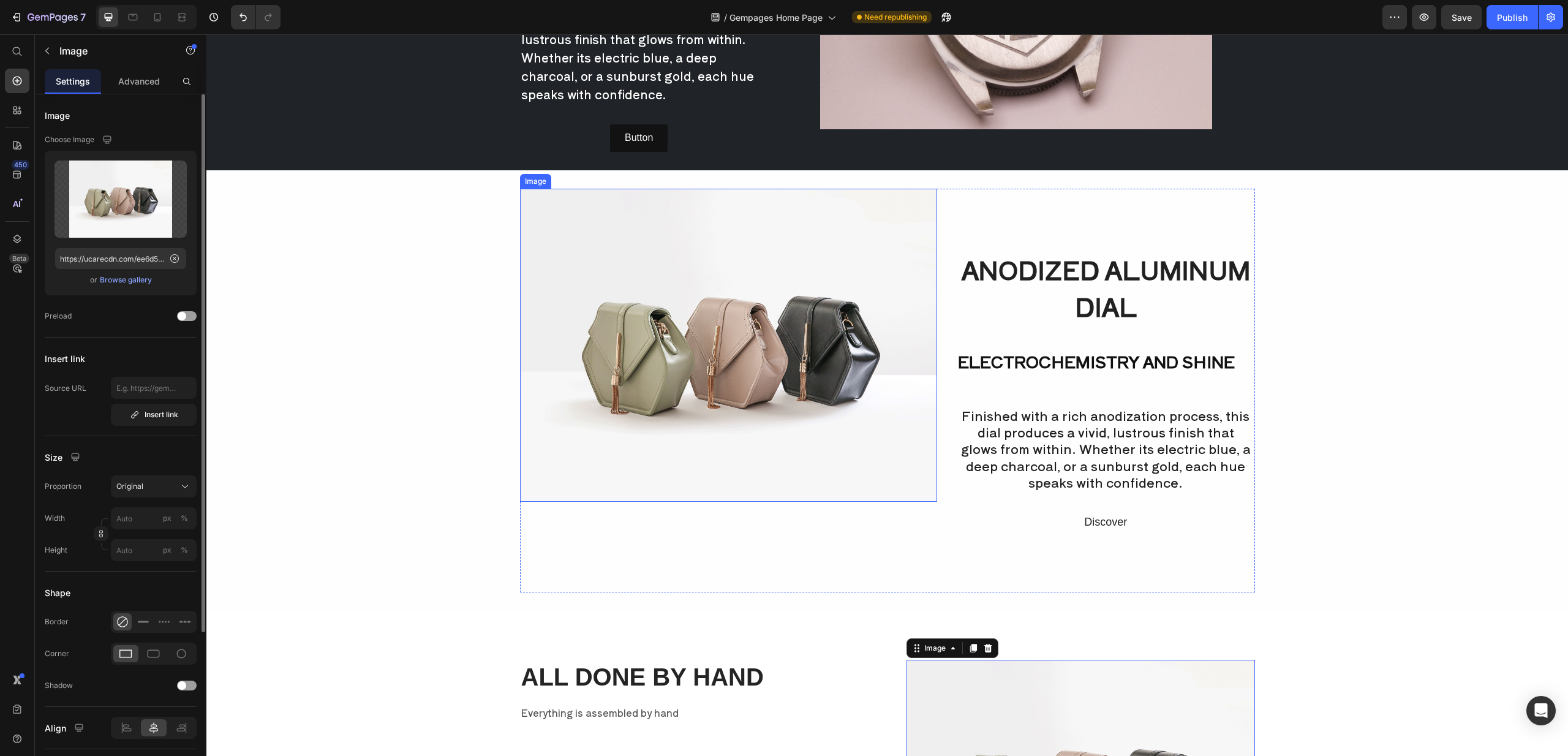 click at bounding box center (728, 345) 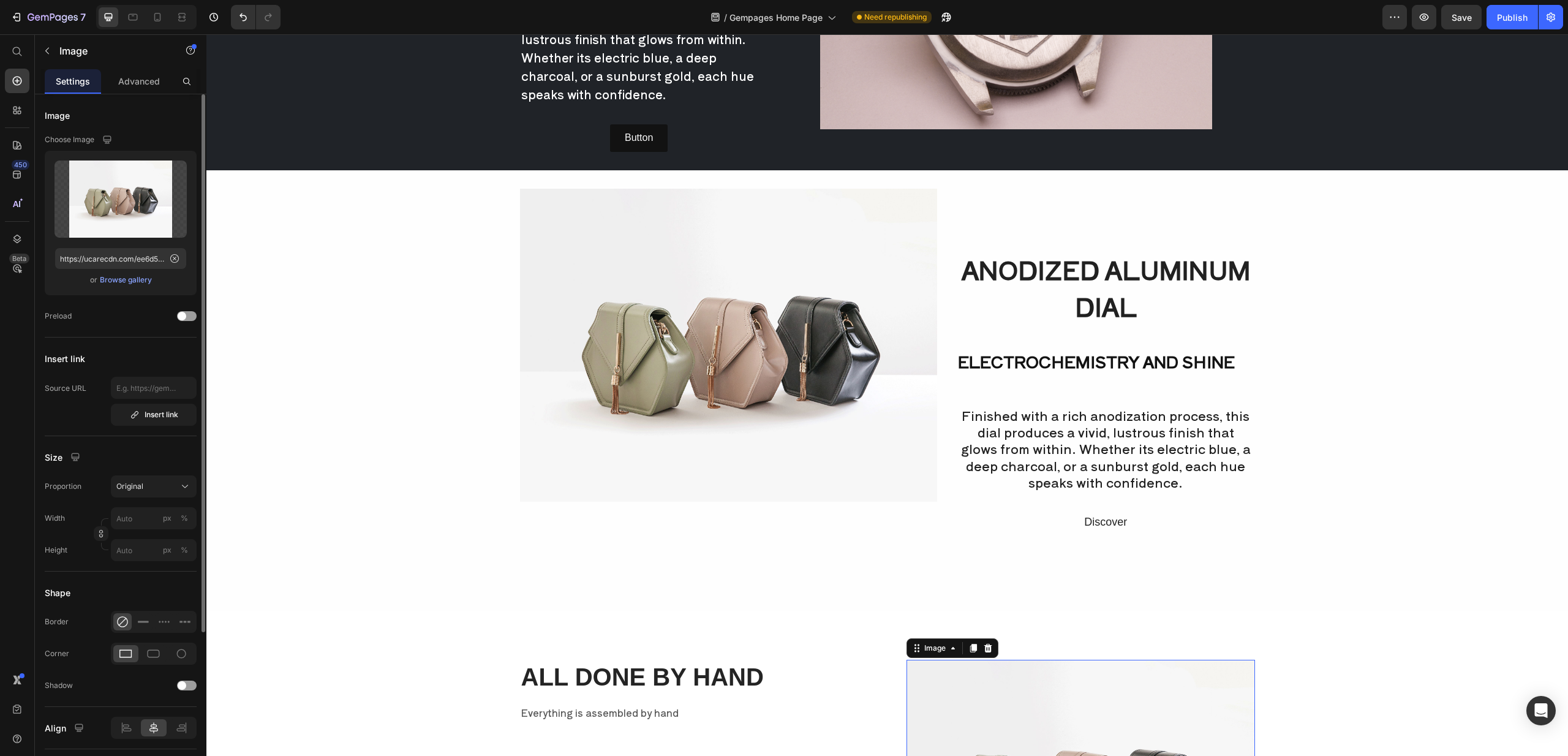 click at bounding box center (1080, 790) 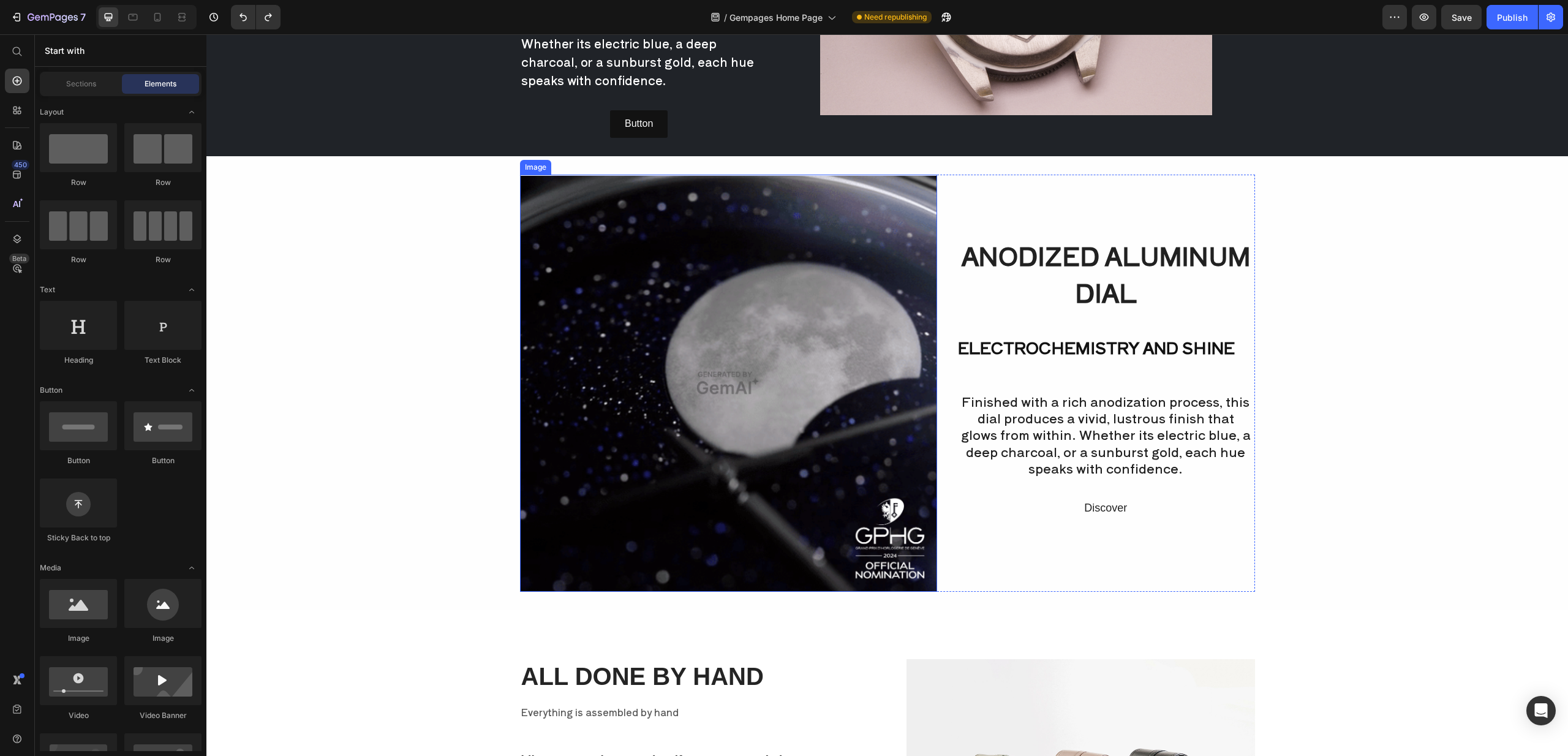 scroll, scrollTop: 2976, scrollLeft: 0, axis: vertical 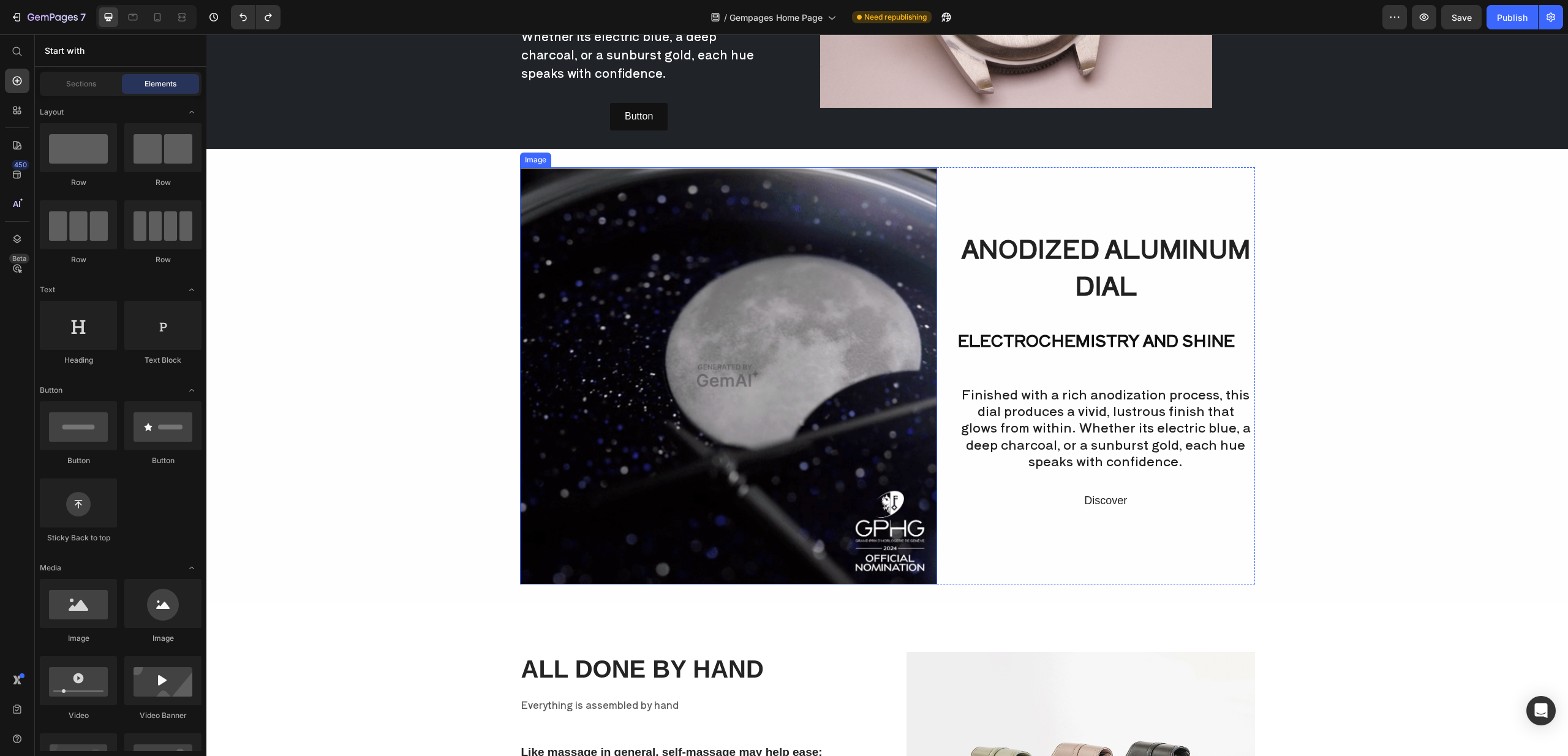 click at bounding box center (728, 376) 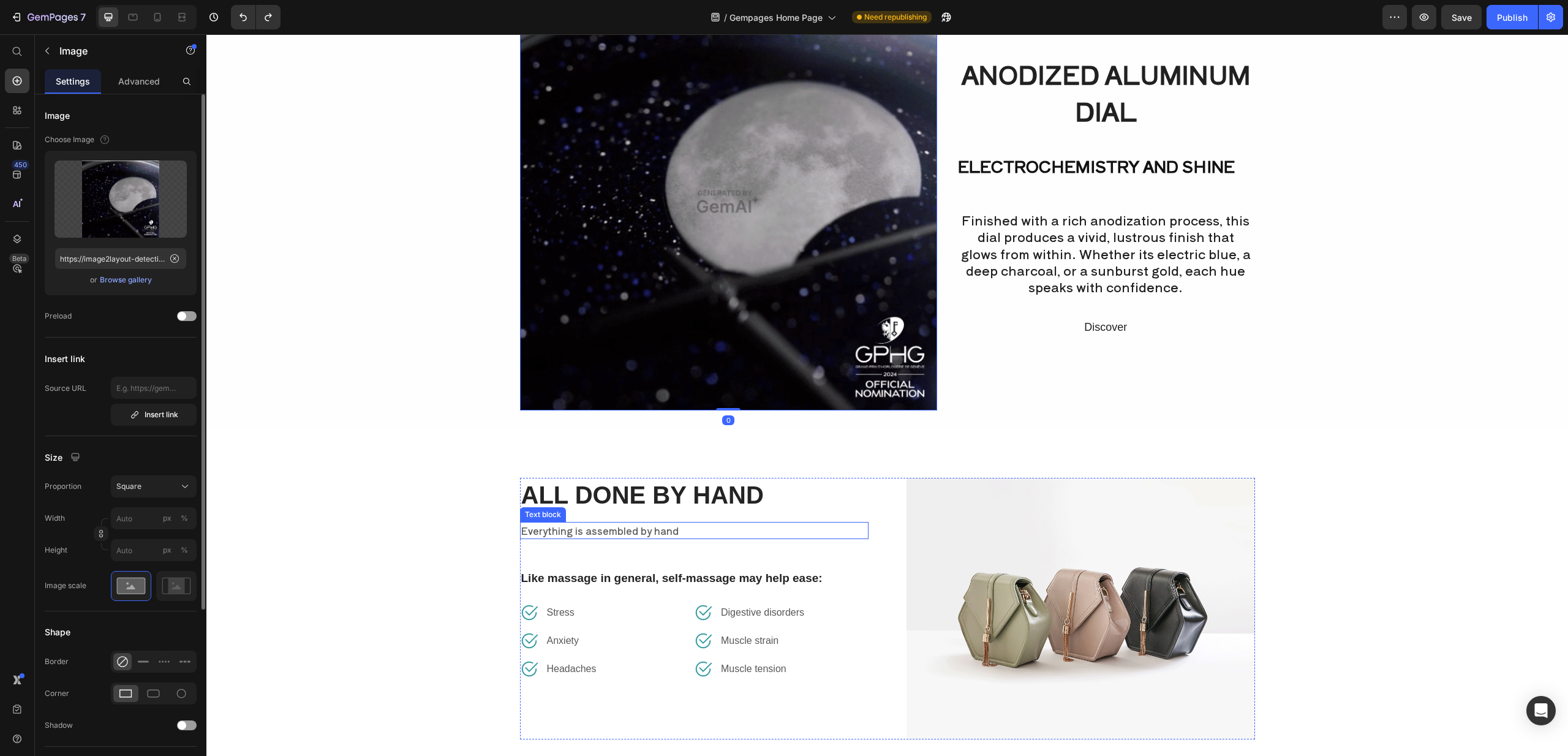 scroll, scrollTop: 3161, scrollLeft: 0, axis: vertical 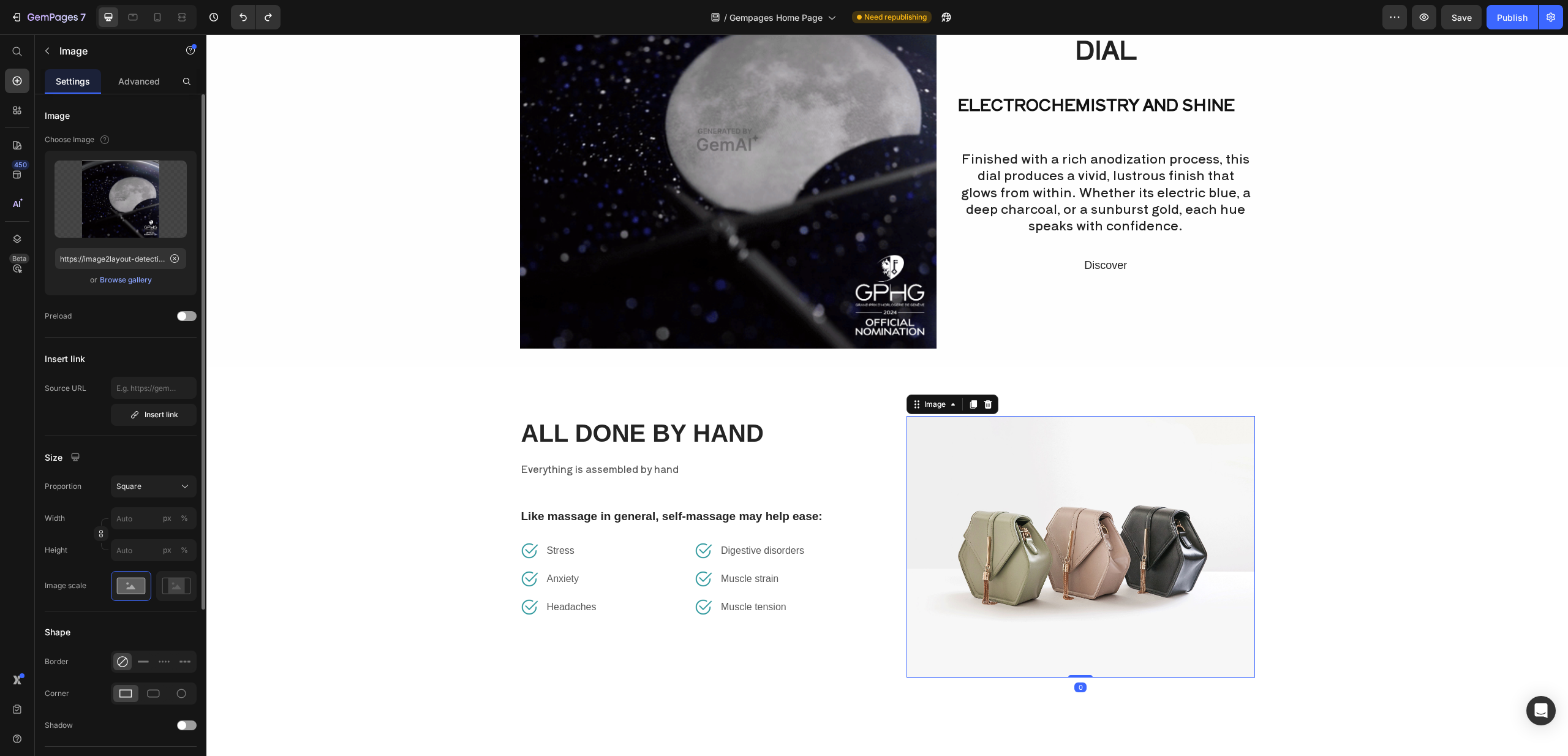 click at bounding box center (1080, 546) 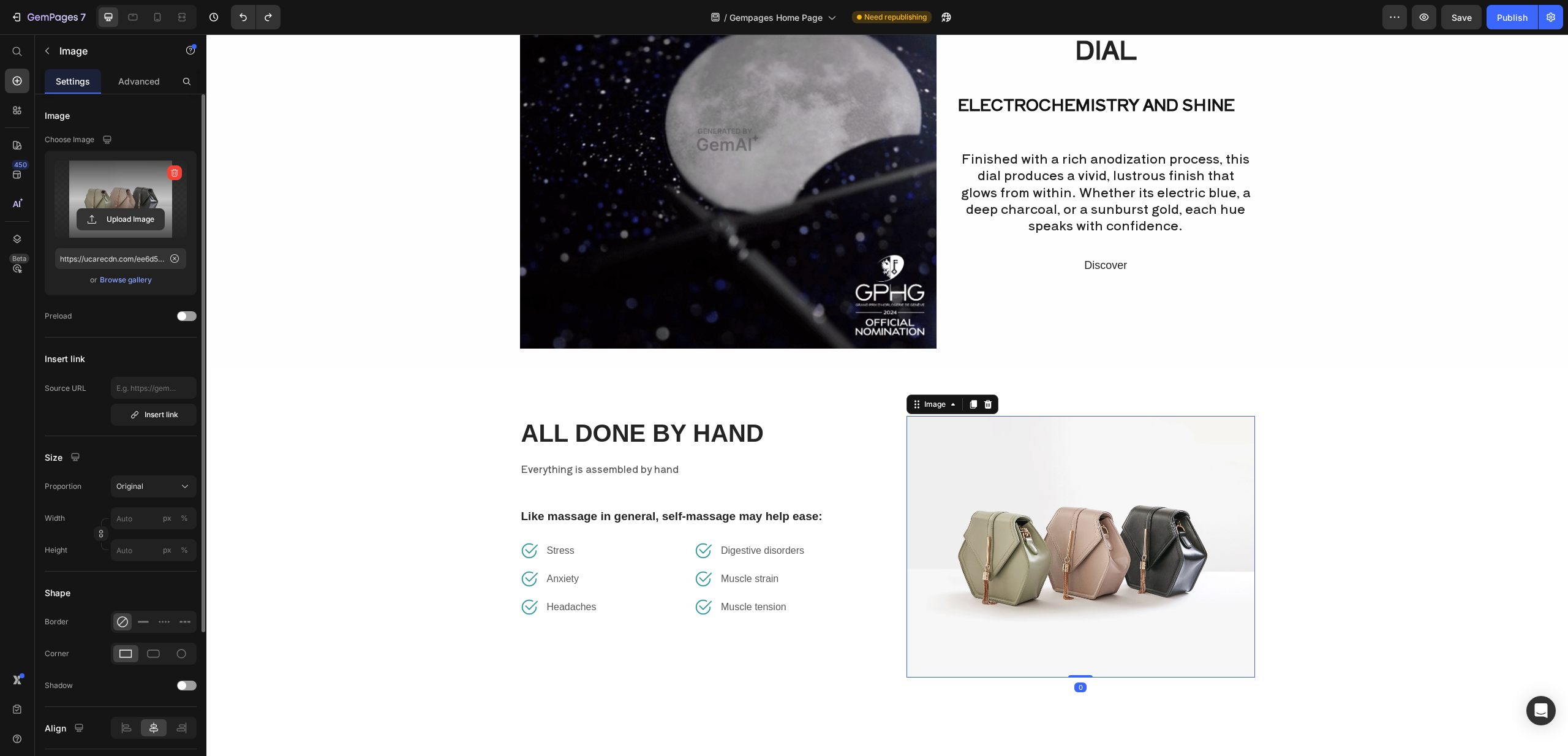 click at bounding box center [121, 199] 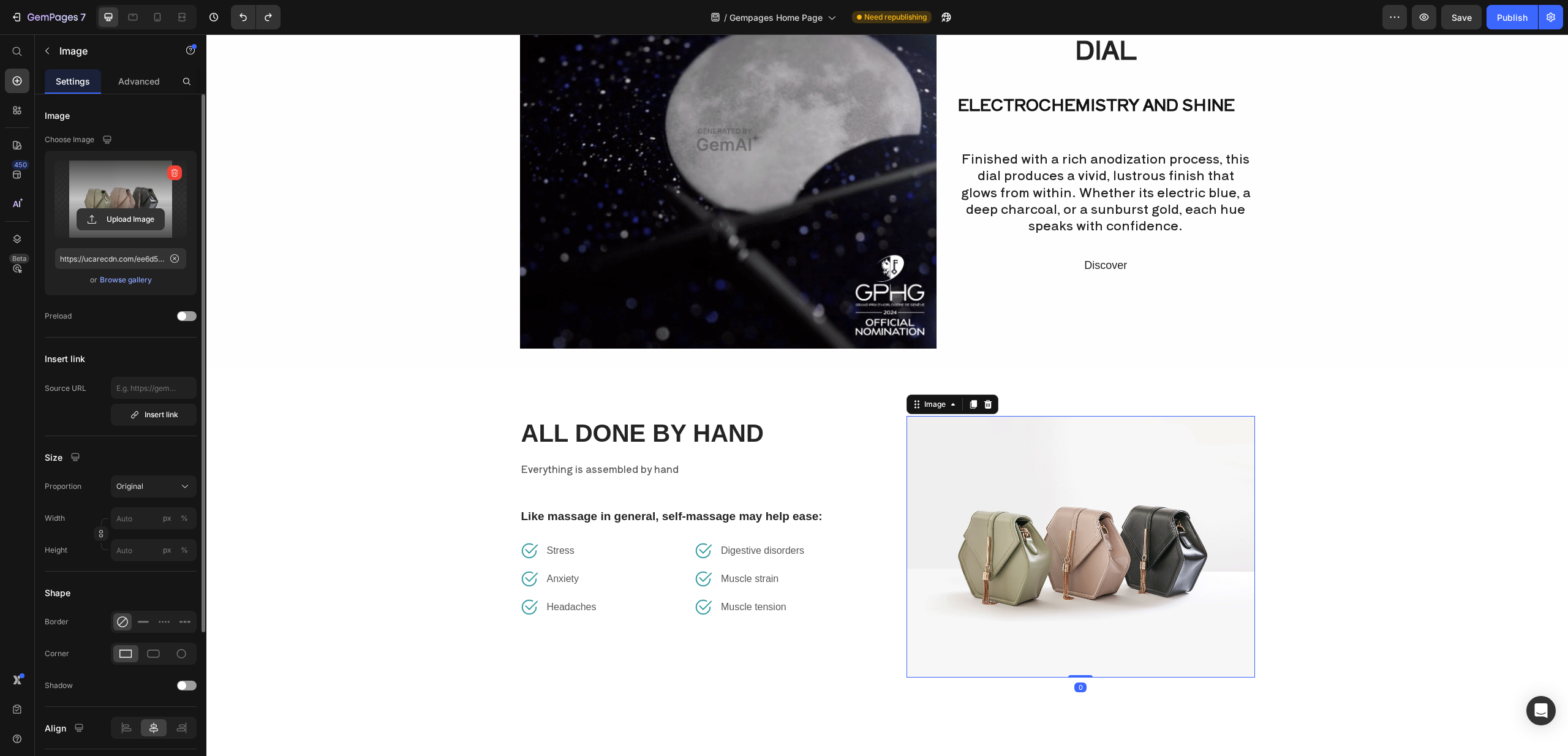 click 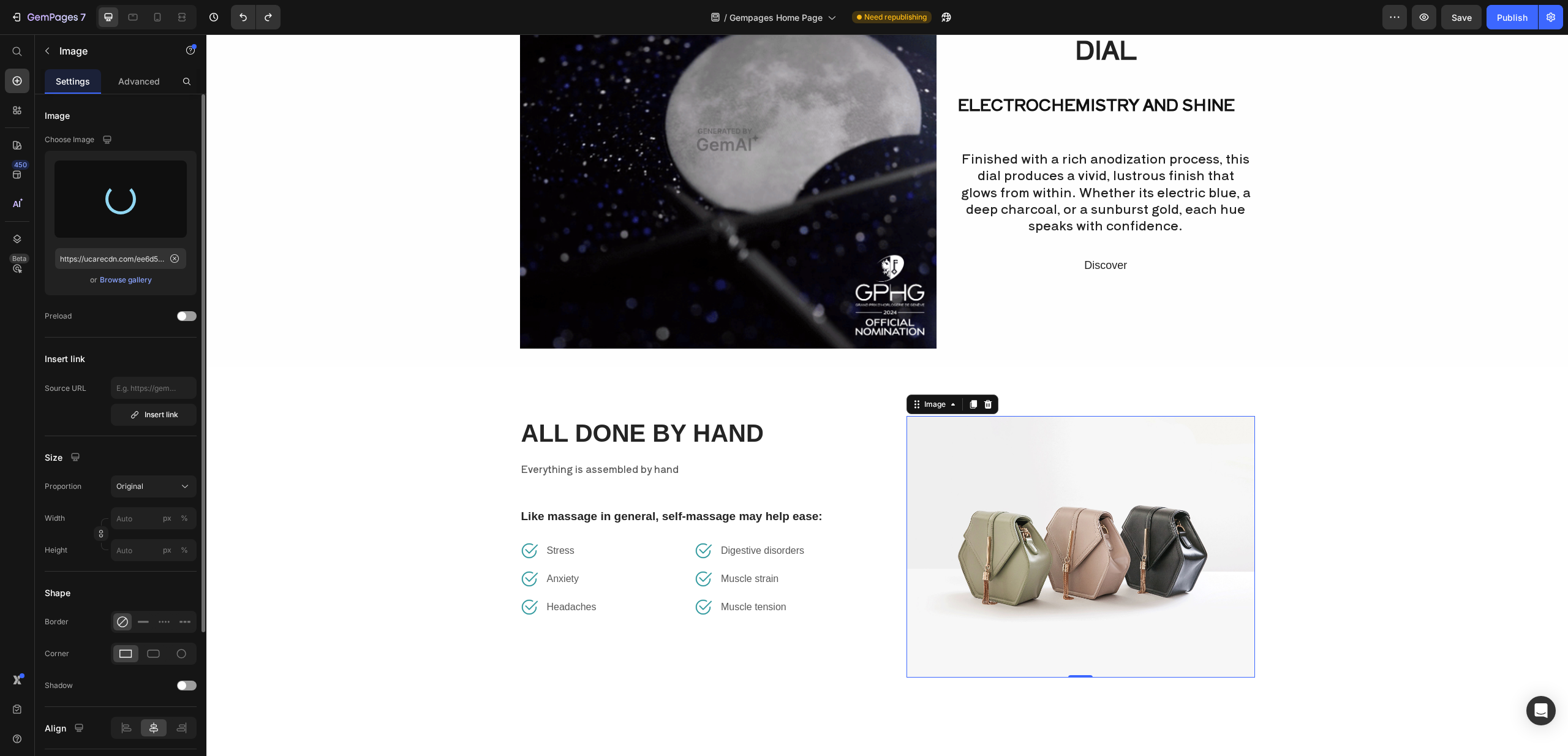type on "https://cdn.shopify.com/s/files/1/0645/0751/0880/files/gempages_574191138357904430-37b172c8-f972-40dd-9700-6bc23c5b6dc6.png" 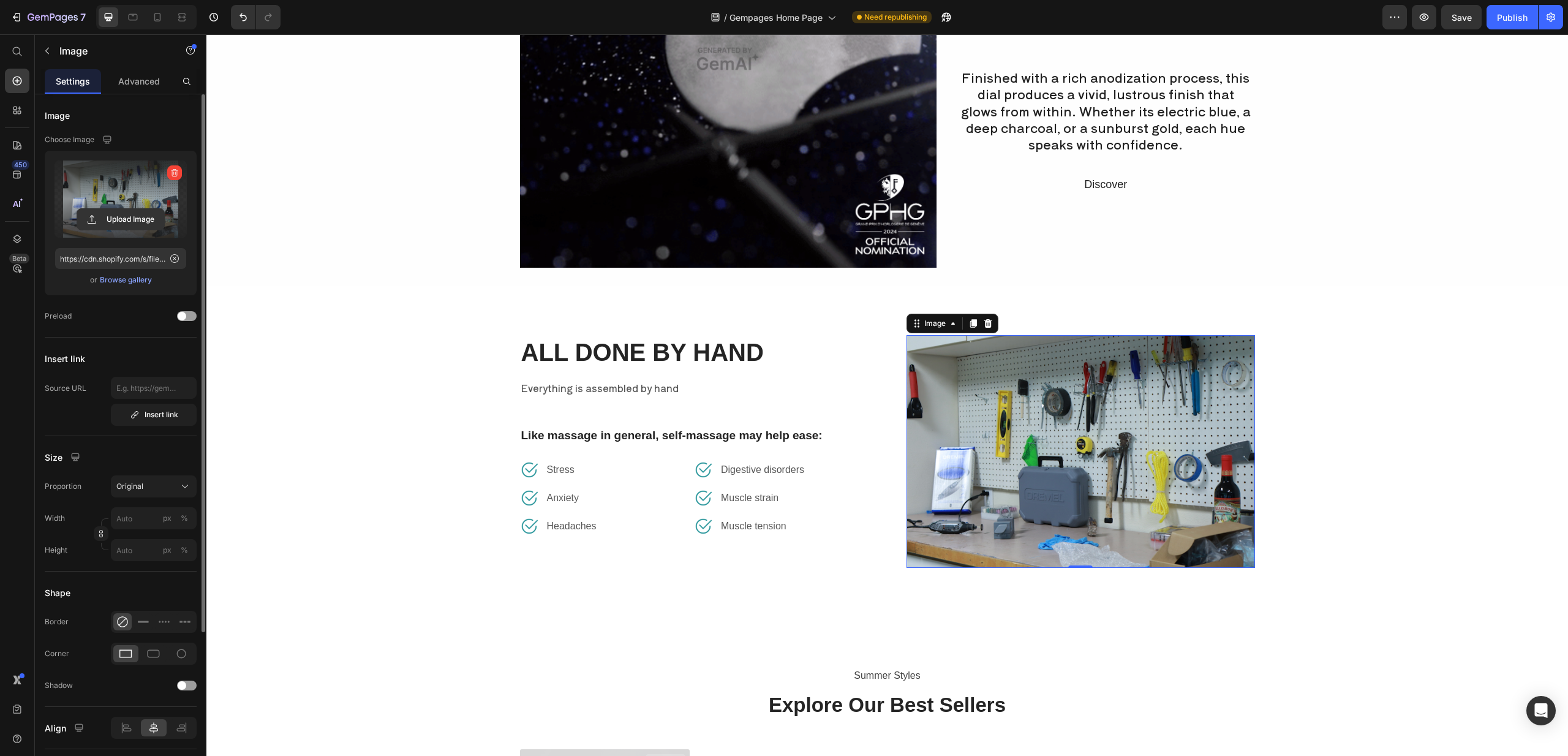 scroll, scrollTop: 3389, scrollLeft: 0, axis: vertical 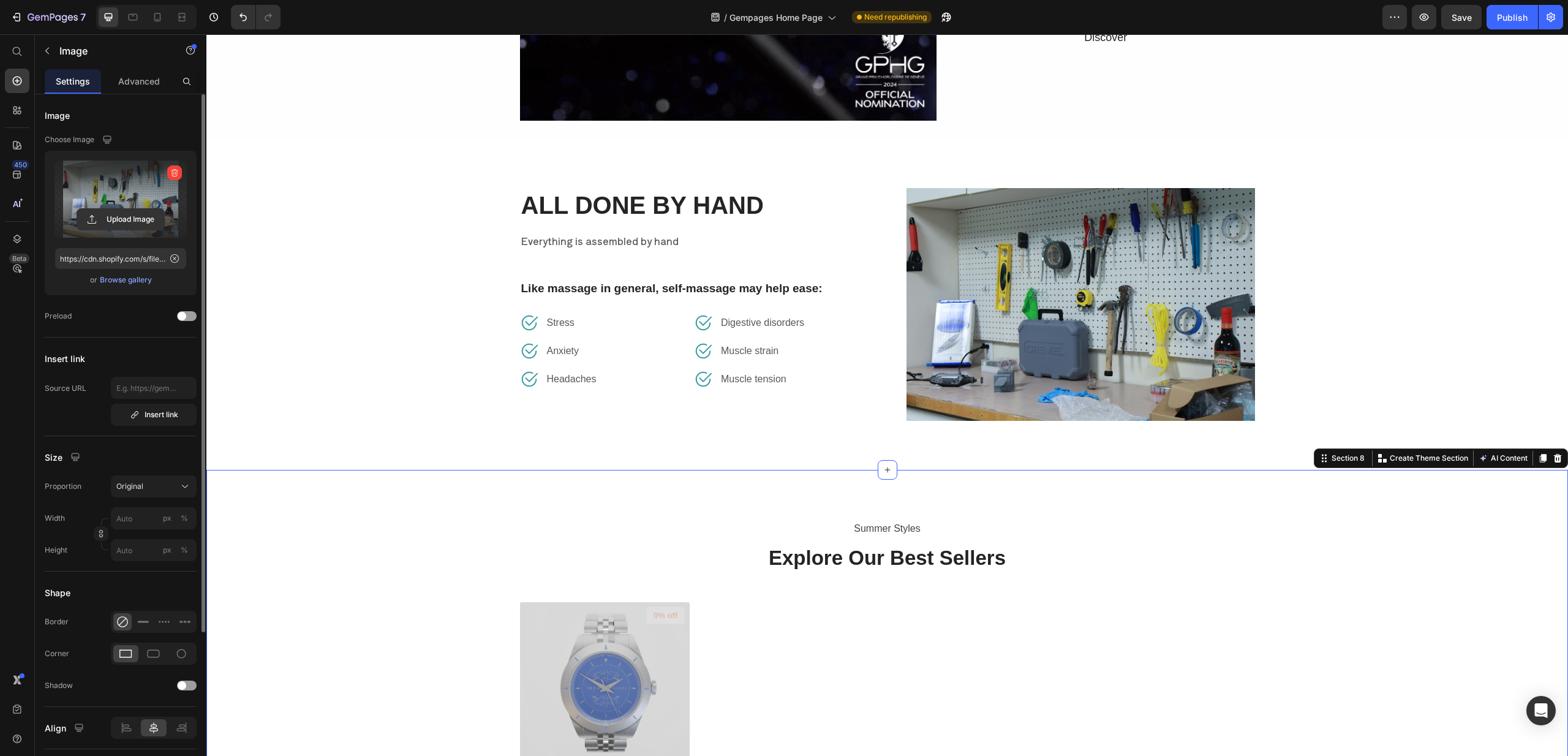click on "Summer Styles Text block Explore Our Best Sellers Heading (P) Images 0% off Product Badge vesper (P) Title $500.00 (P) Price $0.00 (P) Price Row Out Of Stock (P) Cart Button Row Product List Row Section 8   You can create reusable sections Create Theme Section AI Content Write with GemAI What would you like to describe here? Tone and Voice Persuasive Product vesper Show more Generate" at bounding box center (887, 687) 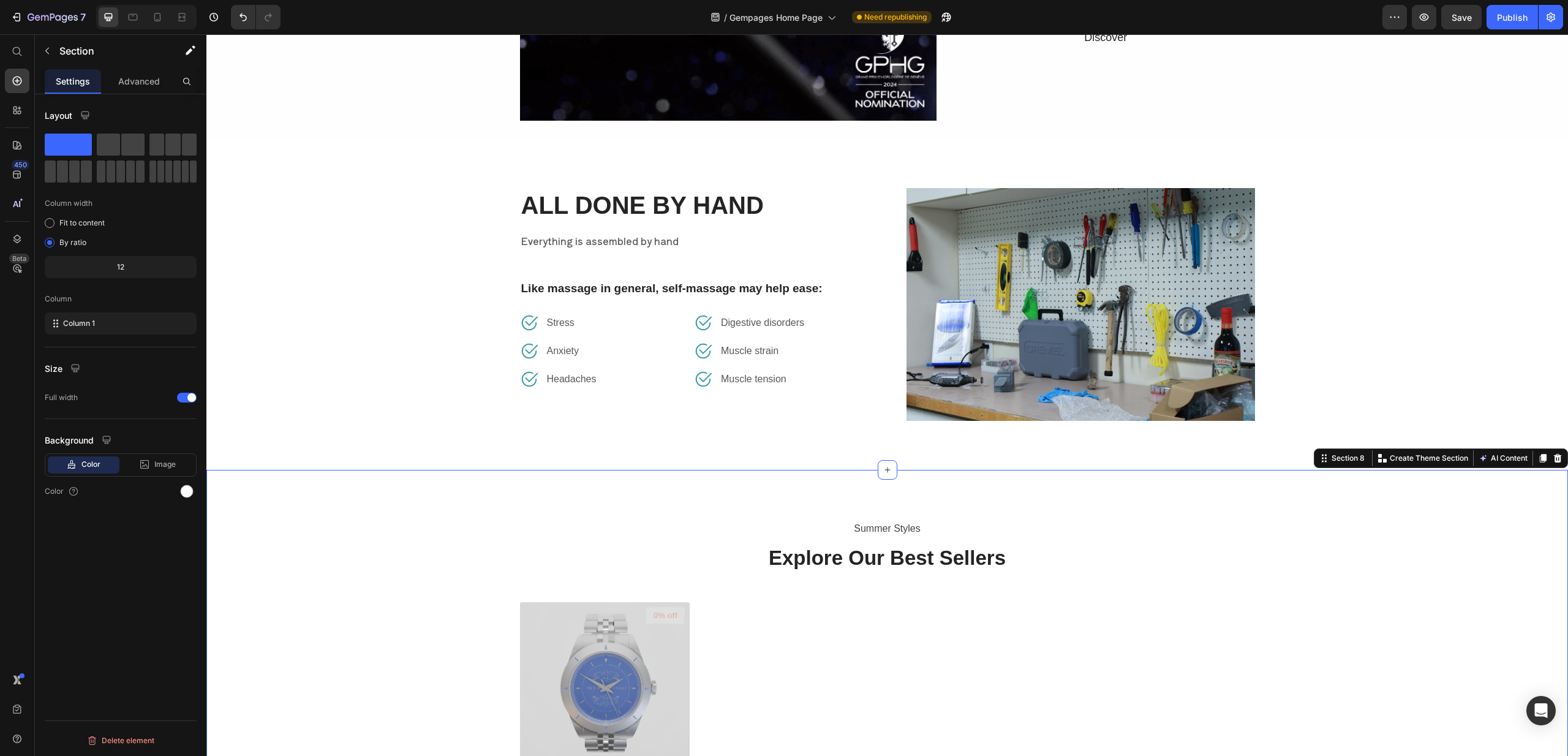 scroll, scrollTop: 3627, scrollLeft: 0, axis: vertical 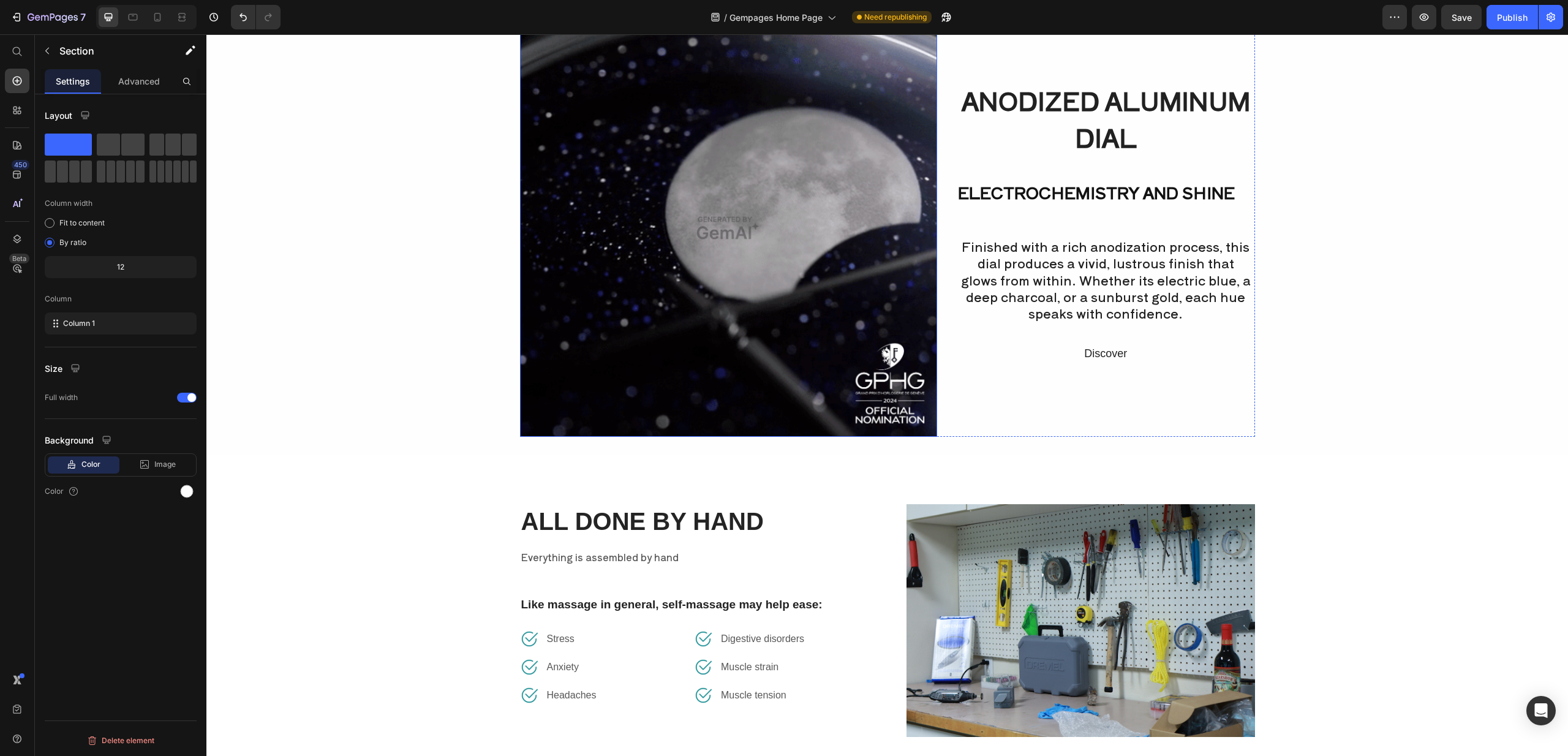 click at bounding box center [728, 228] 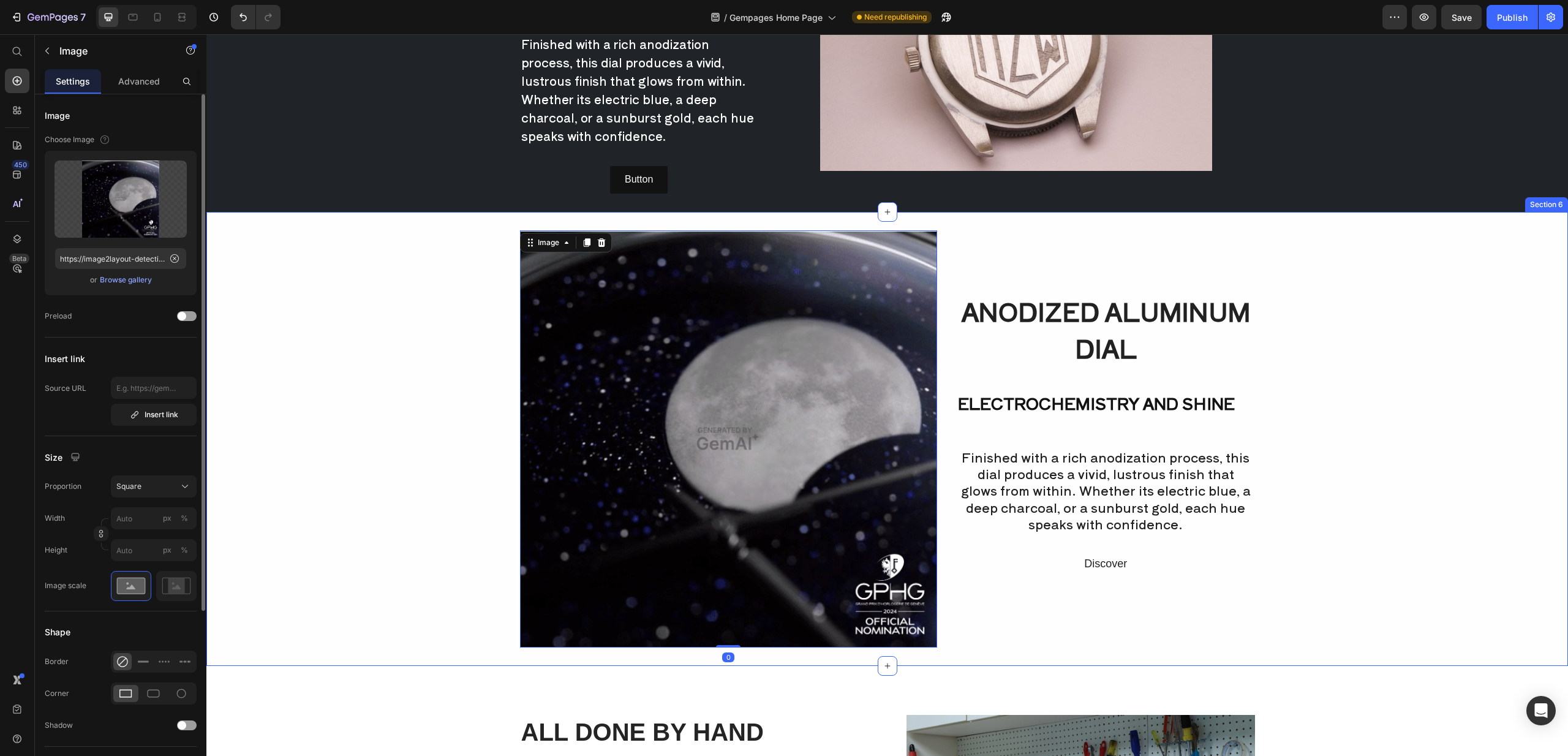 scroll, scrollTop: 2819, scrollLeft: 0, axis: vertical 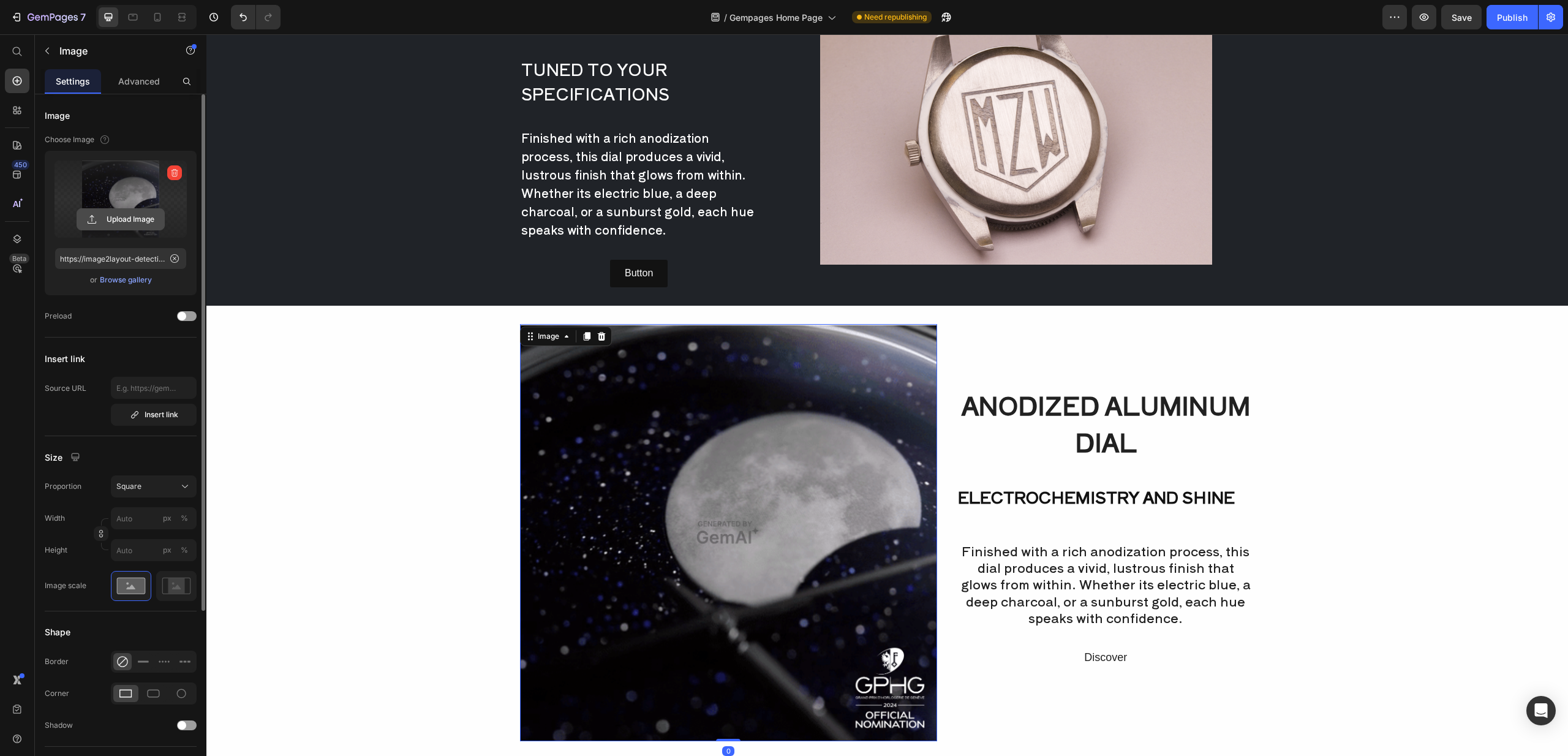 click 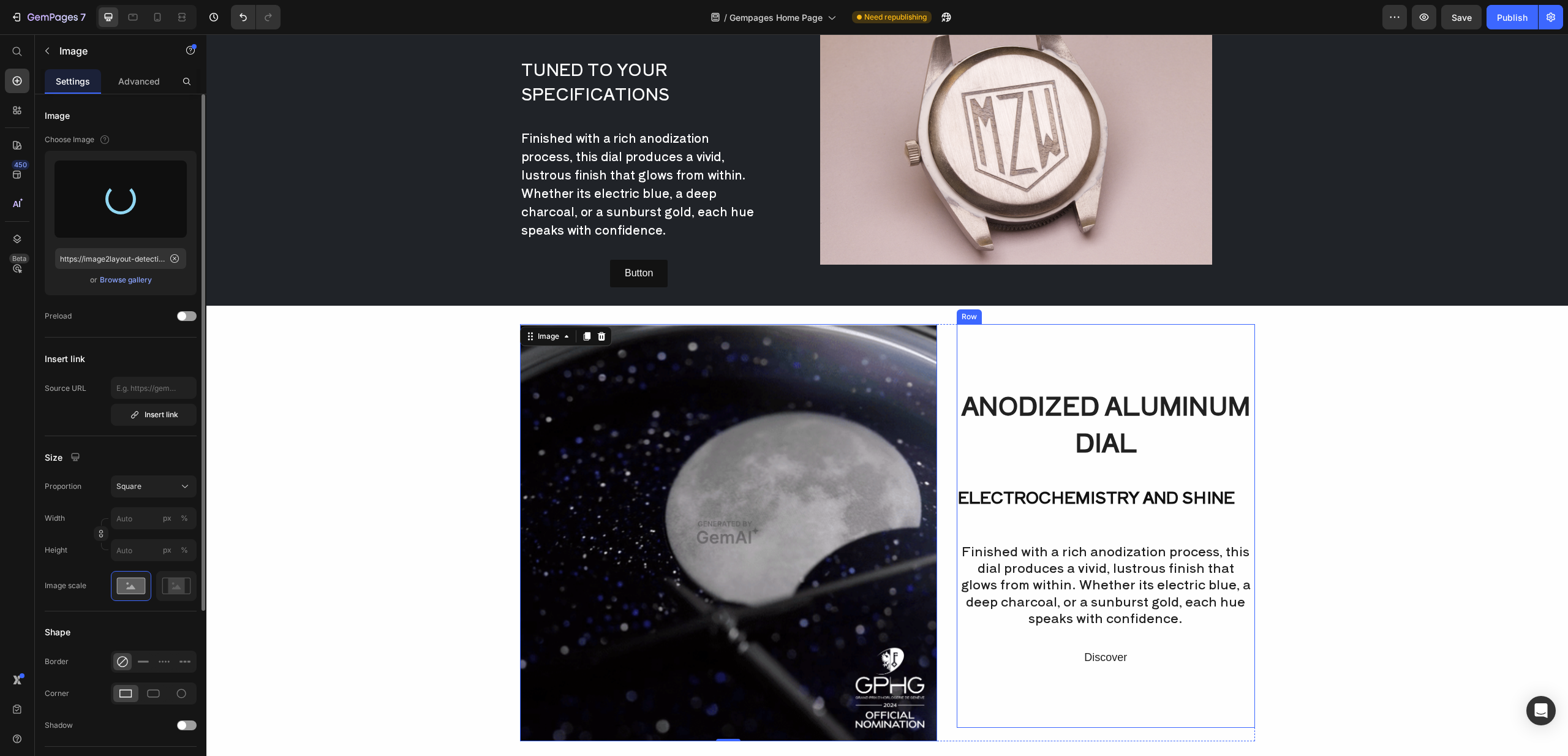 type on "https://cdn.shopify.com/s/files/1/0645/0751/0880/files/gempages_574191138357904430-f6f3e479-49e2-4d54-96b7-2ea5539b6bf2.png" 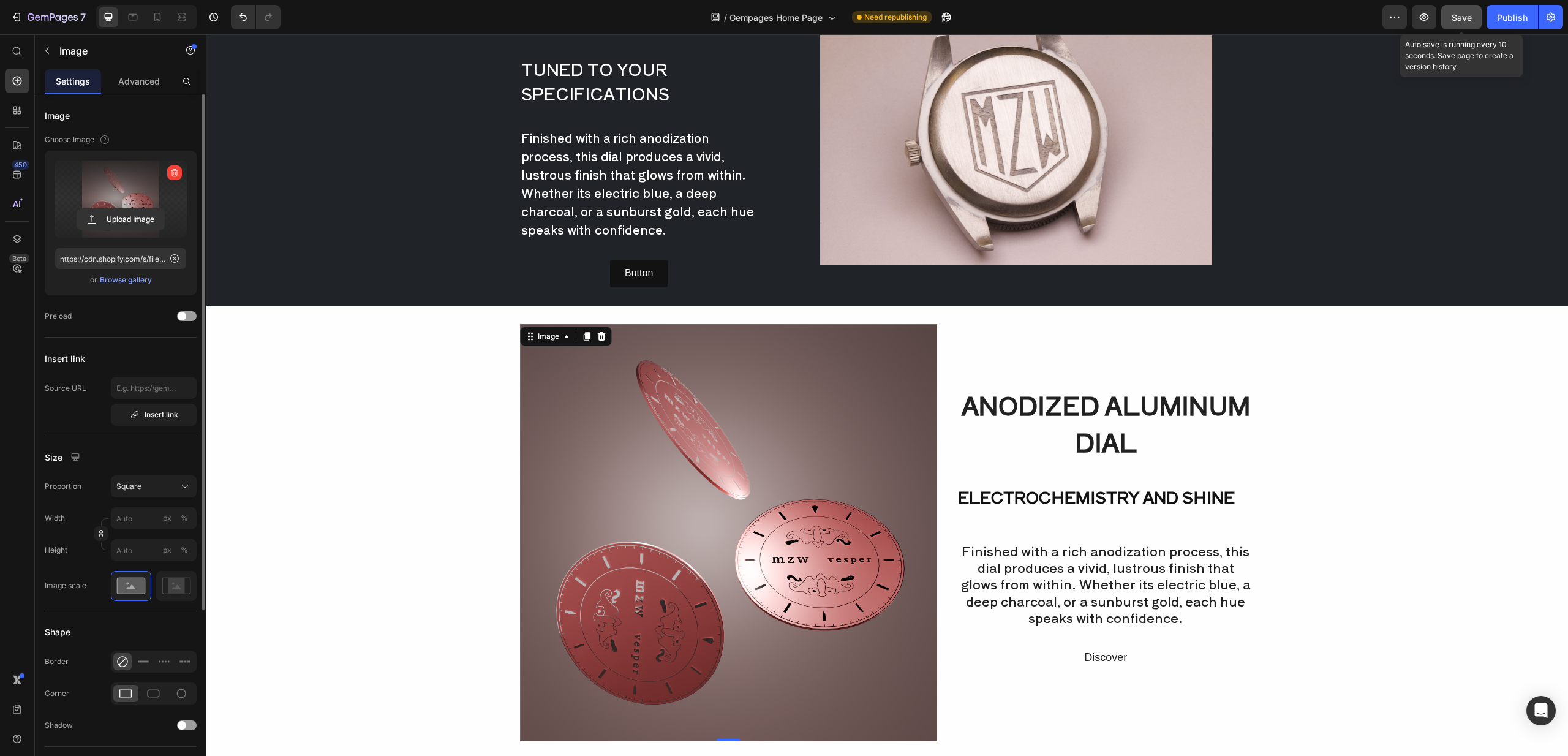 click on "Save" at bounding box center [1461, 17] 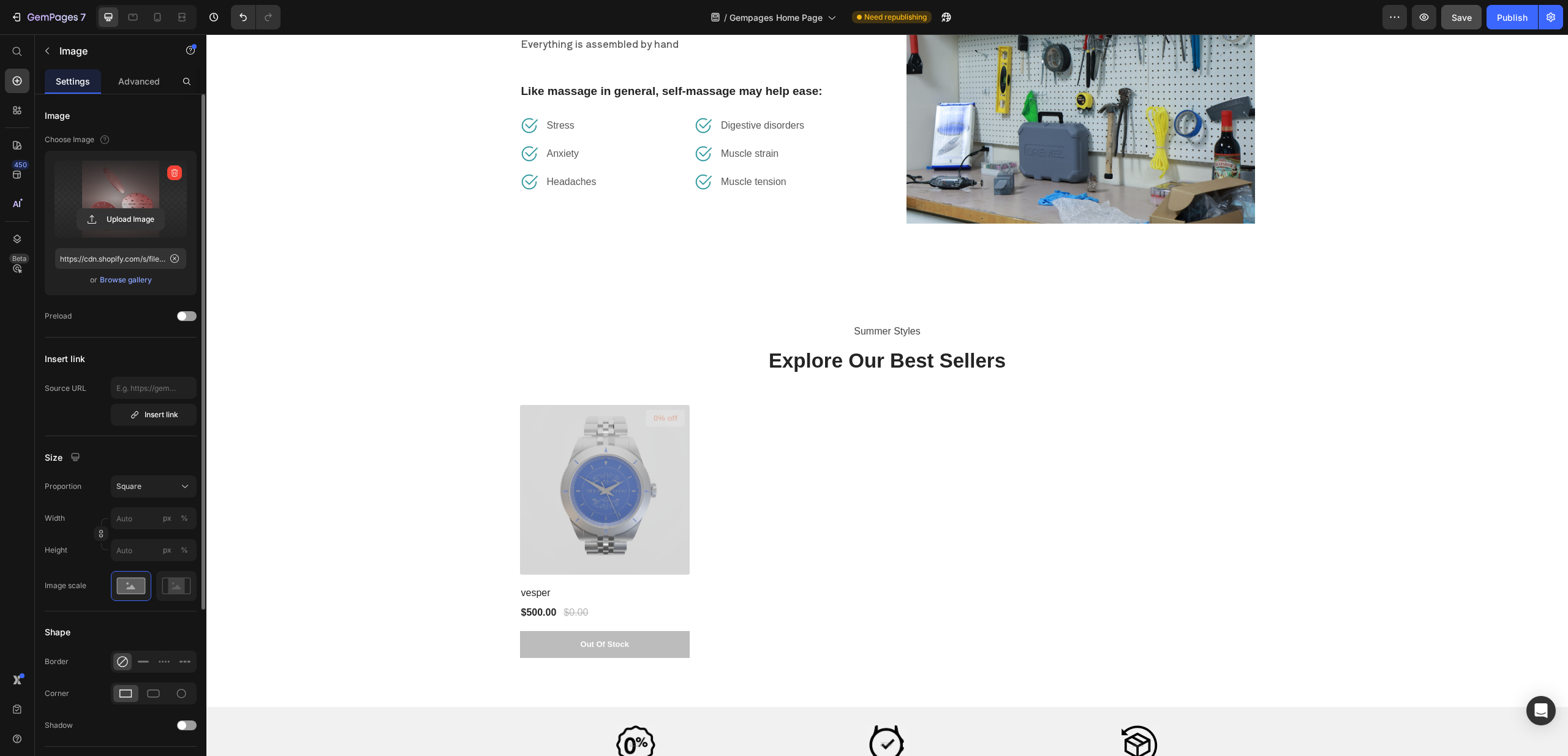 scroll, scrollTop: 3499, scrollLeft: 0, axis: vertical 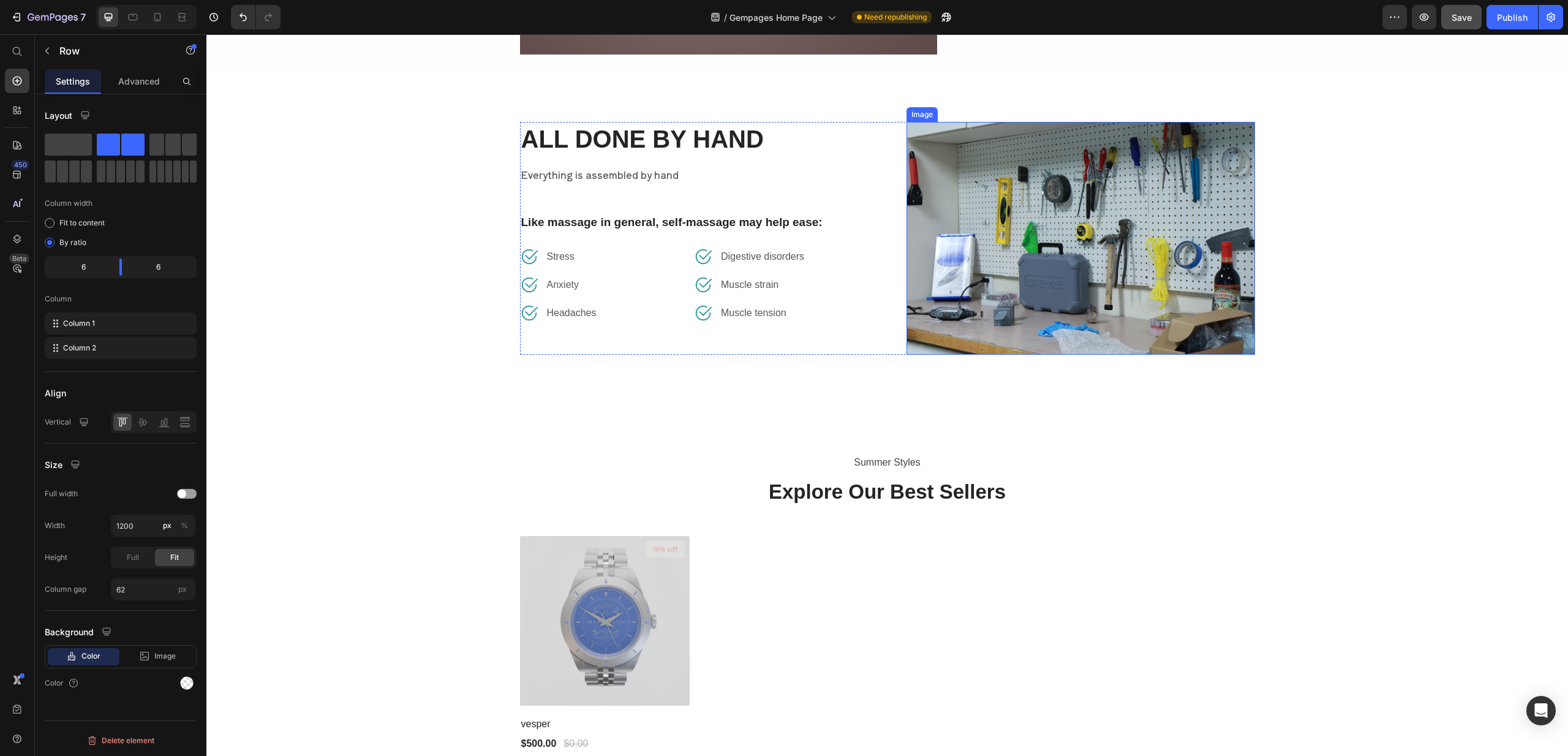 click on "ALL DONE BY HAND Heading Everything is assembled by hand  Text block Like massage in general, self-massage may help ease: Text block Image Stress Text block Row Image Anxiety Text block Row Image Headaches Text block Row Image Digestive disorders Text block Row Image Muscle strain Text block Row Image Muscle tension Text block Row Row Image Row" at bounding box center (888, 238) 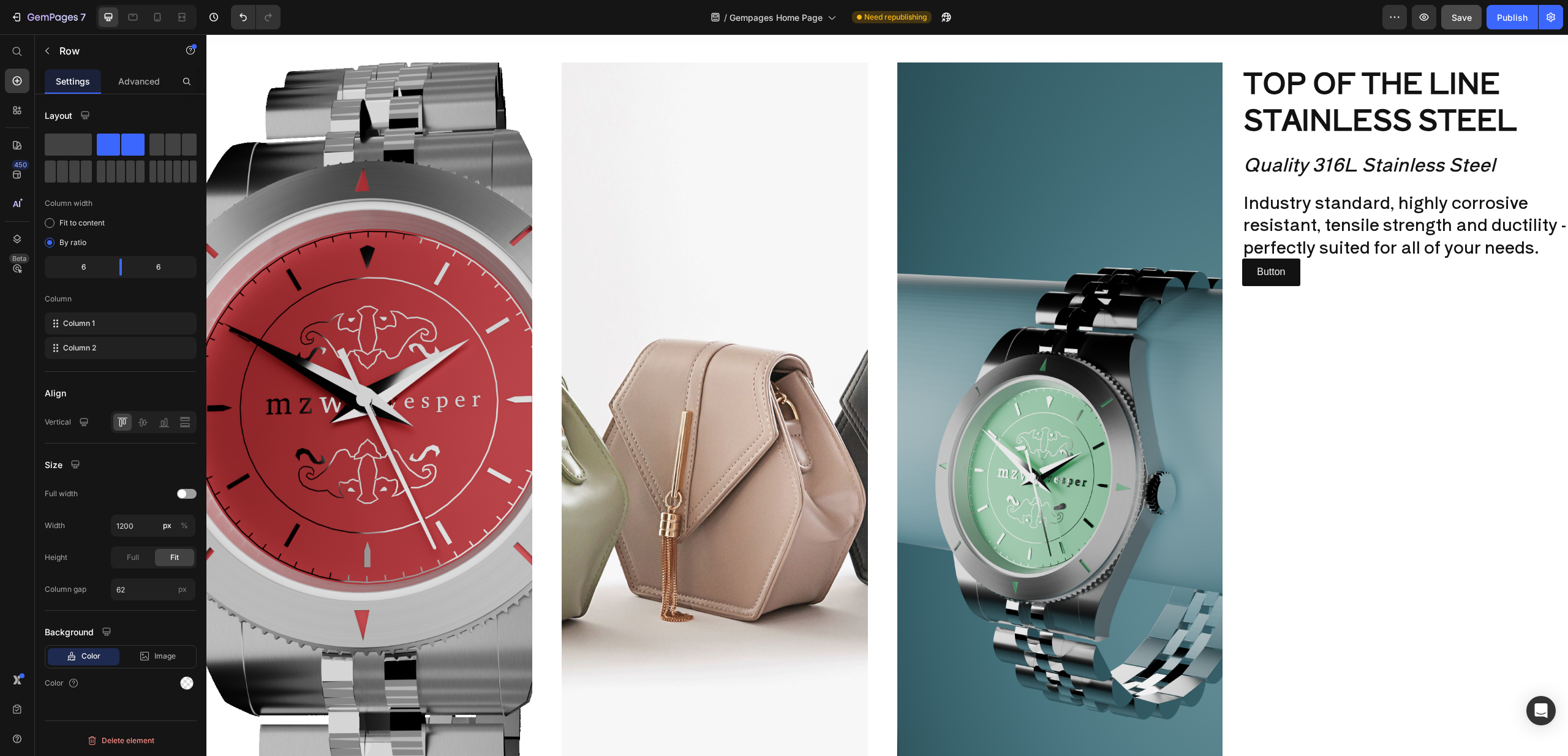 scroll, scrollTop: 1322, scrollLeft: 0, axis: vertical 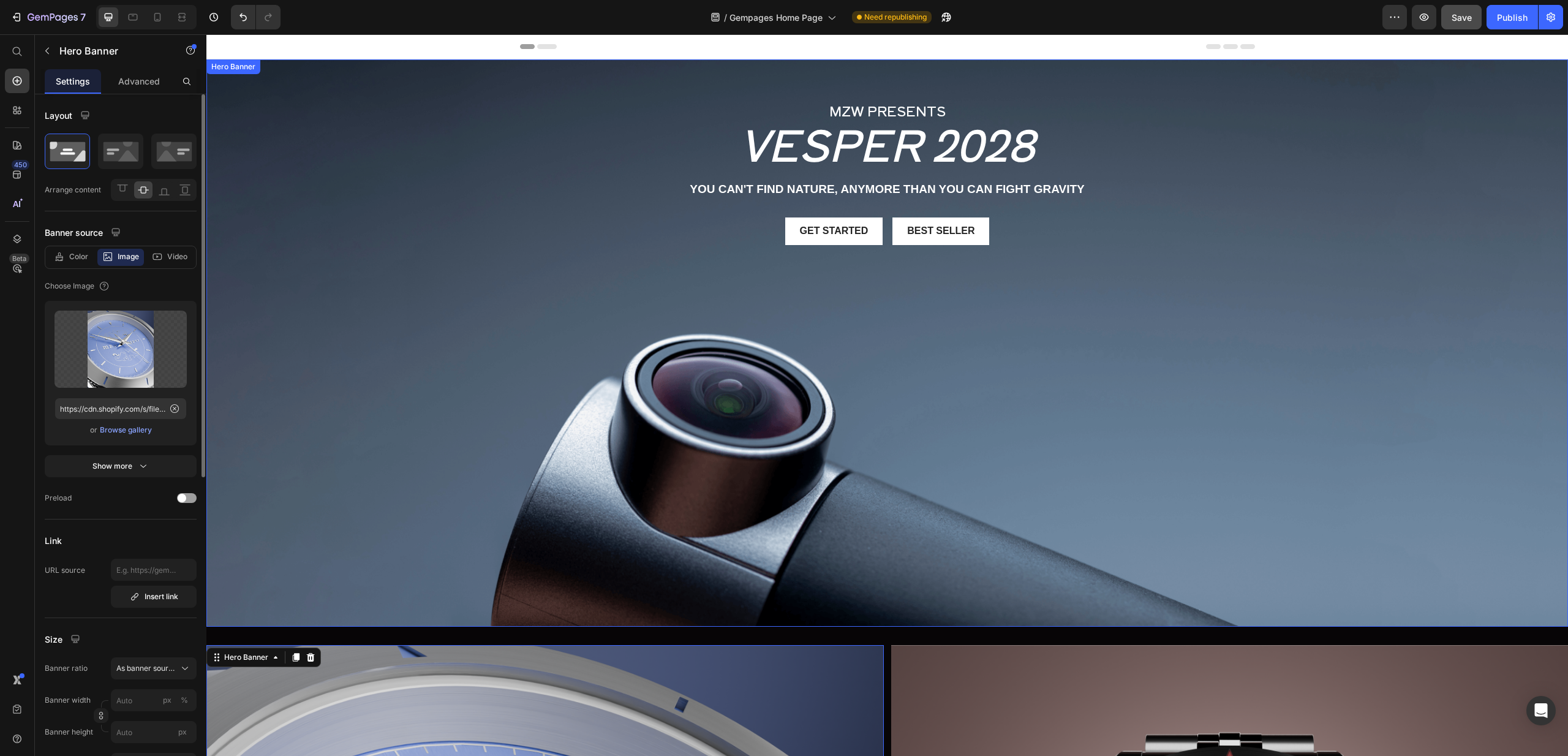 click at bounding box center [887, 343] 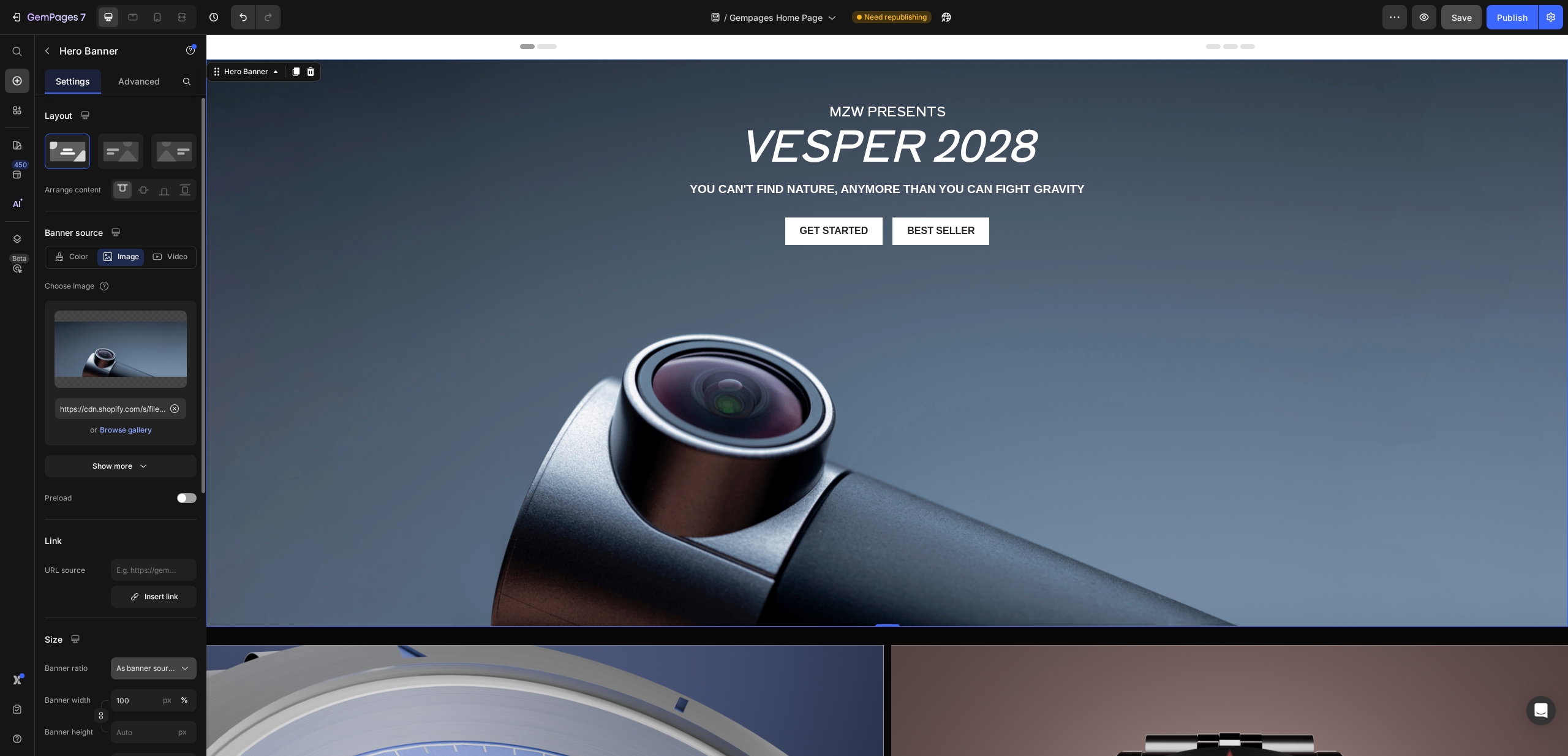 scroll, scrollTop: 24, scrollLeft: 0, axis: vertical 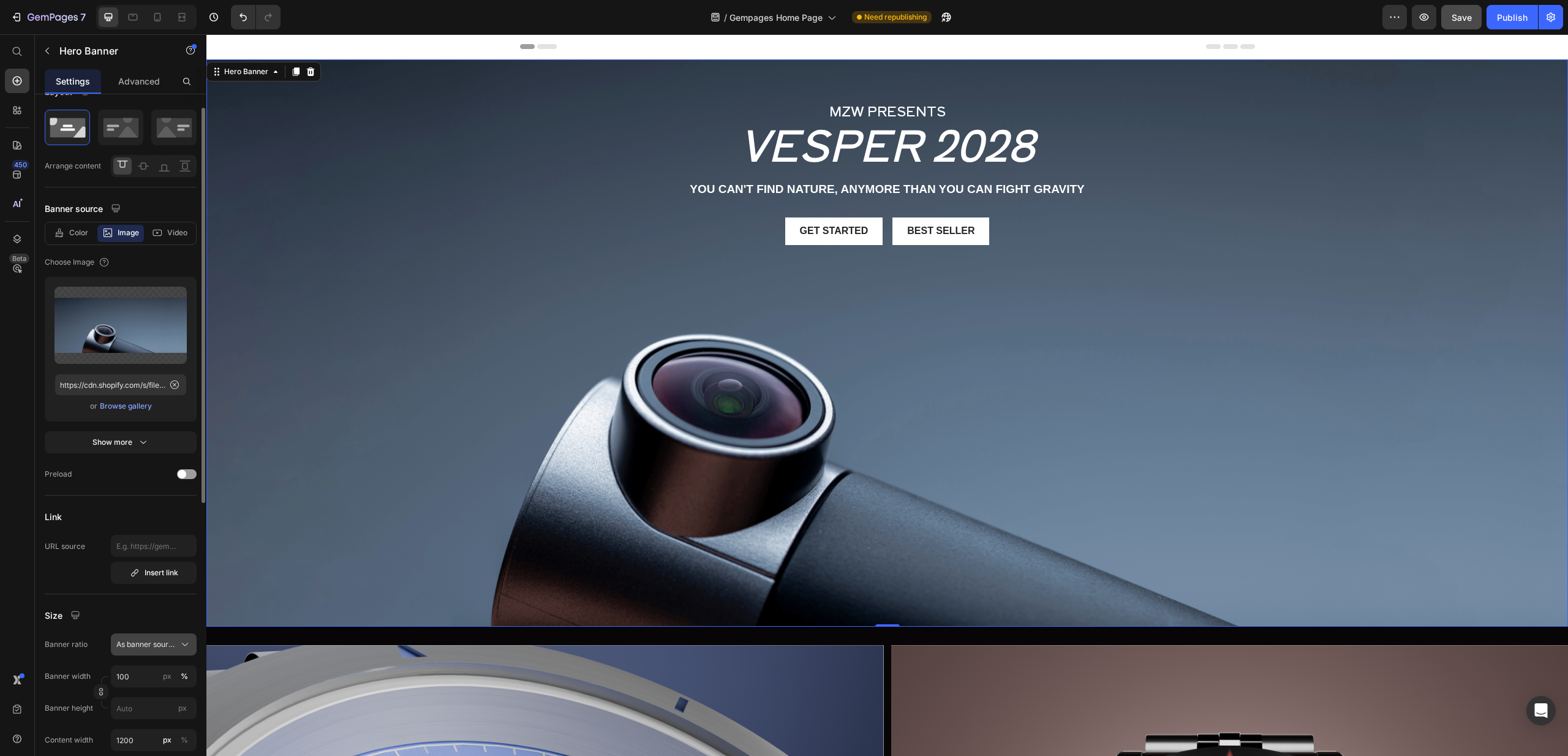 click on "As banner source" at bounding box center (146, 644) 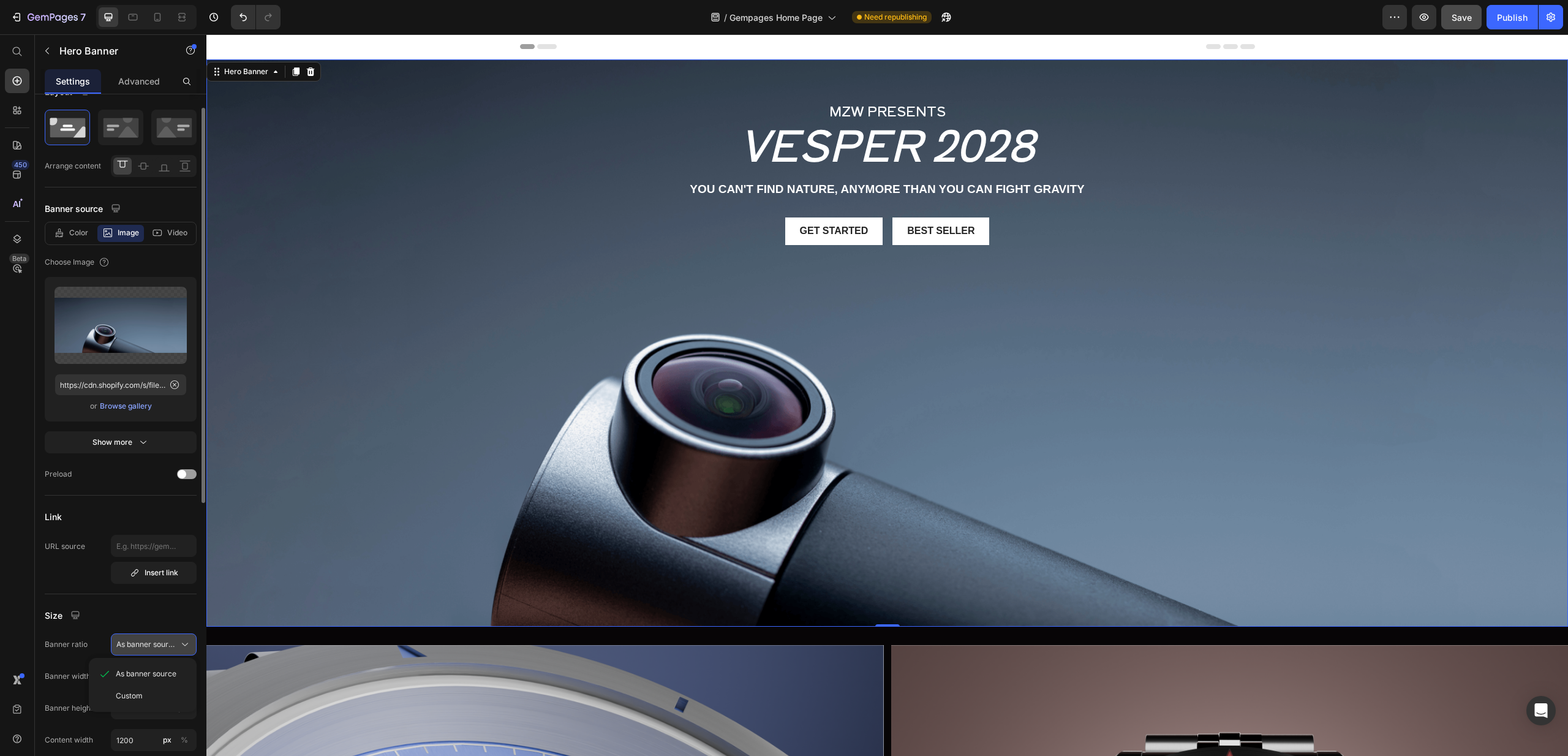 click on "As banner source" at bounding box center (146, 644) 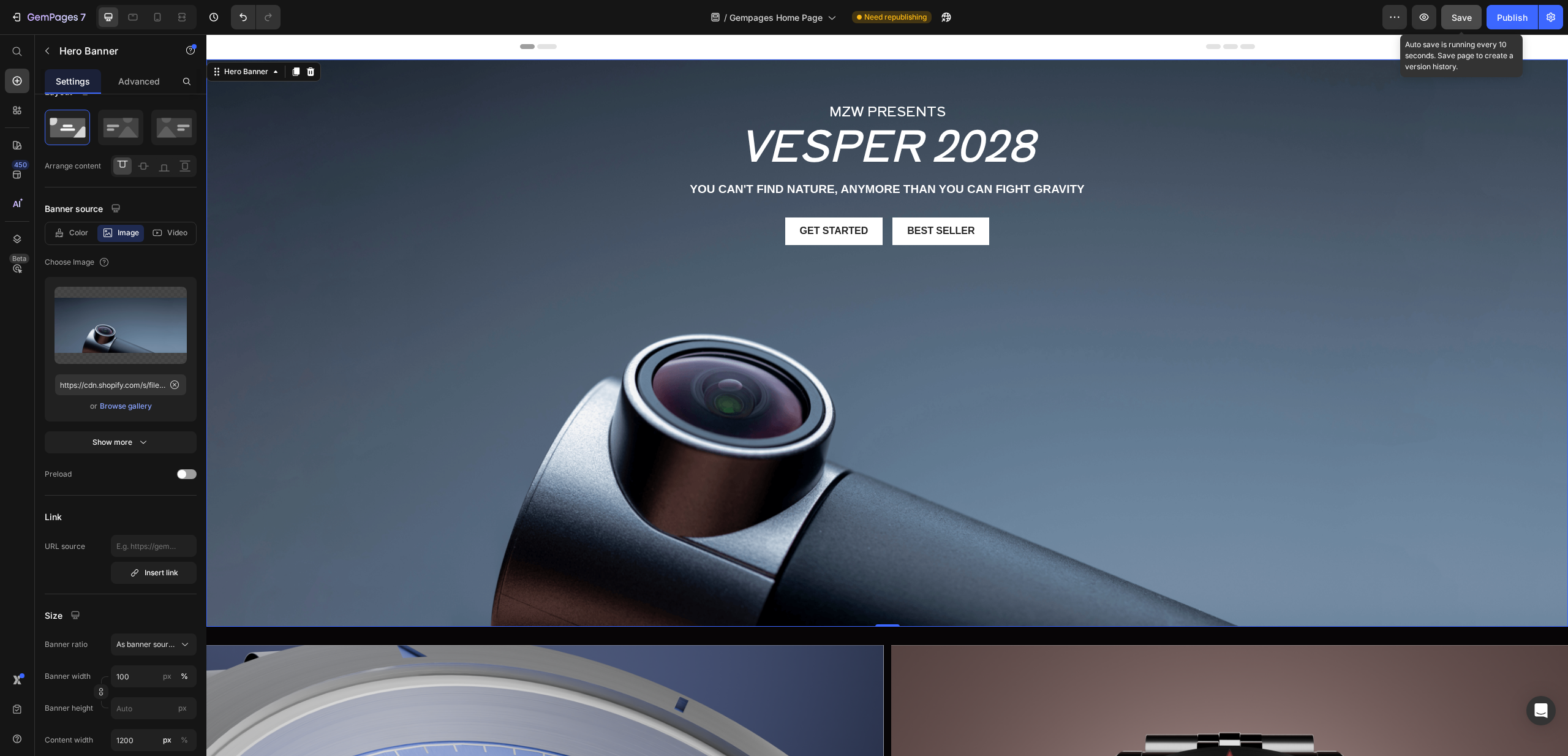 click on "Save" 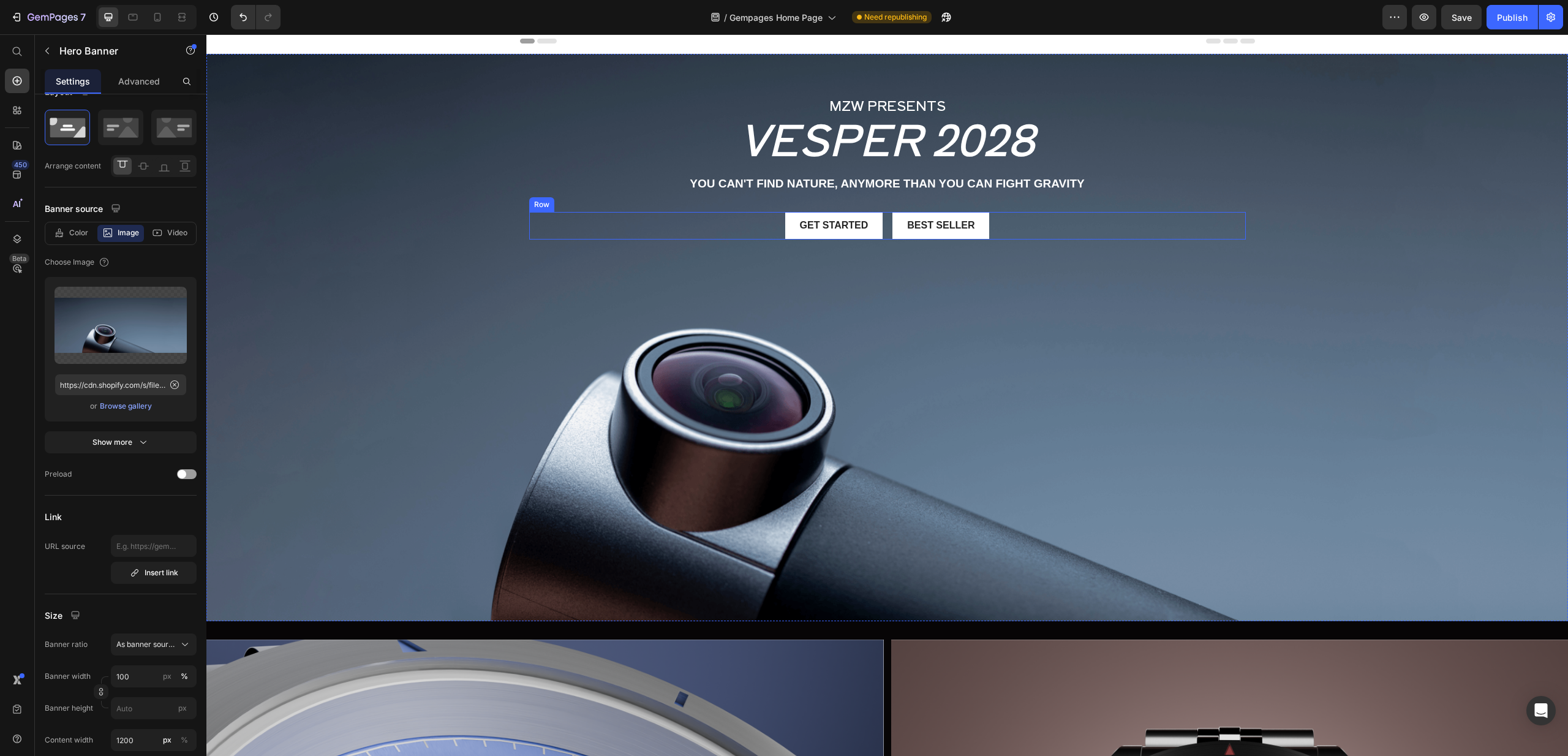 scroll, scrollTop: 0, scrollLeft: 0, axis: both 